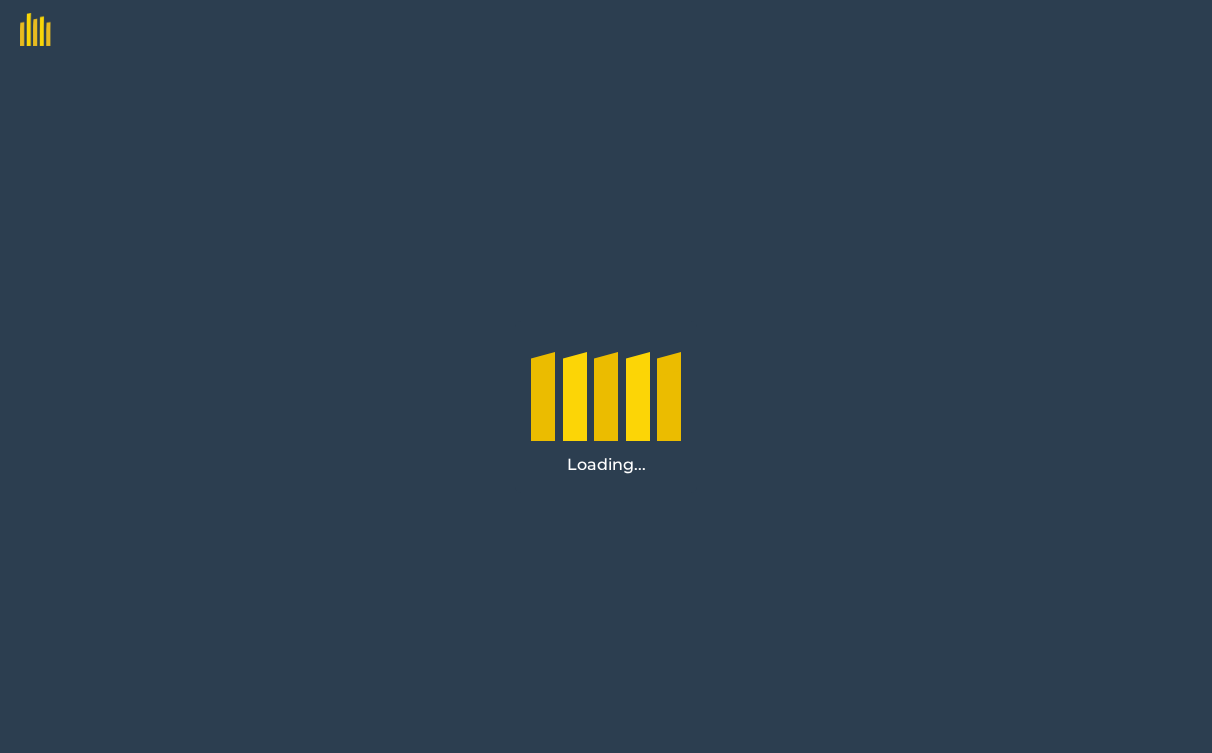 scroll, scrollTop: 0, scrollLeft: 0, axis: both 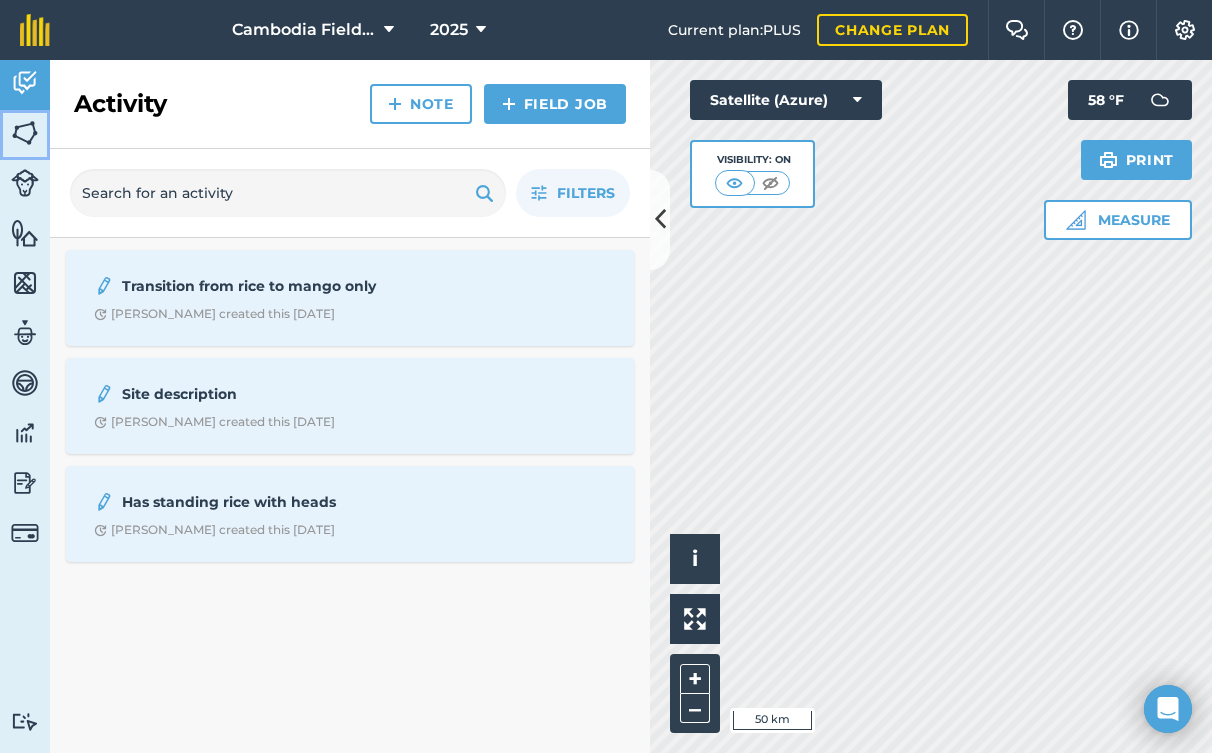click at bounding box center (25, 133) 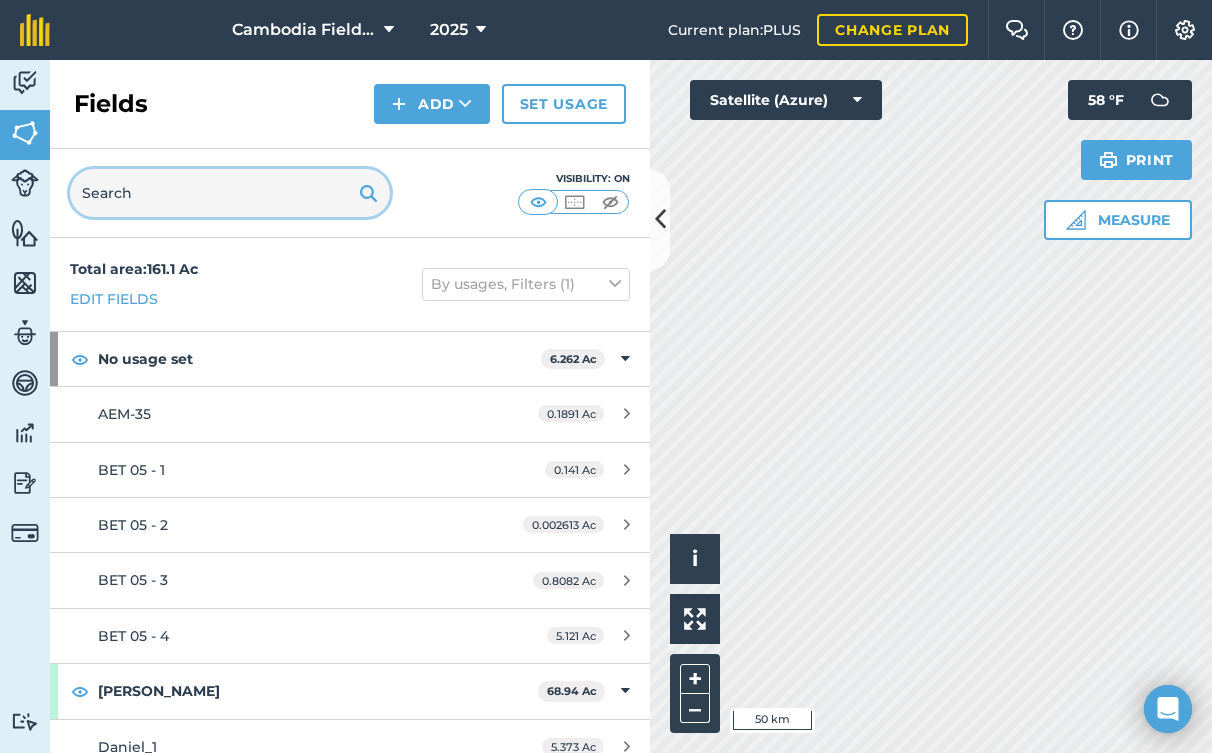 click at bounding box center [230, 193] 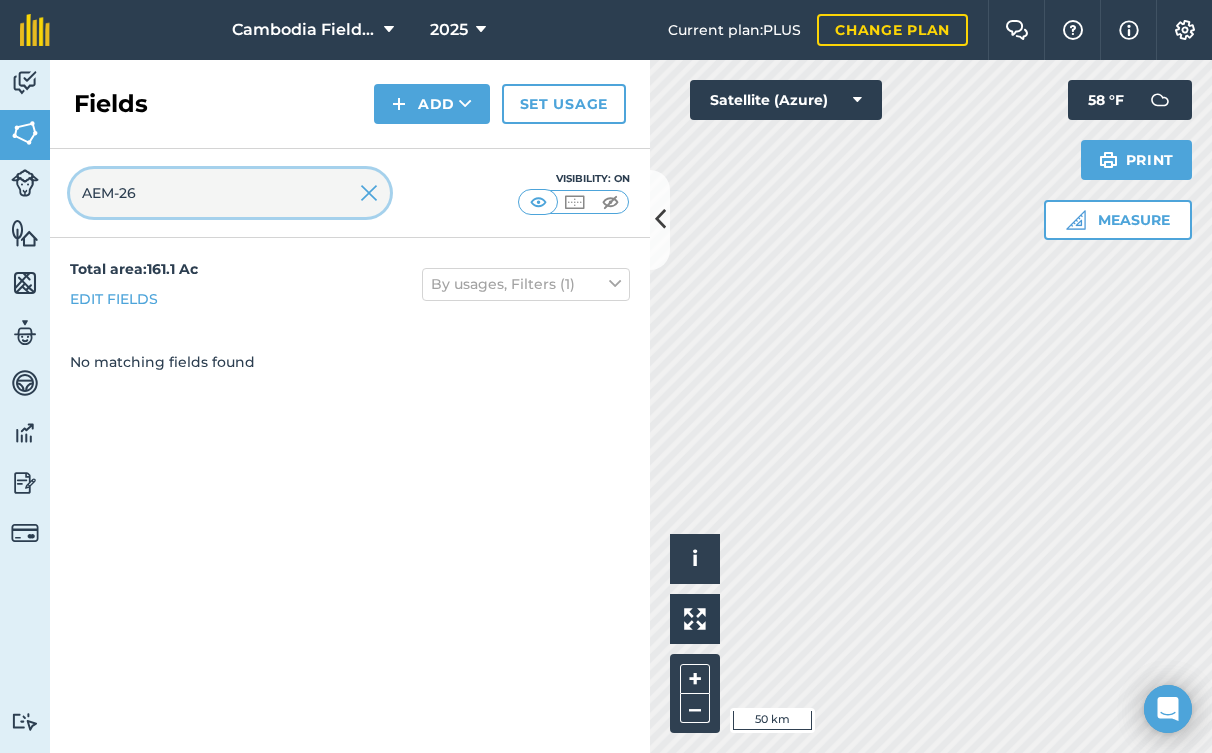 type on "AEM-26" 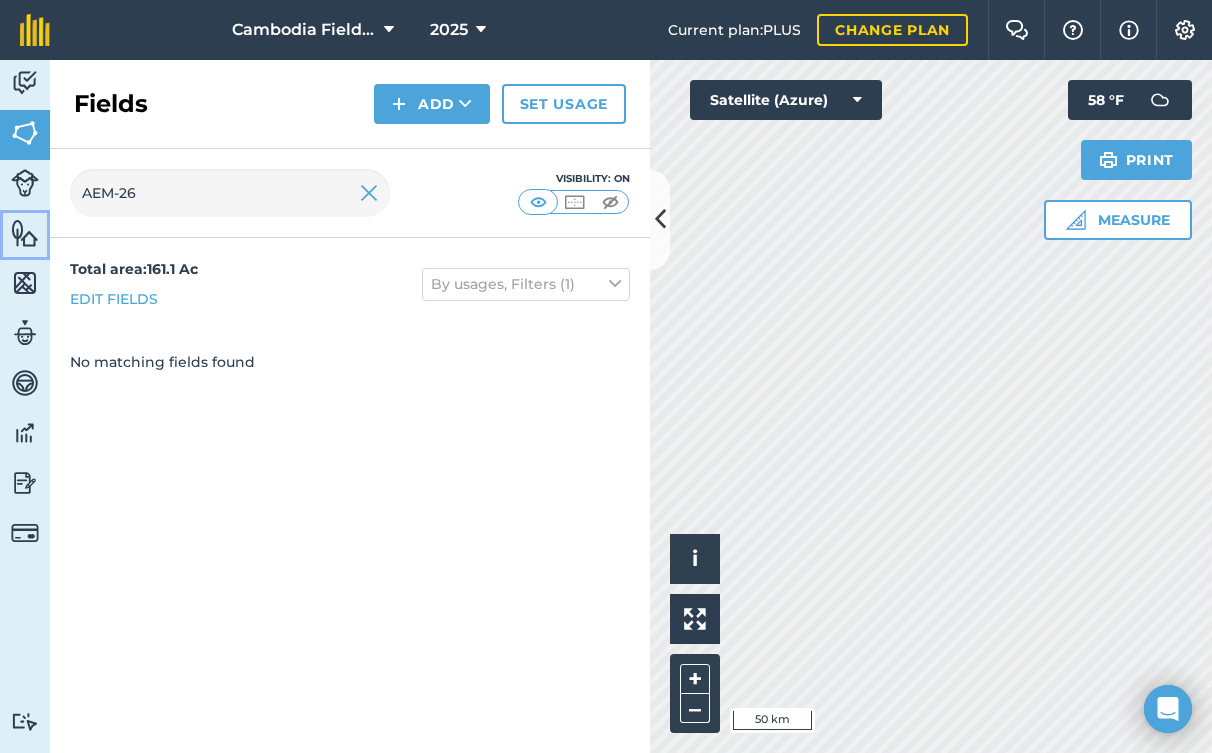 click at bounding box center [25, 233] 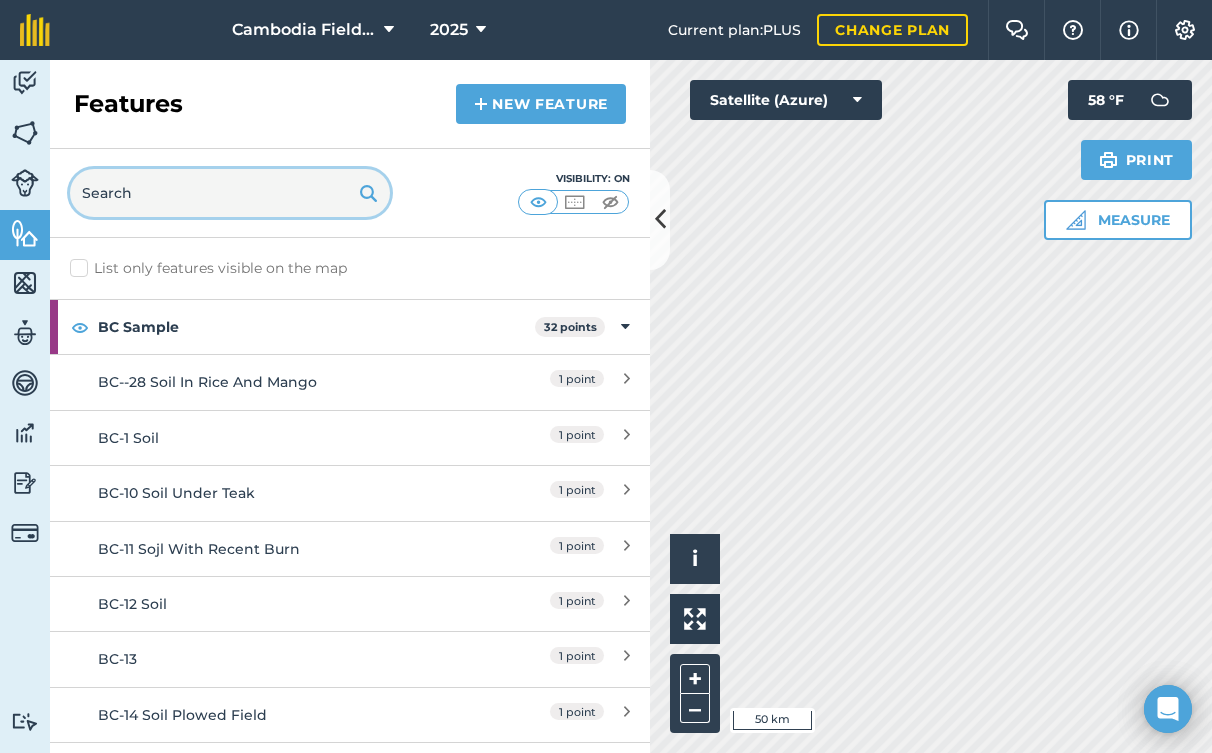 click at bounding box center [230, 193] 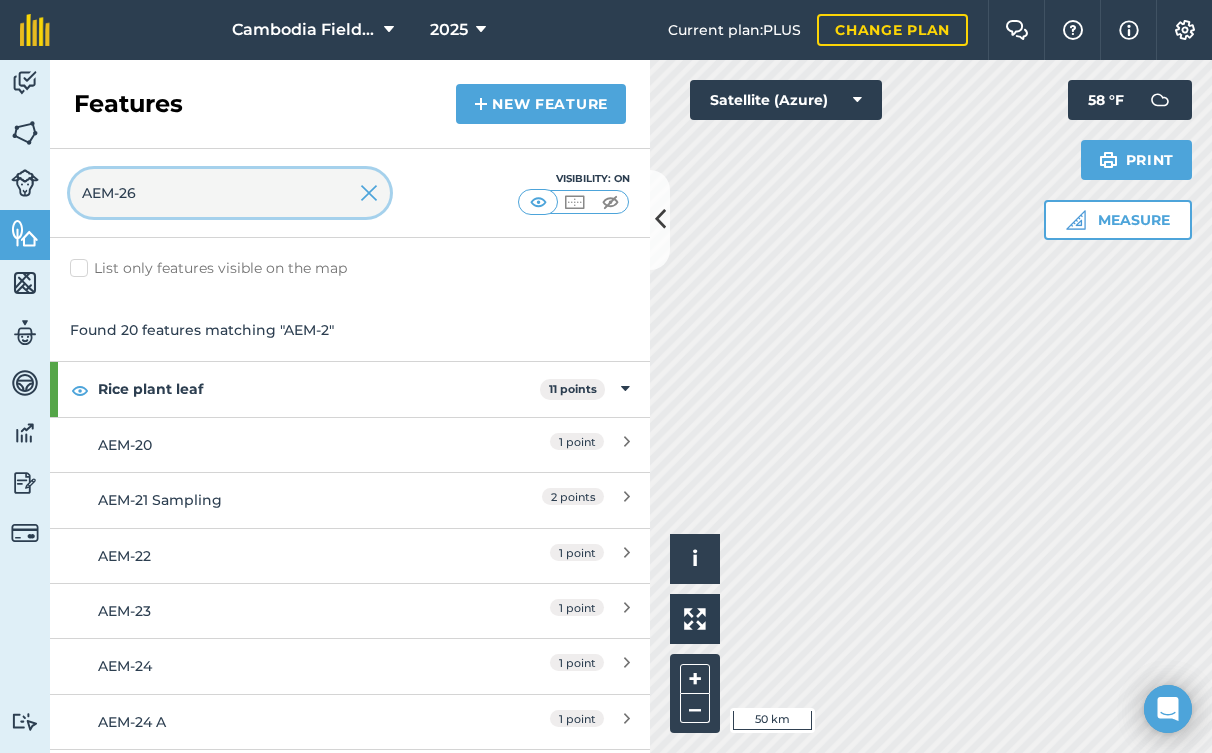 type on "AEM-26" 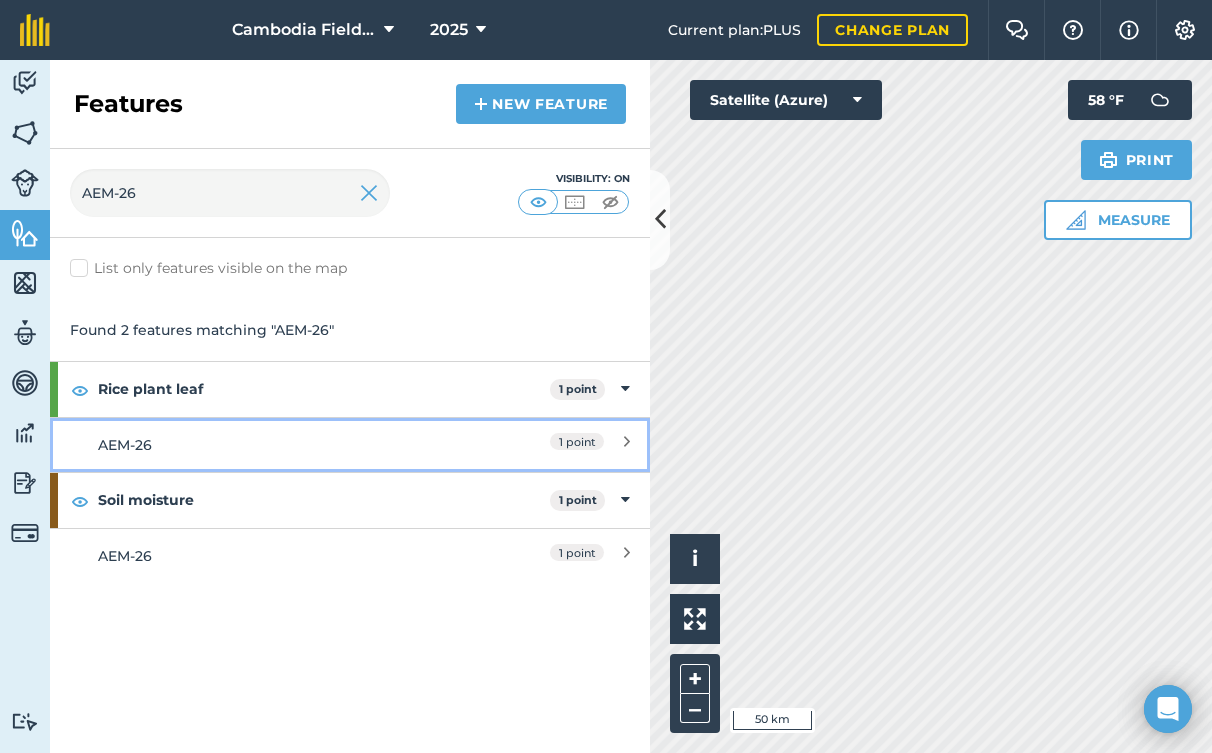 click on "AEM-26" at bounding box center (275, 445) 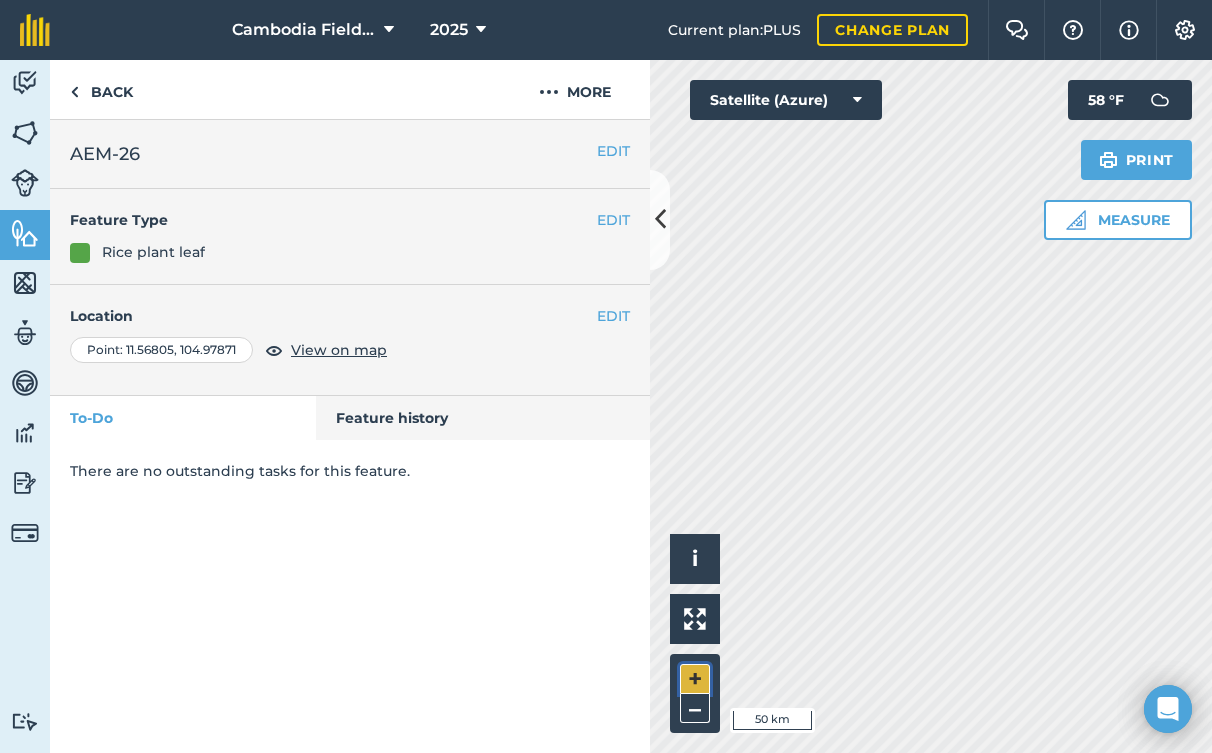 click on "+" at bounding box center (695, 679) 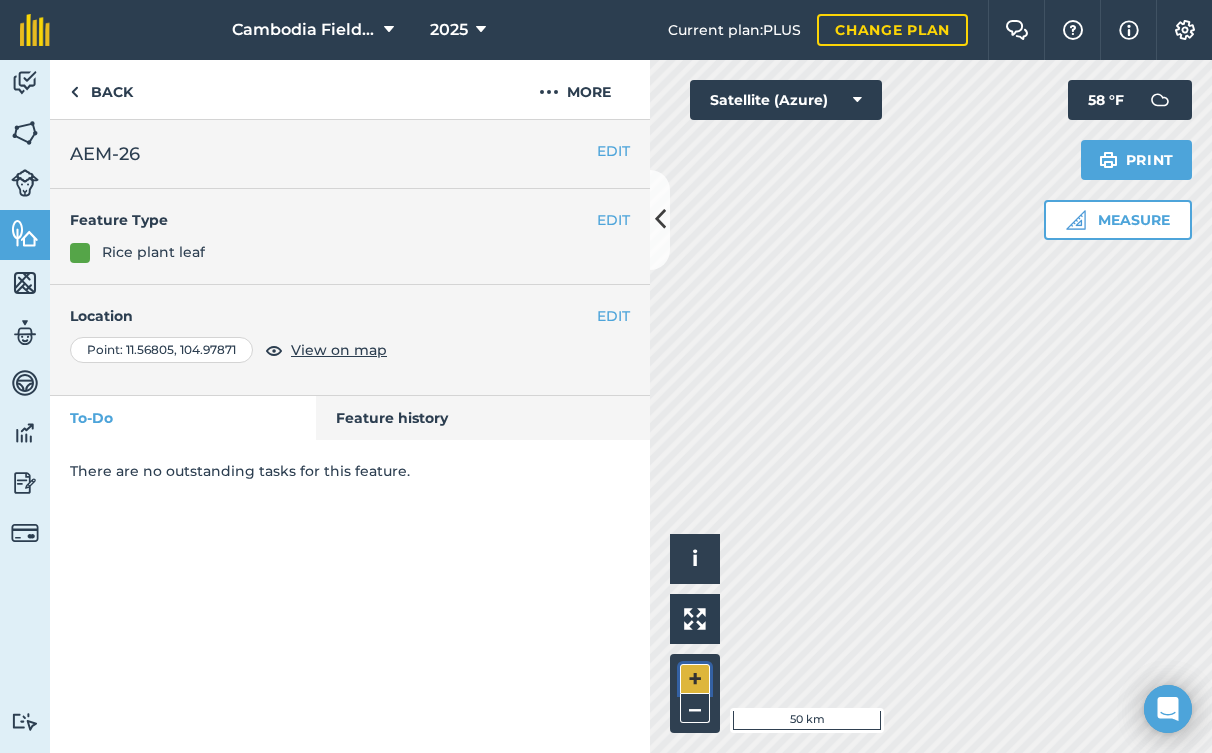 click on "+" at bounding box center (695, 679) 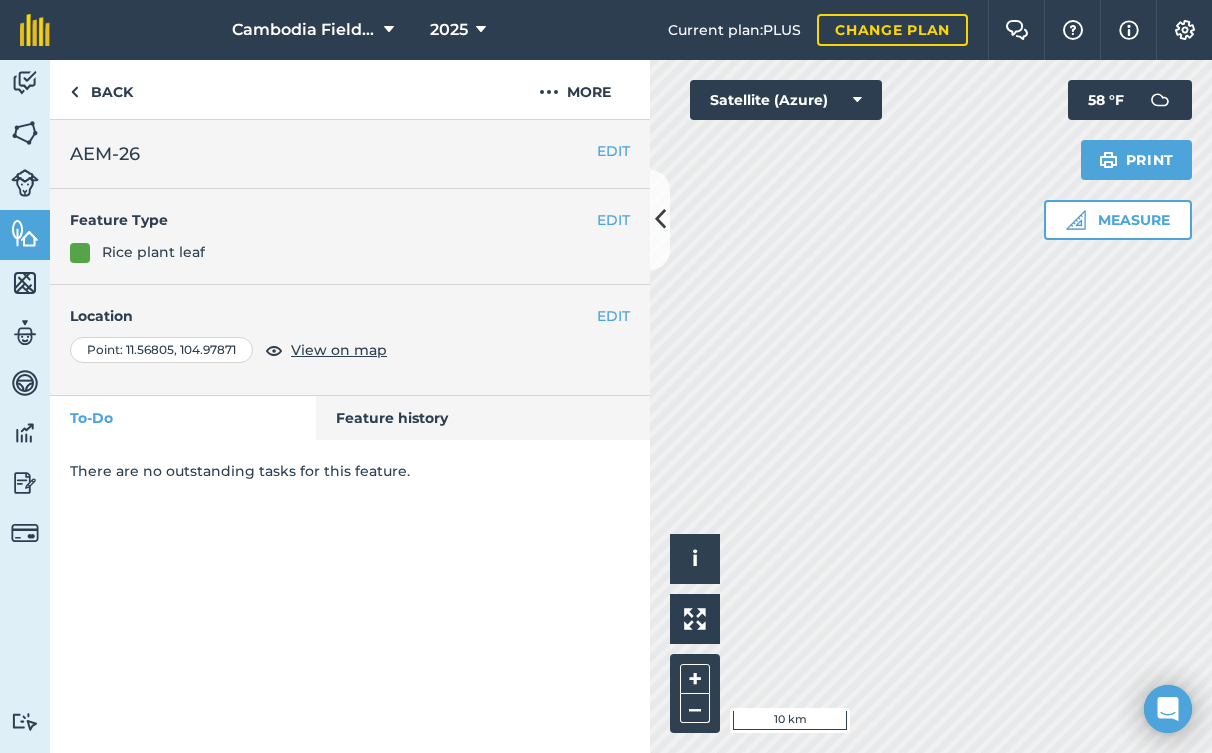 click on "+ –" at bounding box center (695, 693) 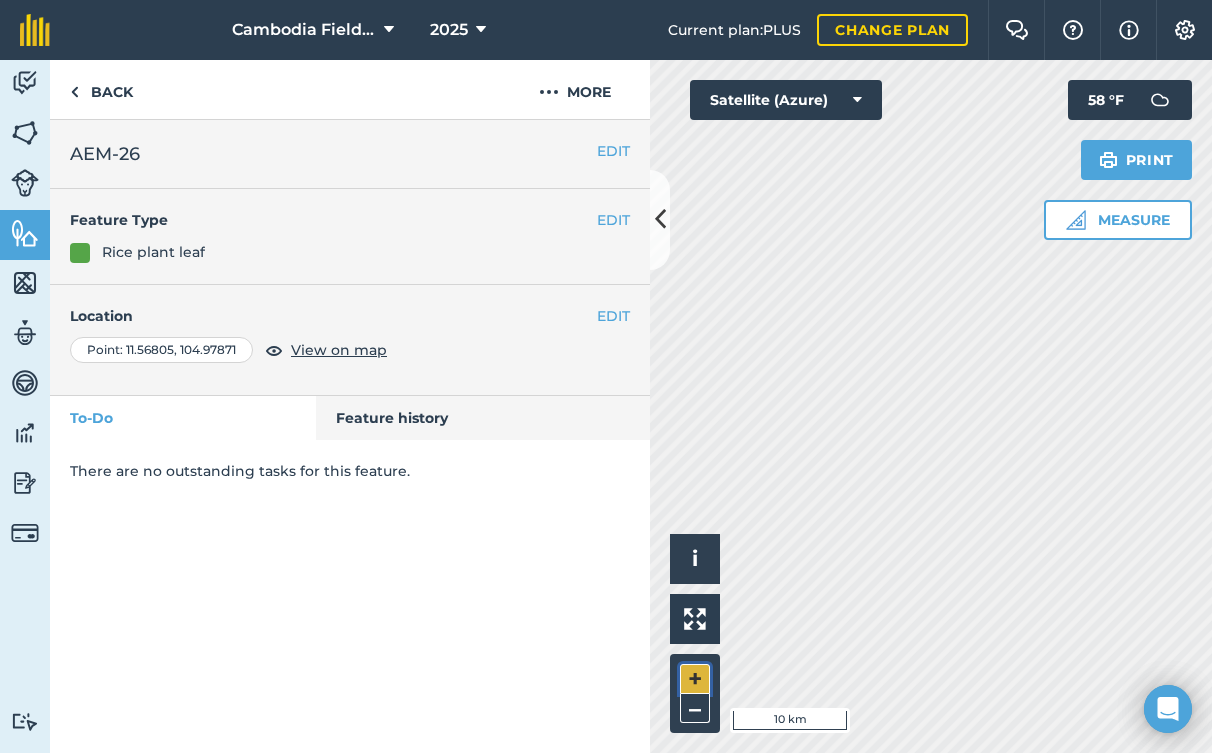 click on "+" at bounding box center [695, 679] 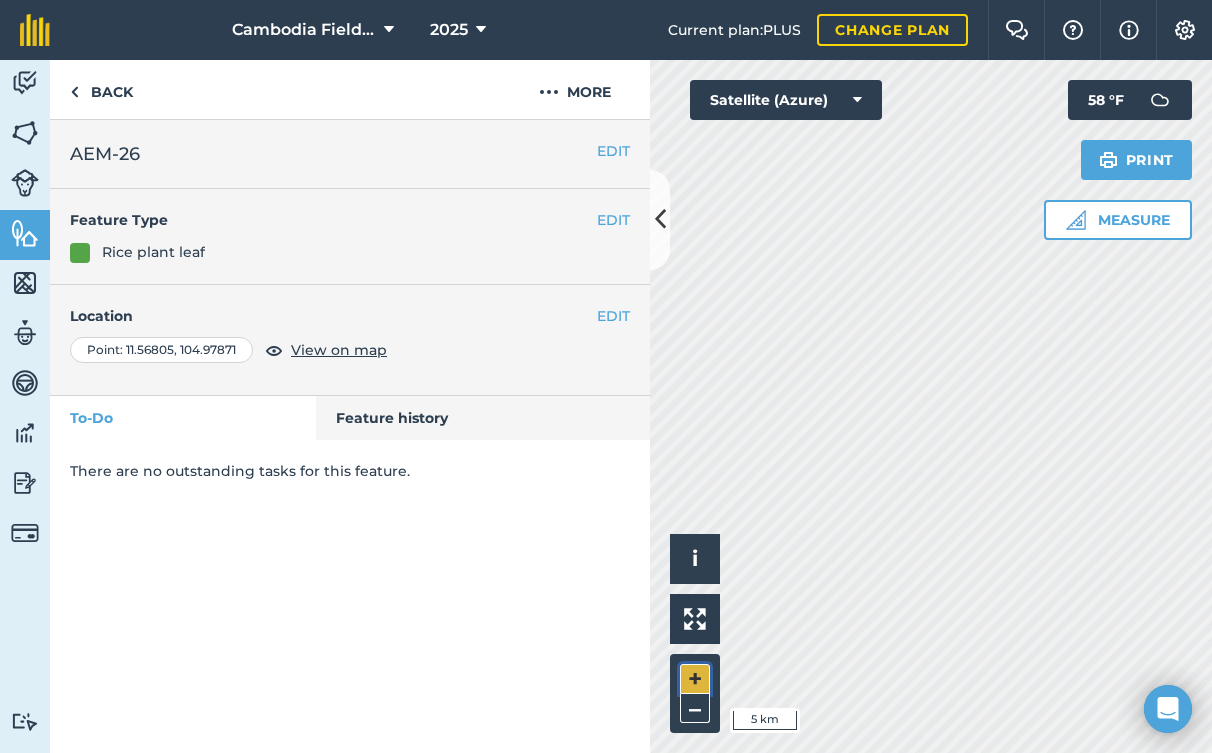 click on "+" at bounding box center [695, 679] 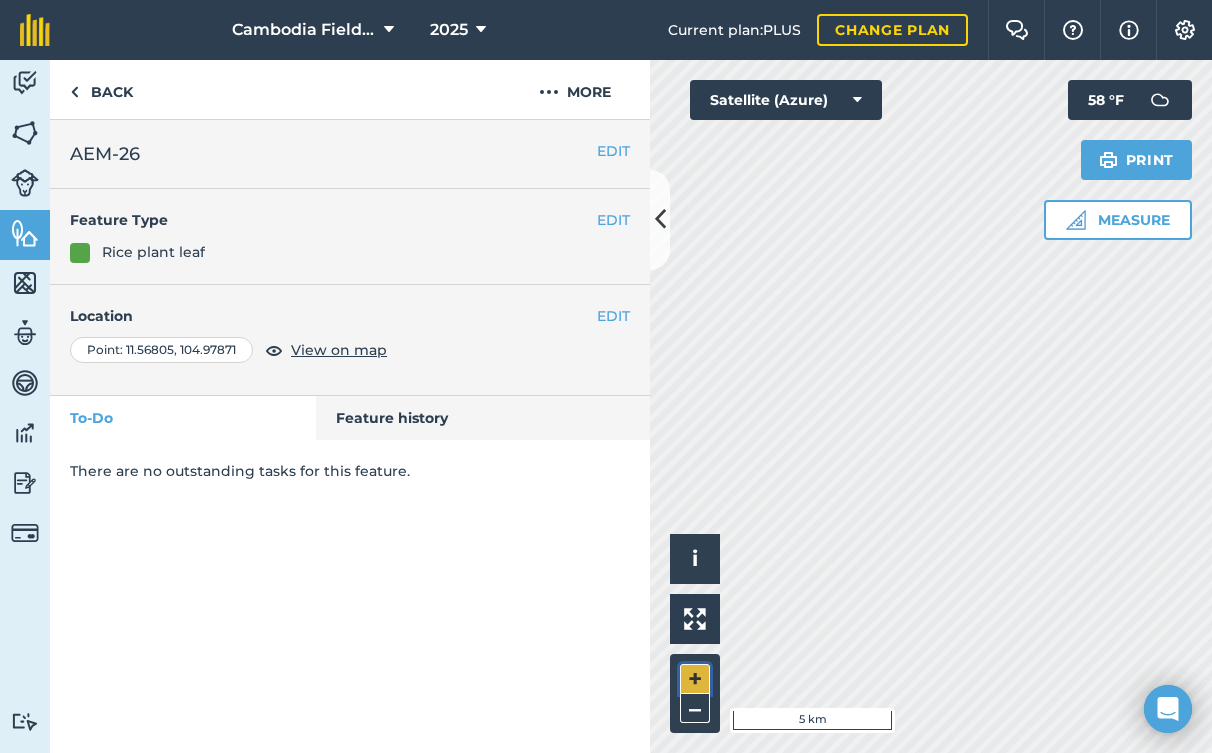 click on "+" at bounding box center (695, 679) 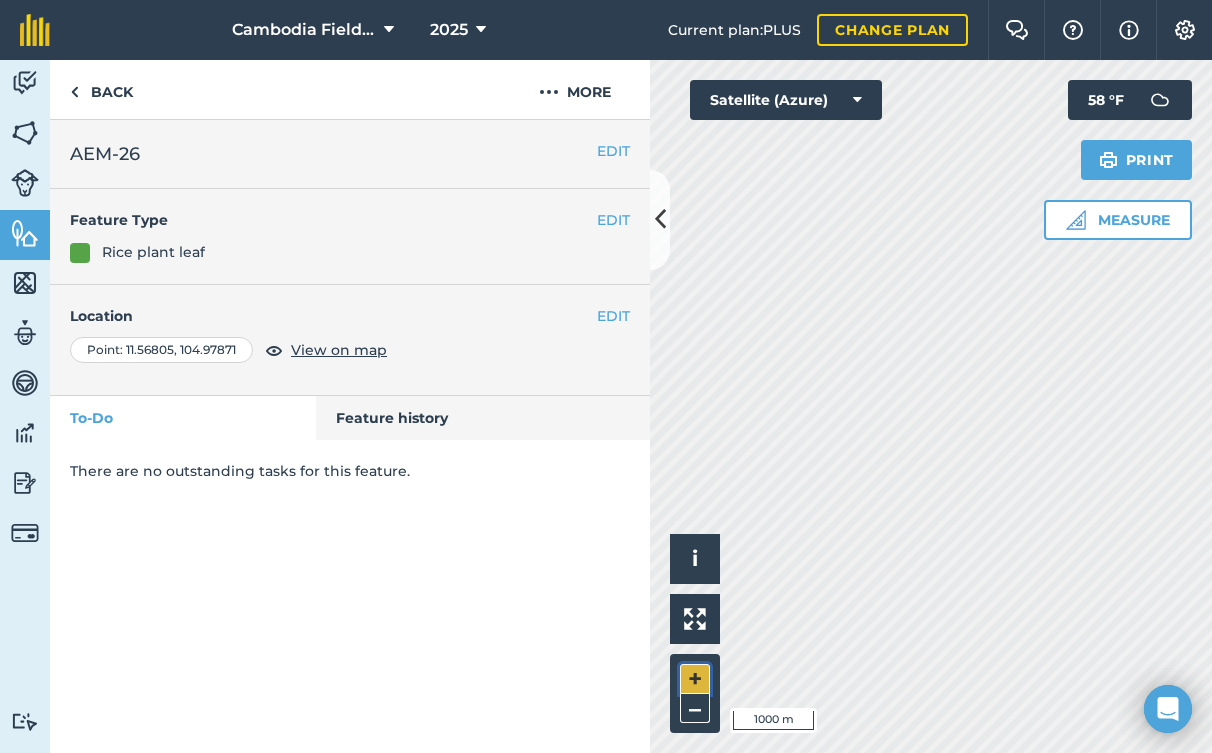 click on "+" at bounding box center (695, 679) 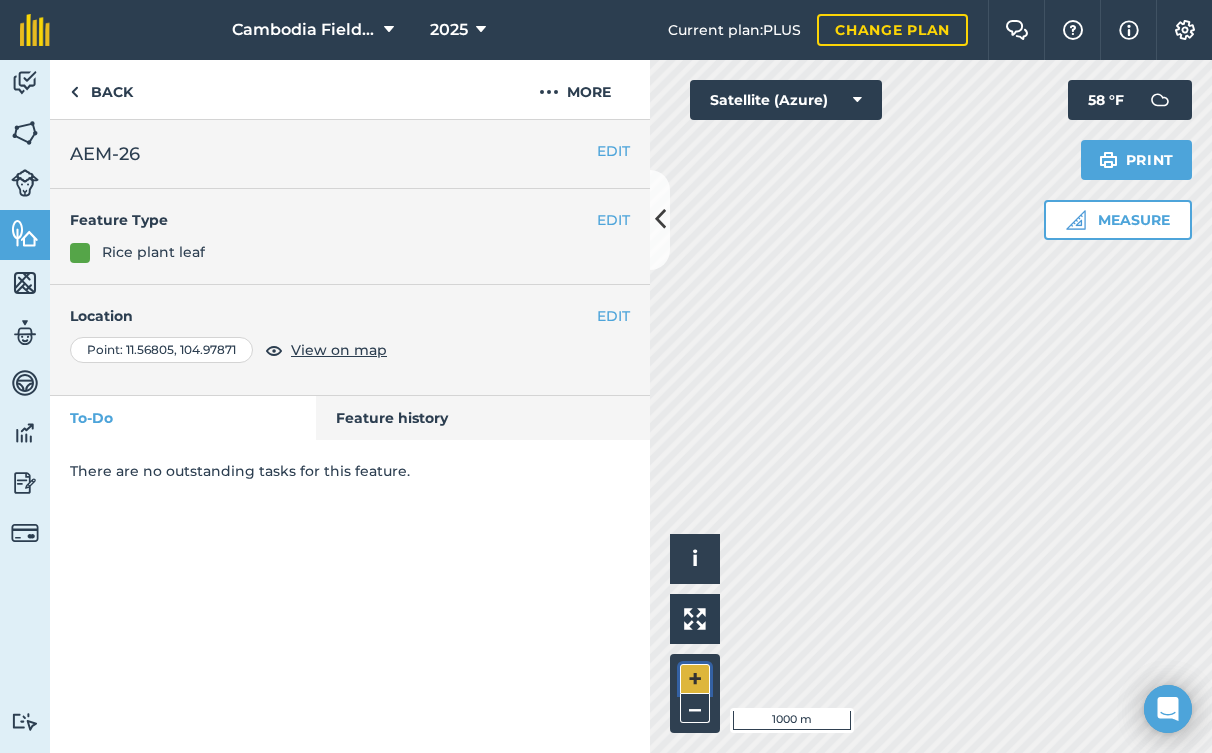 click on "+" at bounding box center [695, 679] 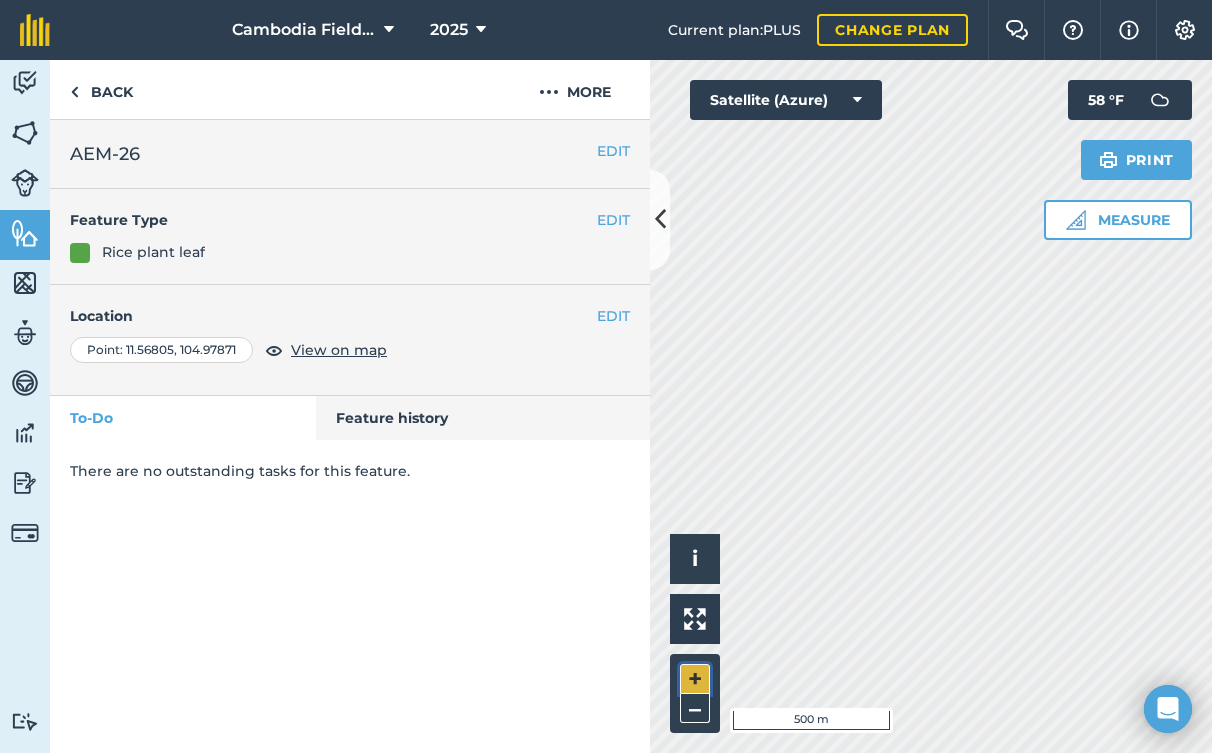 click on "+" at bounding box center (695, 679) 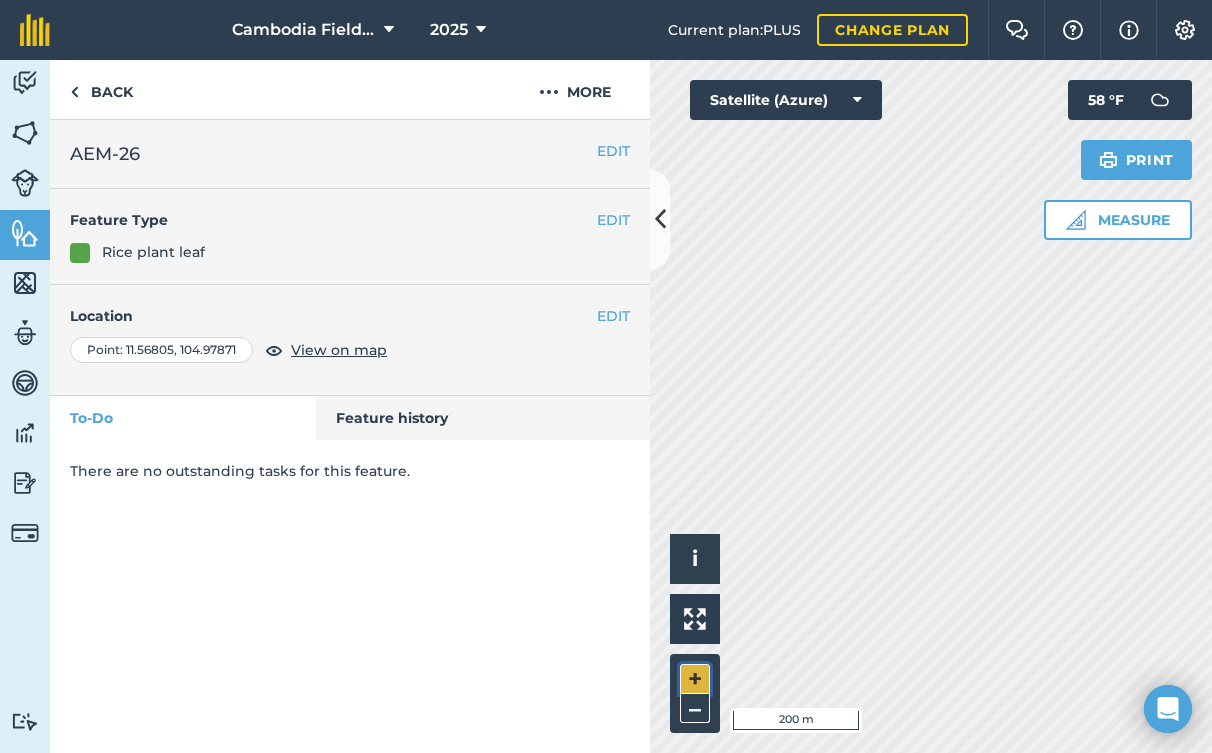 click on "+" at bounding box center [695, 679] 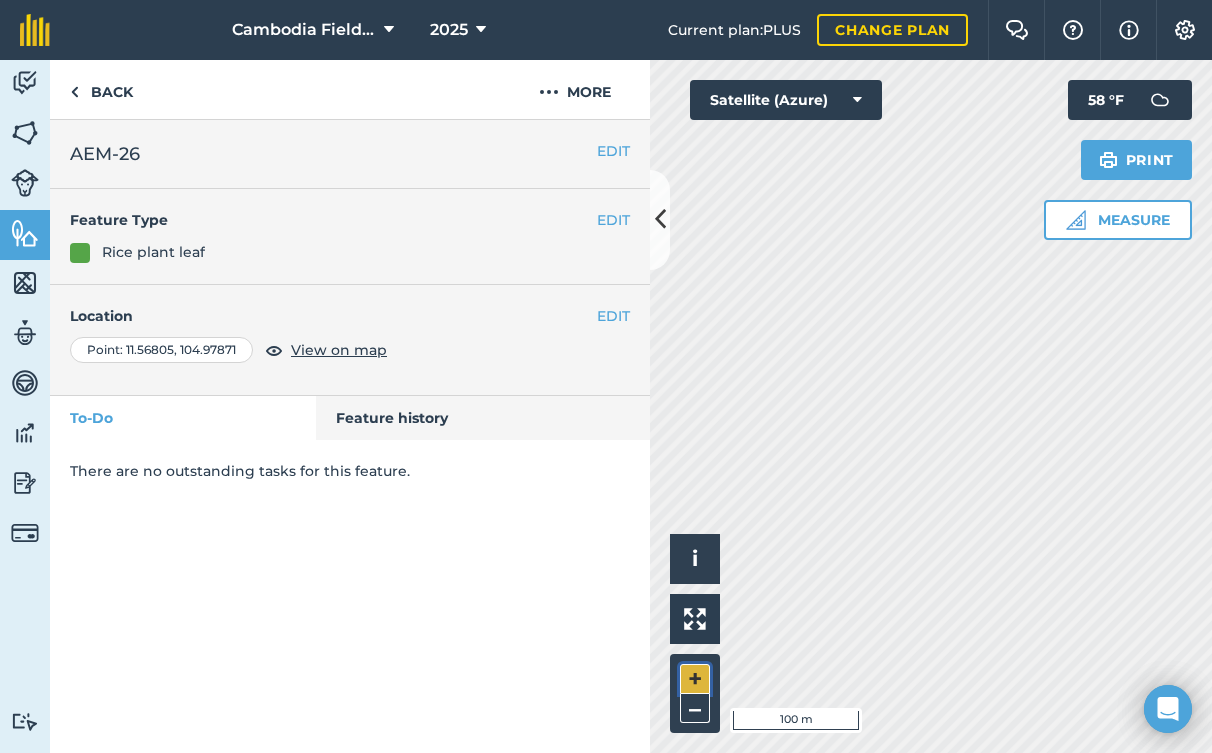 click on "+" at bounding box center (695, 679) 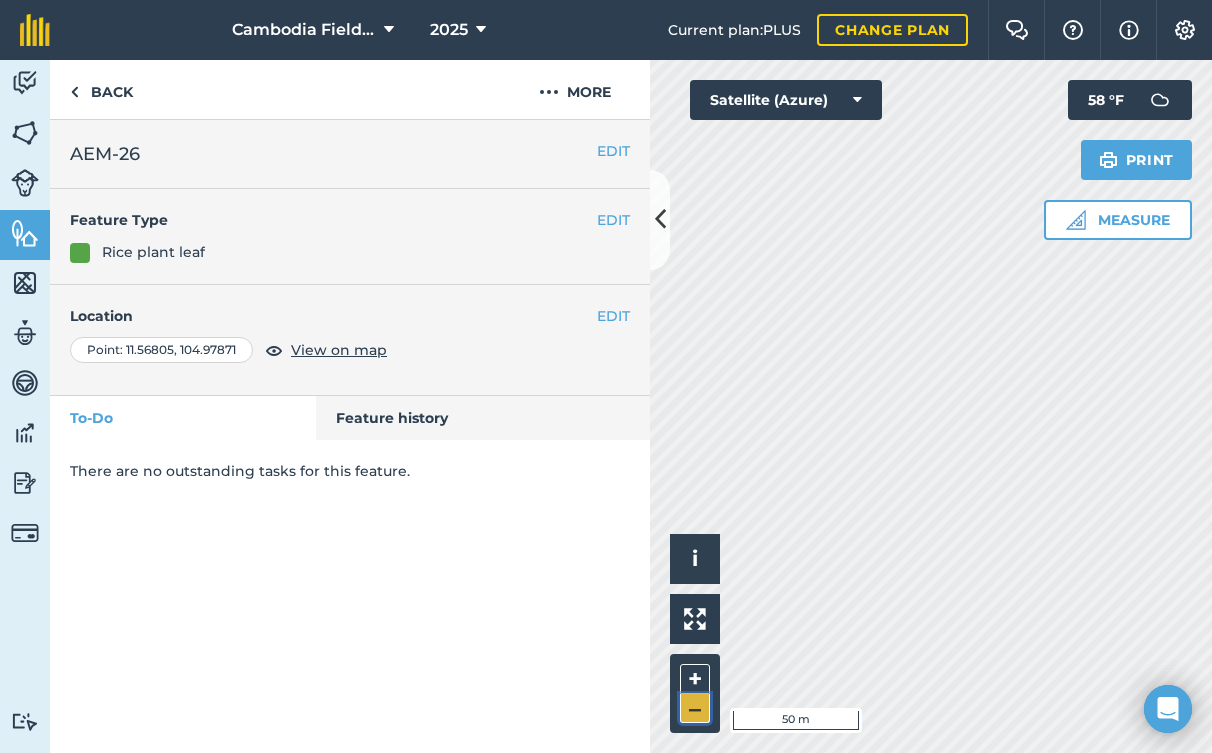 click on "–" at bounding box center [695, 708] 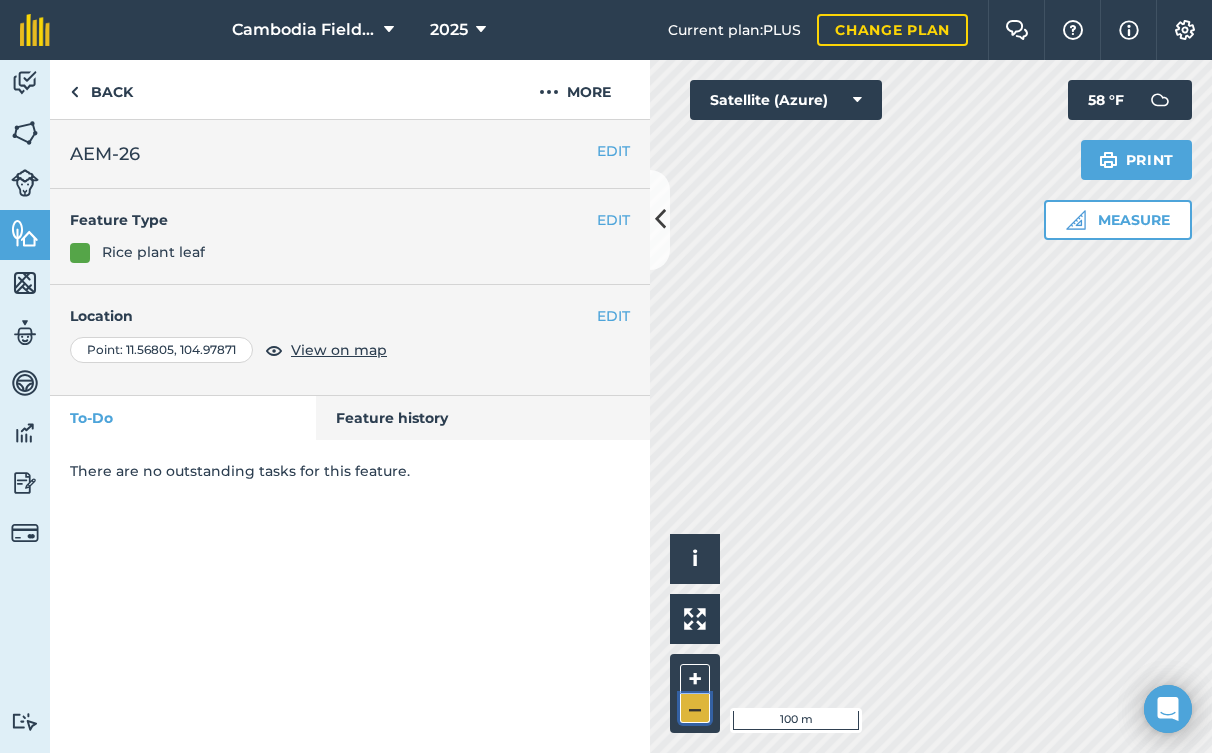 click on "–" at bounding box center [695, 708] 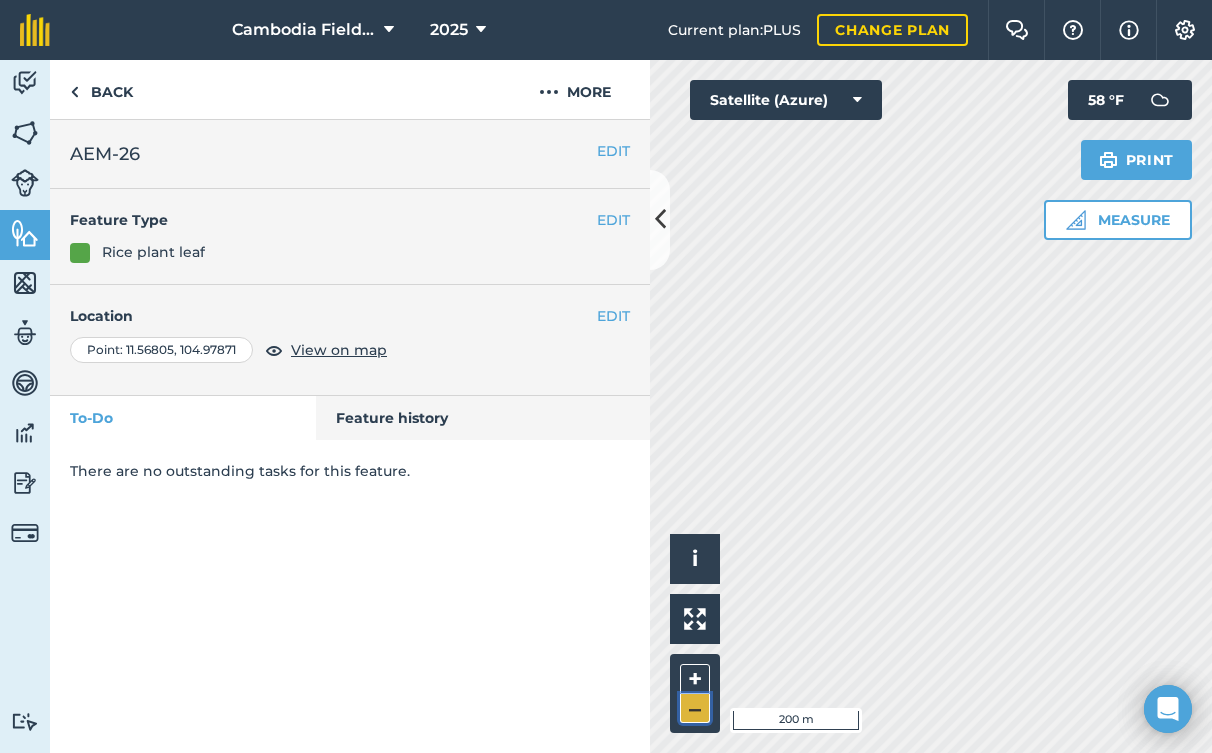 click on "–" at bounding box center [695, 708] 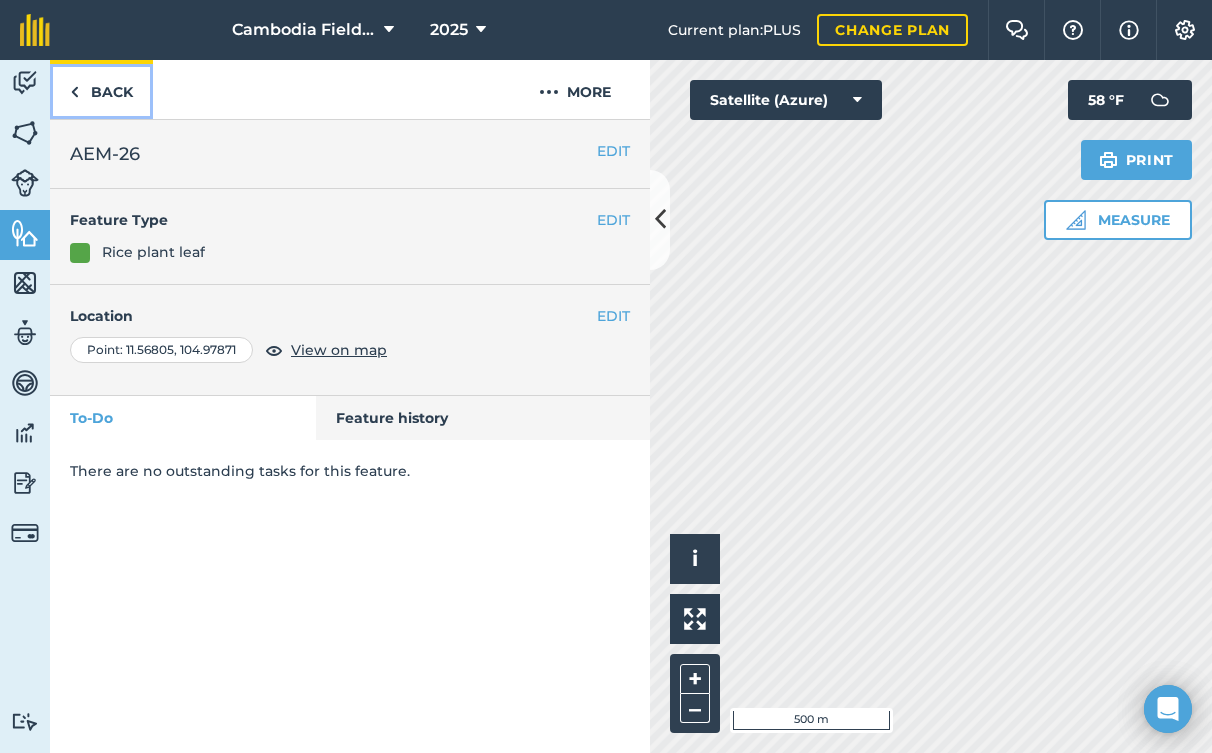 click on "Back" at bounding box center [101, 89] 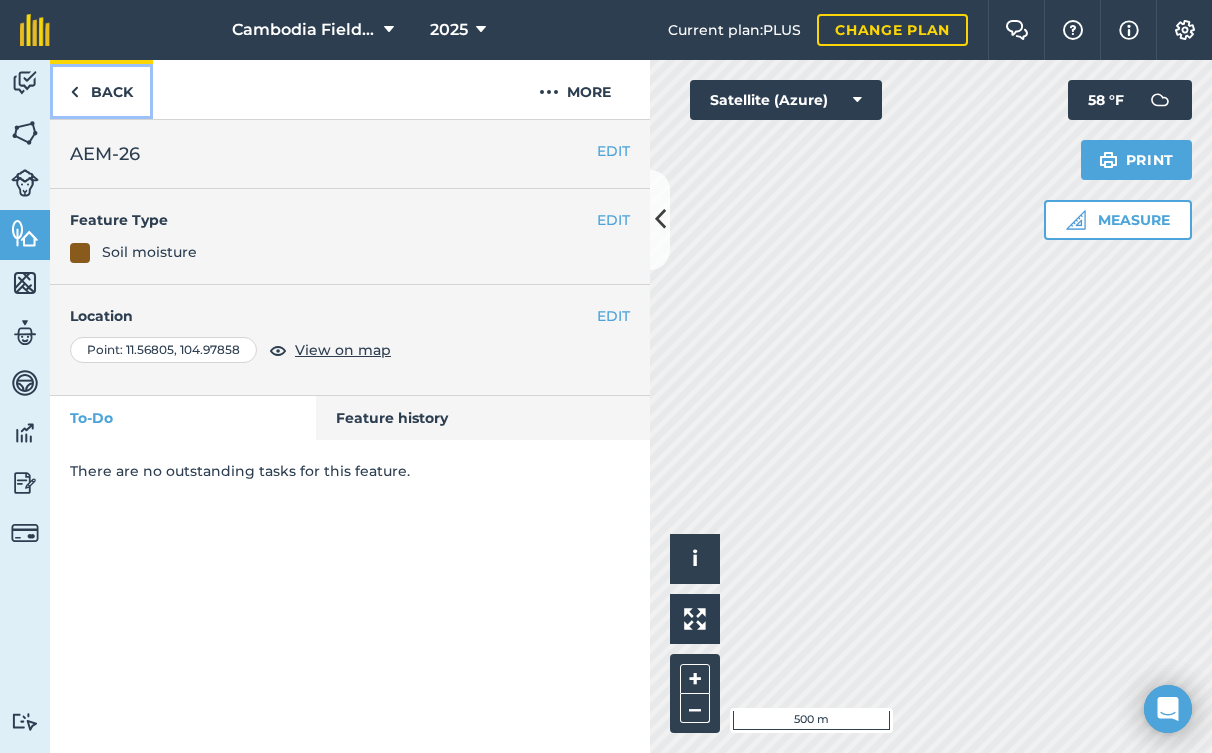click on "Back" at bounding box center (101, 89) 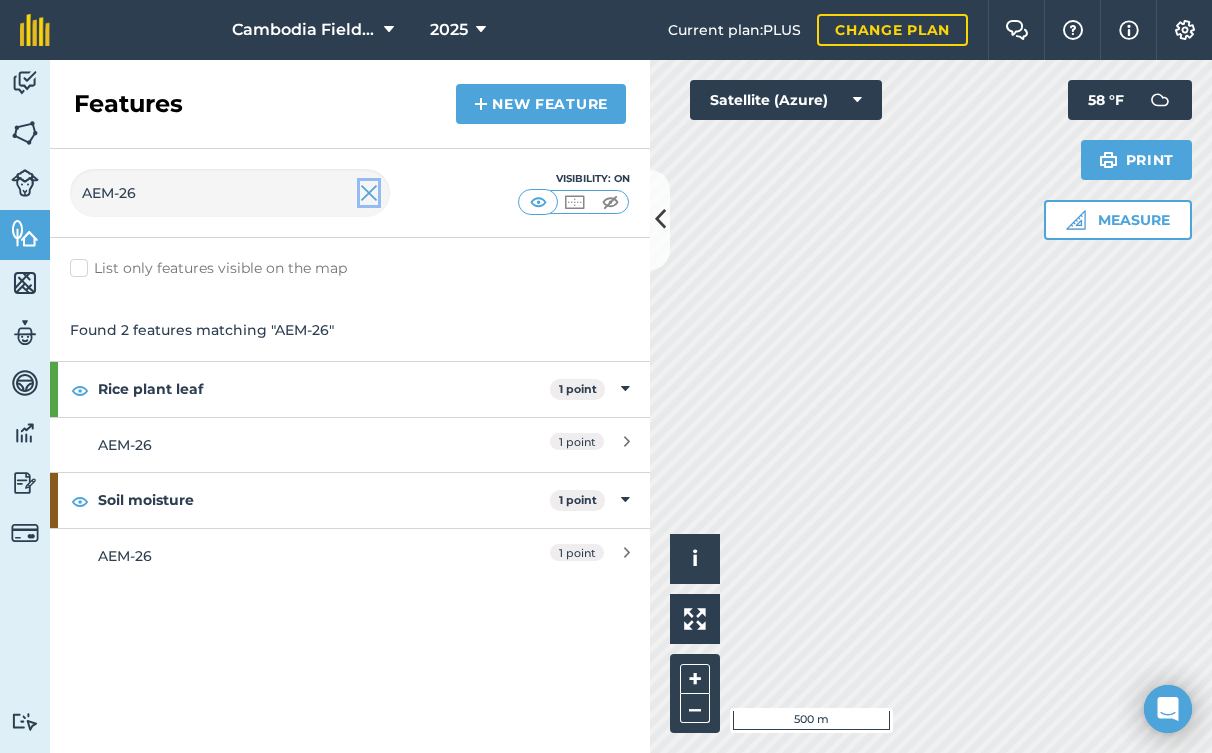 click at bounding box center [369, 193] 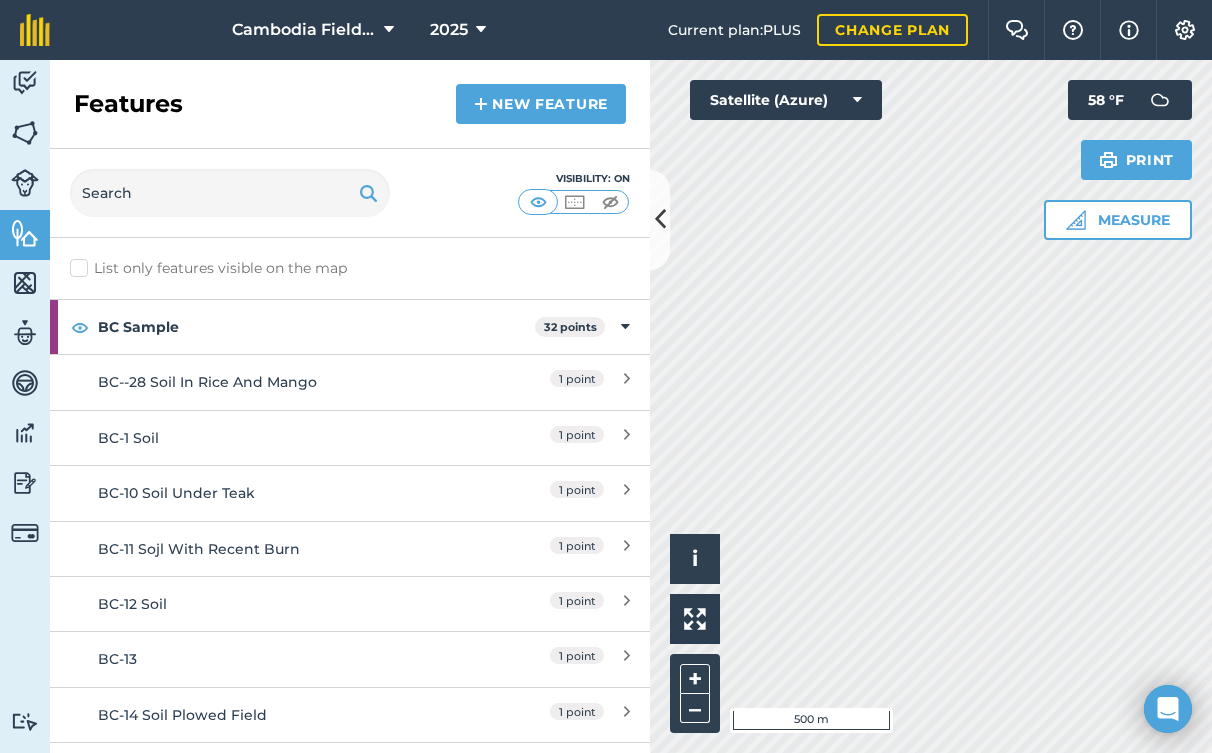 click on "Visibility: On" at bounding box center [350, 193] 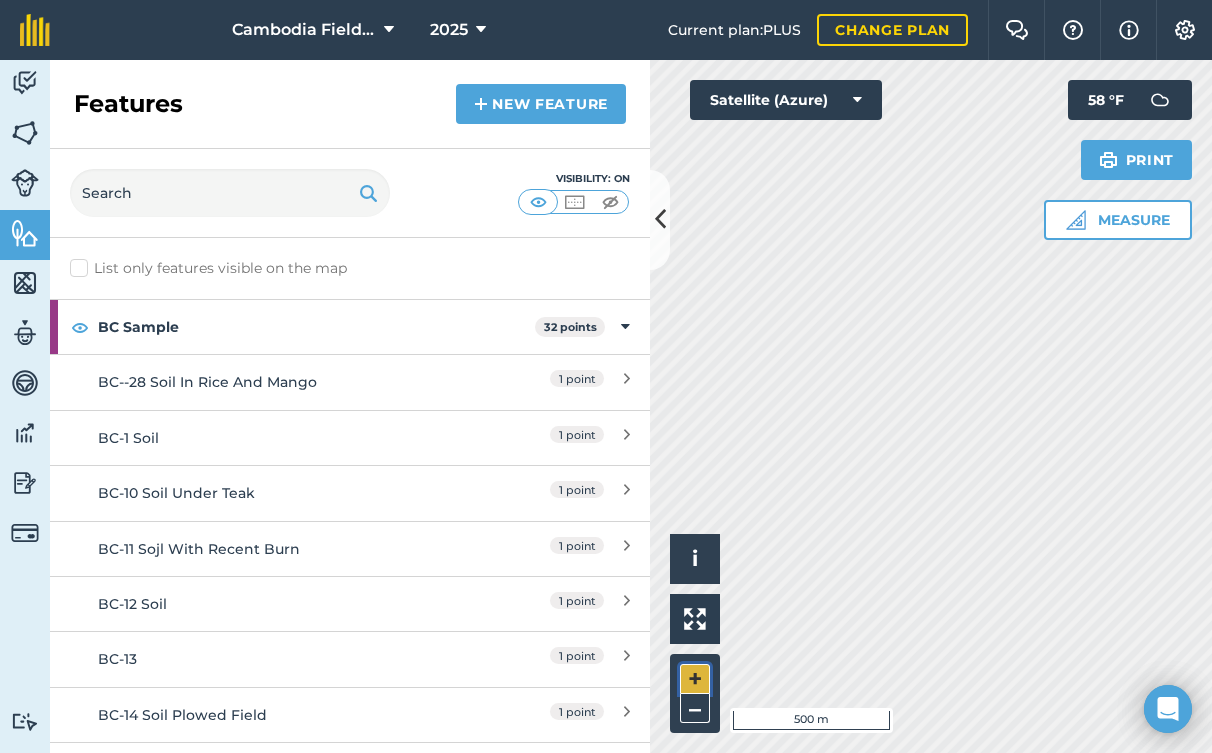 click on "+" at bounding box center (695, 679) 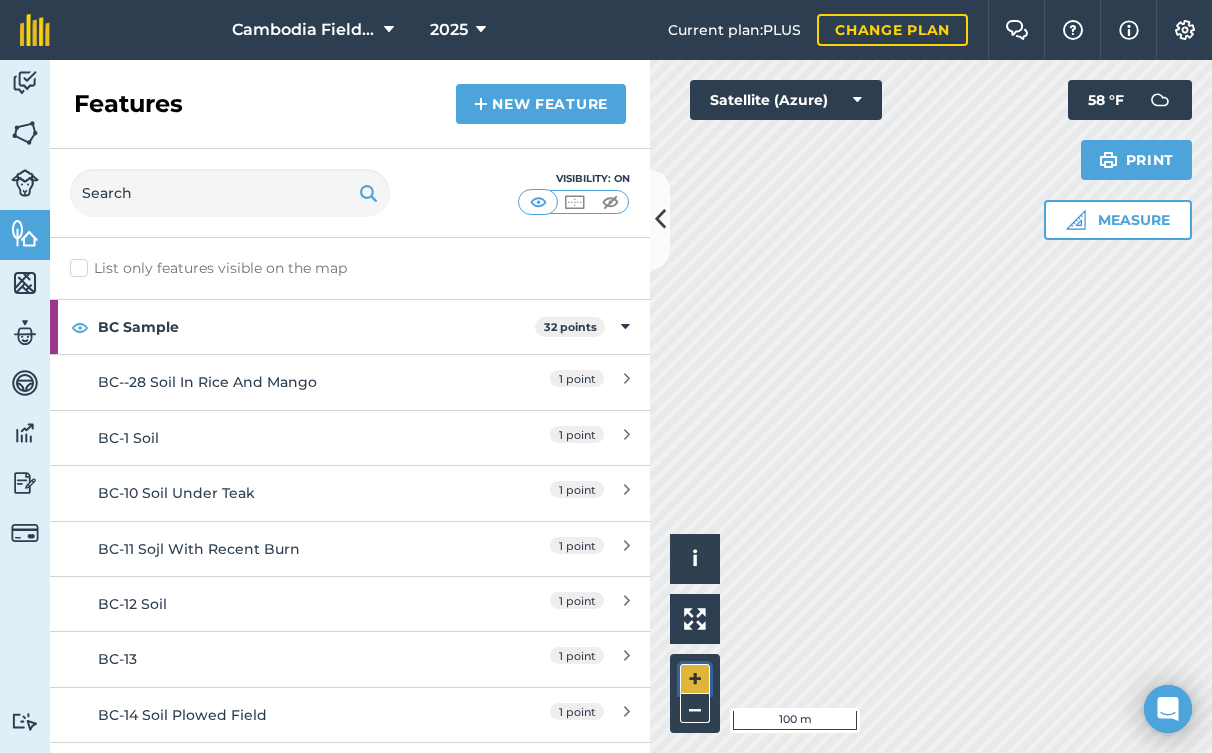 click on "+" at bounding box center [695, 679] 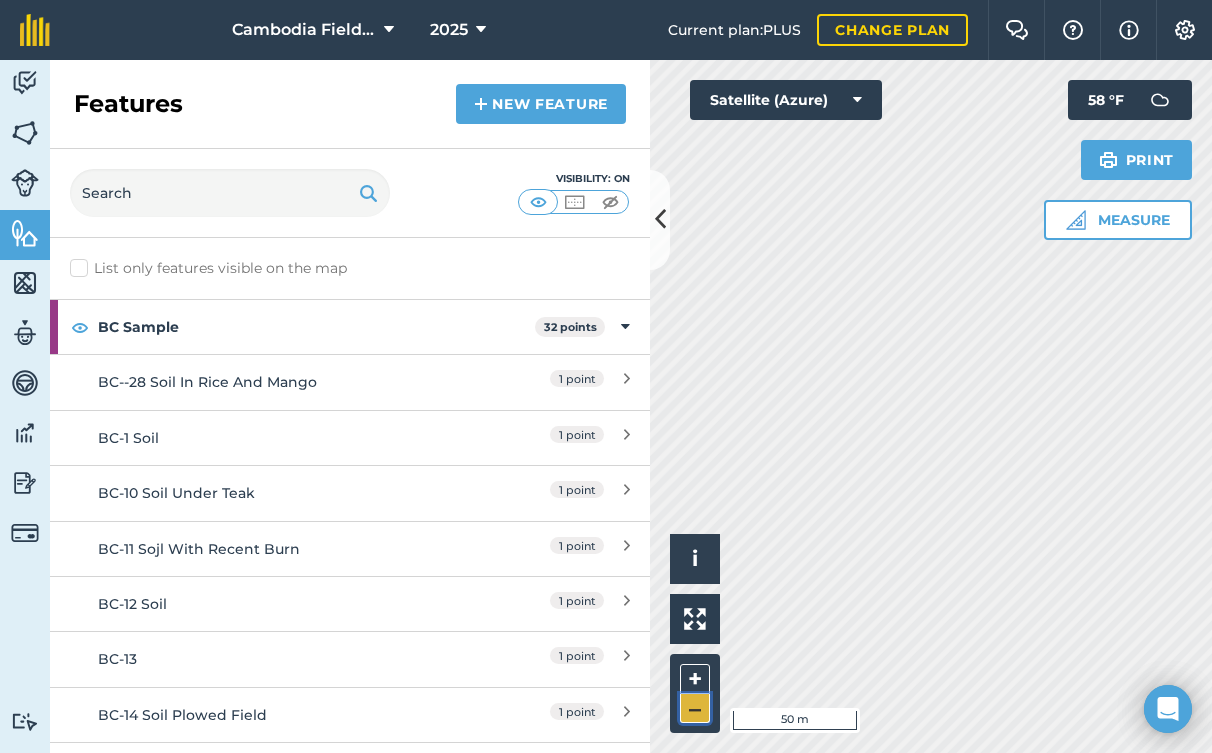 click on "–" at bounding box center (695, 708) 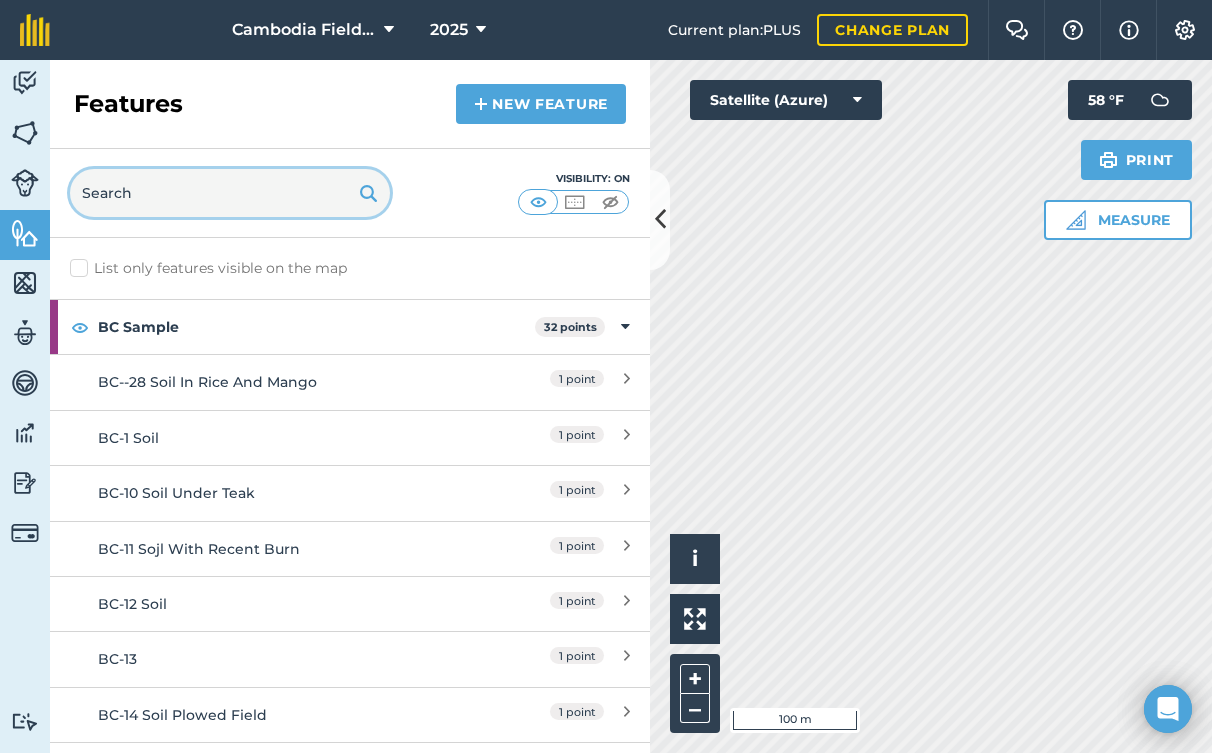 click at bounding box center [230, 193] 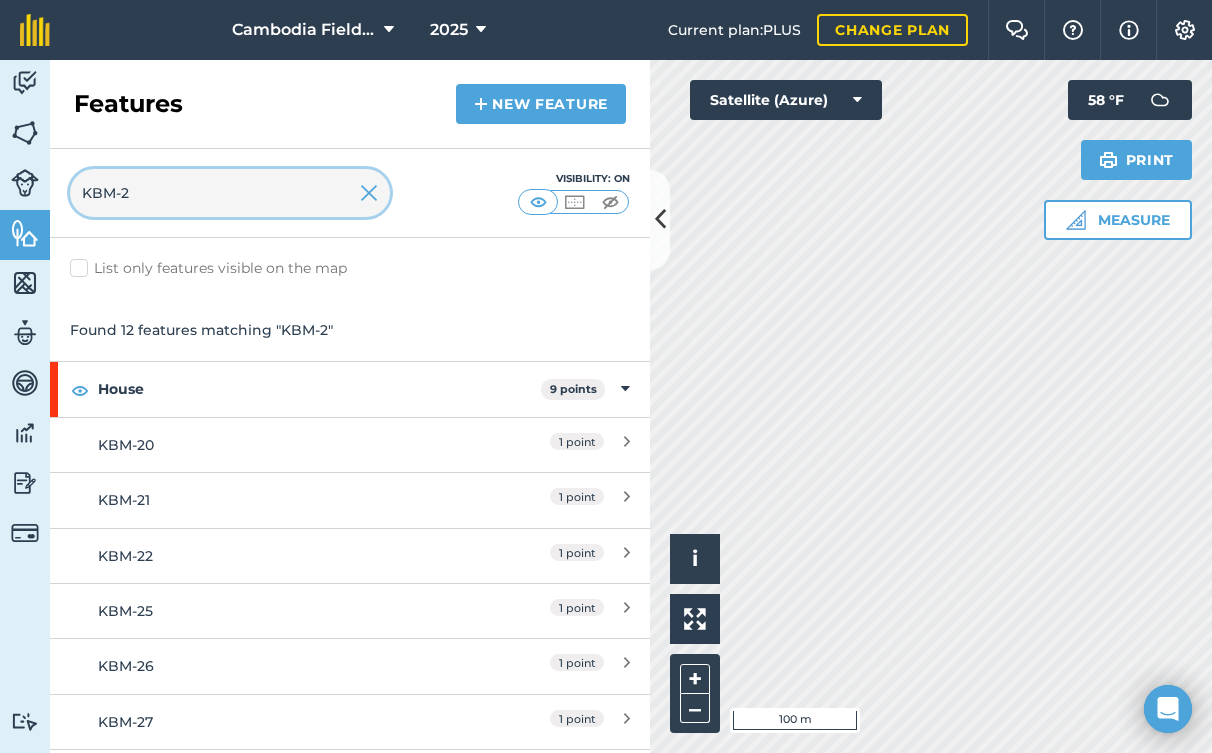 type on "KBM-26" 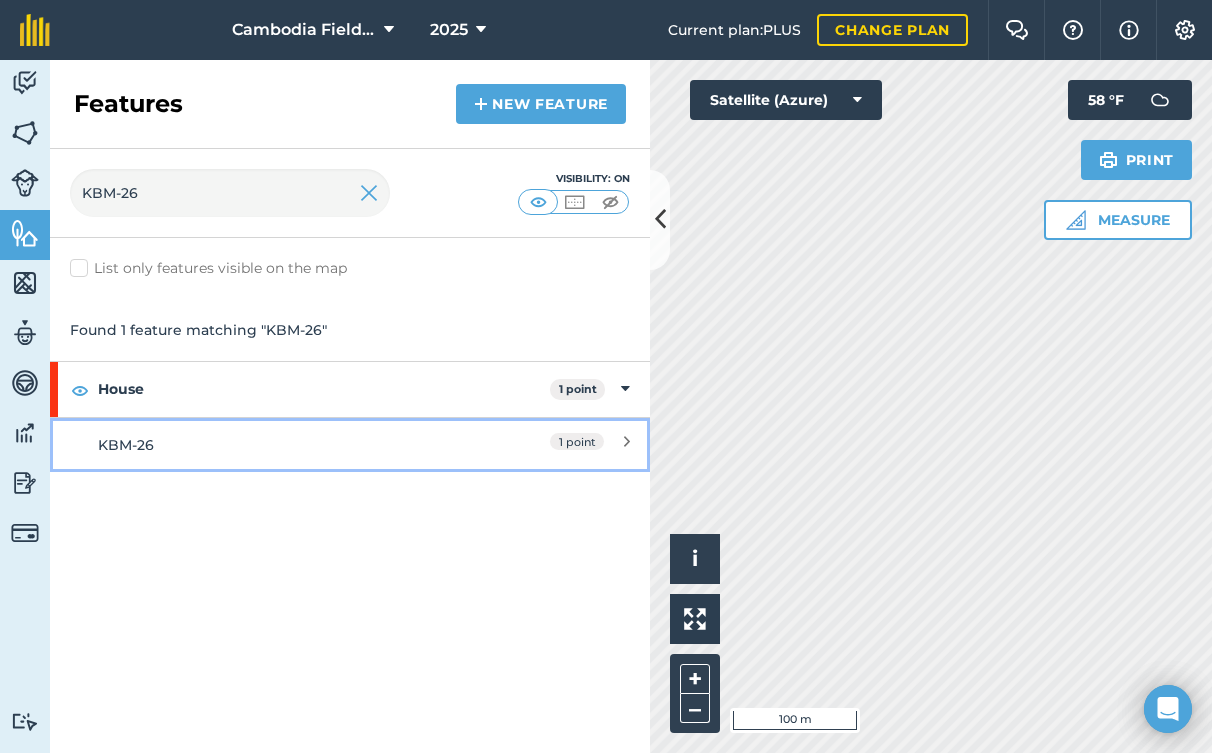 click on "KBM-26 1   point" at bounding box center (350, 444) 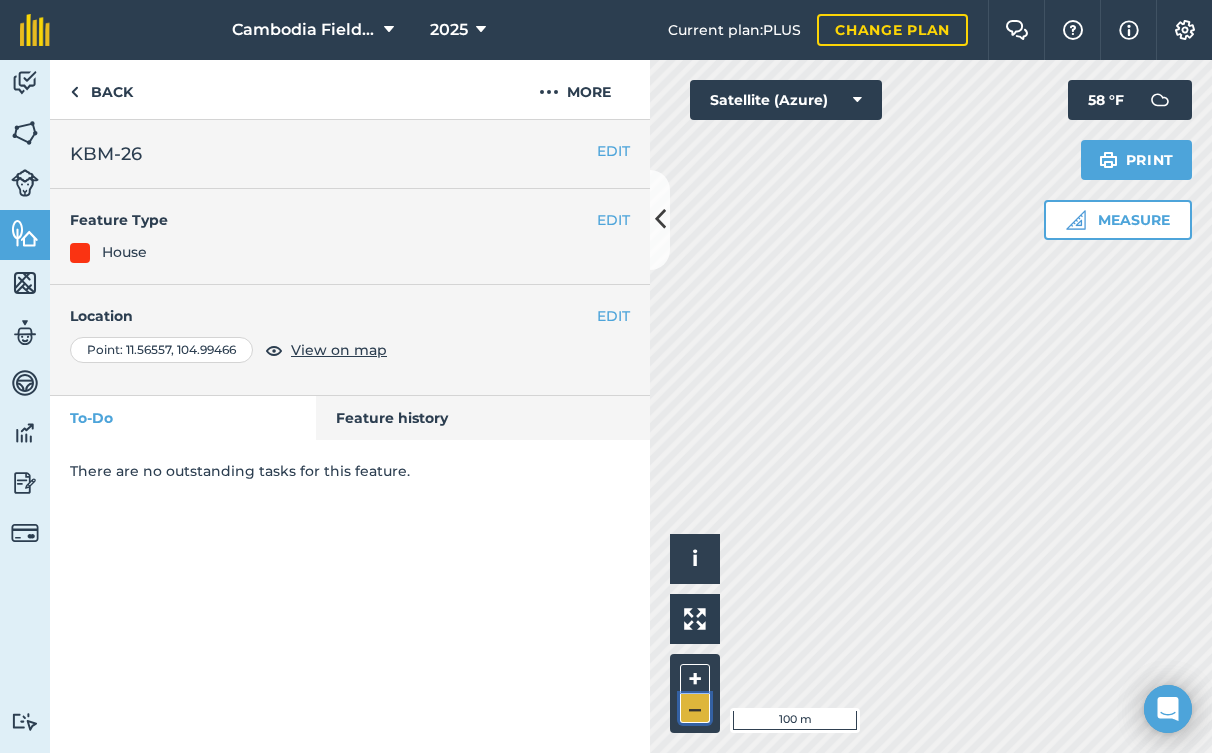 click on "–" at bounding box center [695, 708] 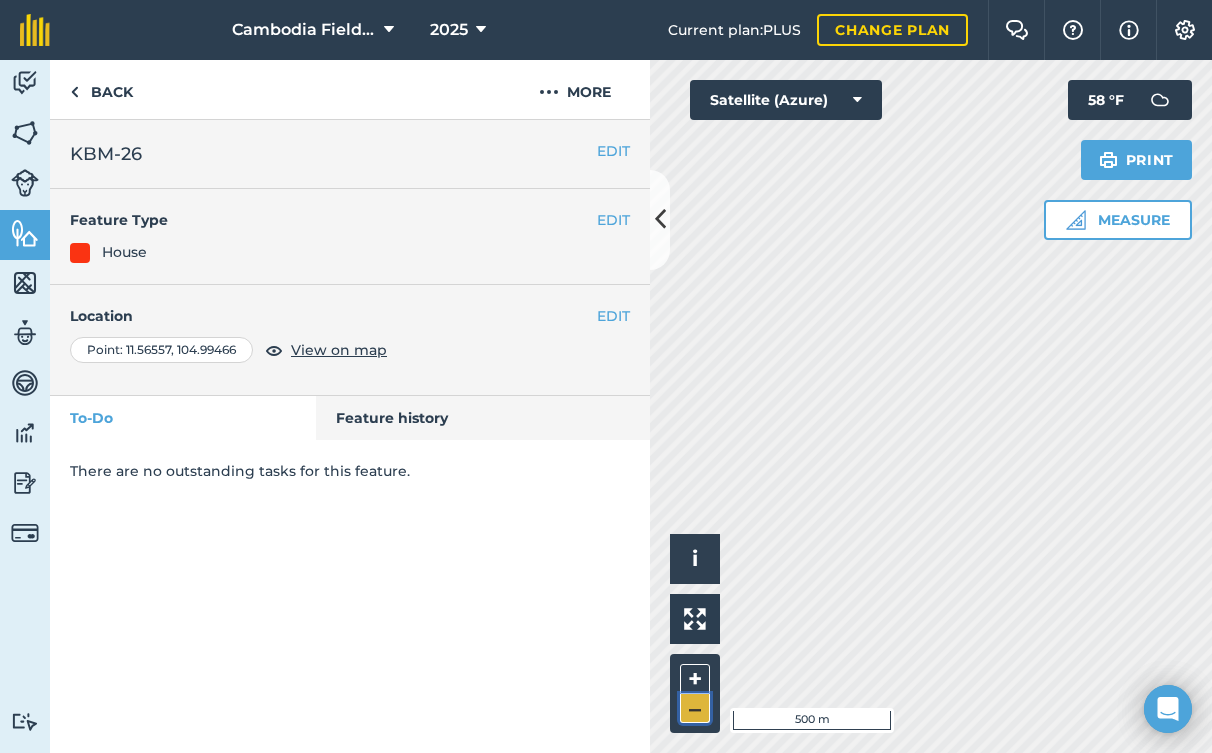 click on "–" at bounding box center (695, 708) 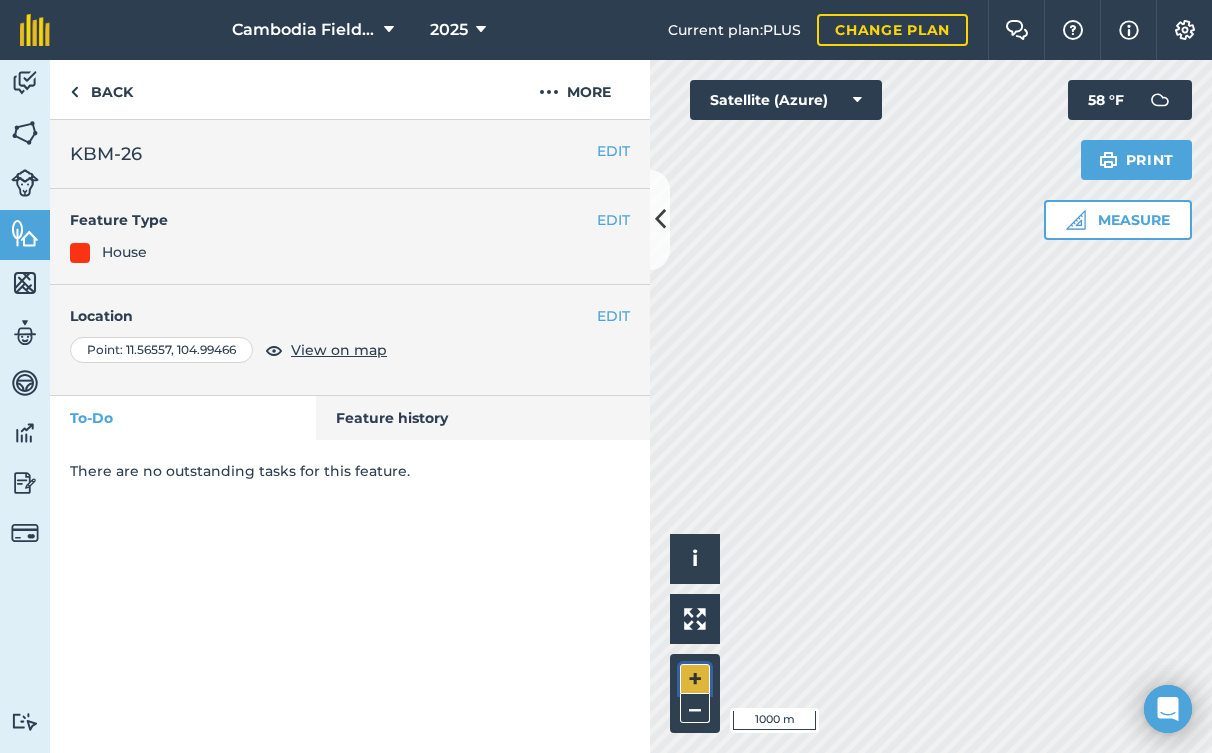 click on "+" at bounding box center (695, 679) 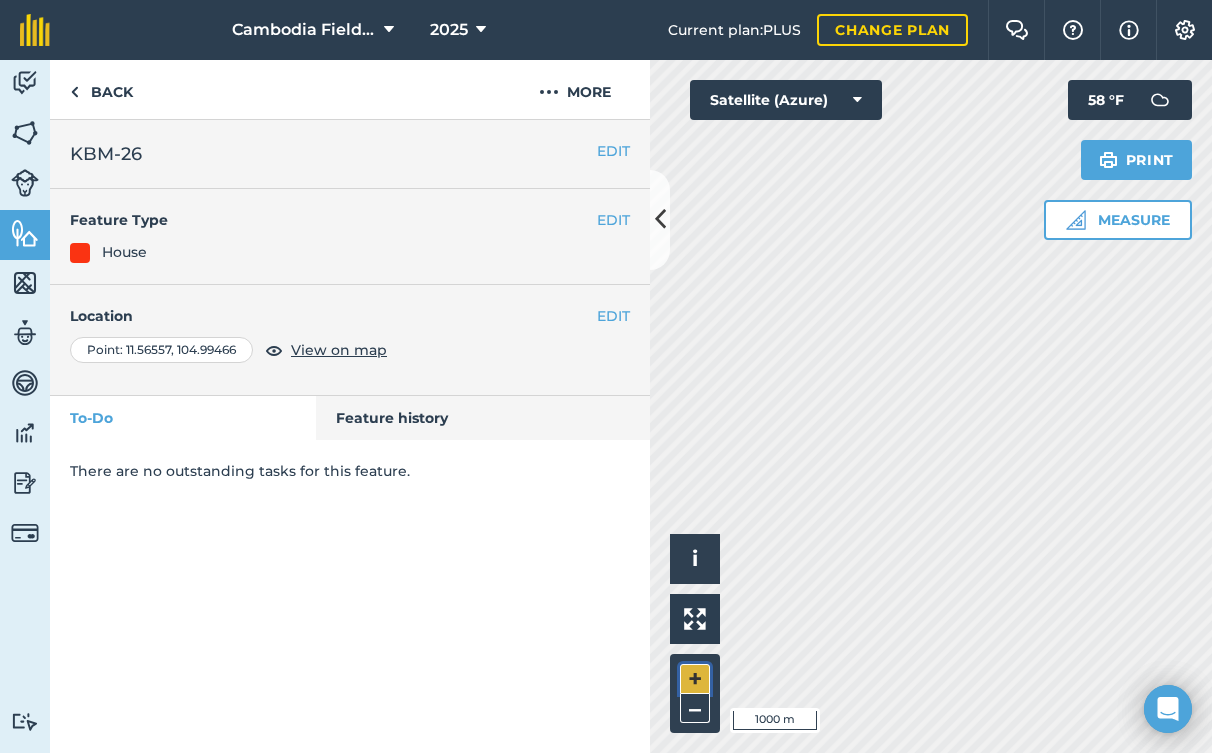 click on "+" at bounding box center [695, 679] 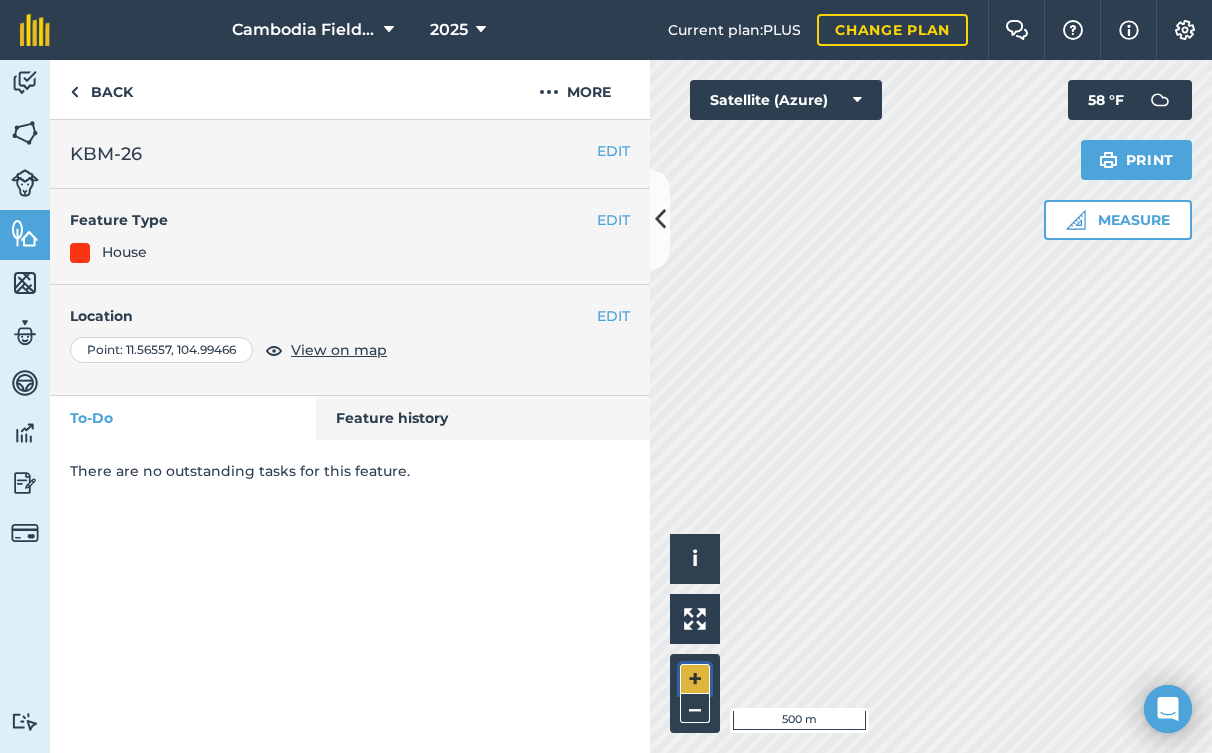 click on "+" at bounding box center (695, 679) 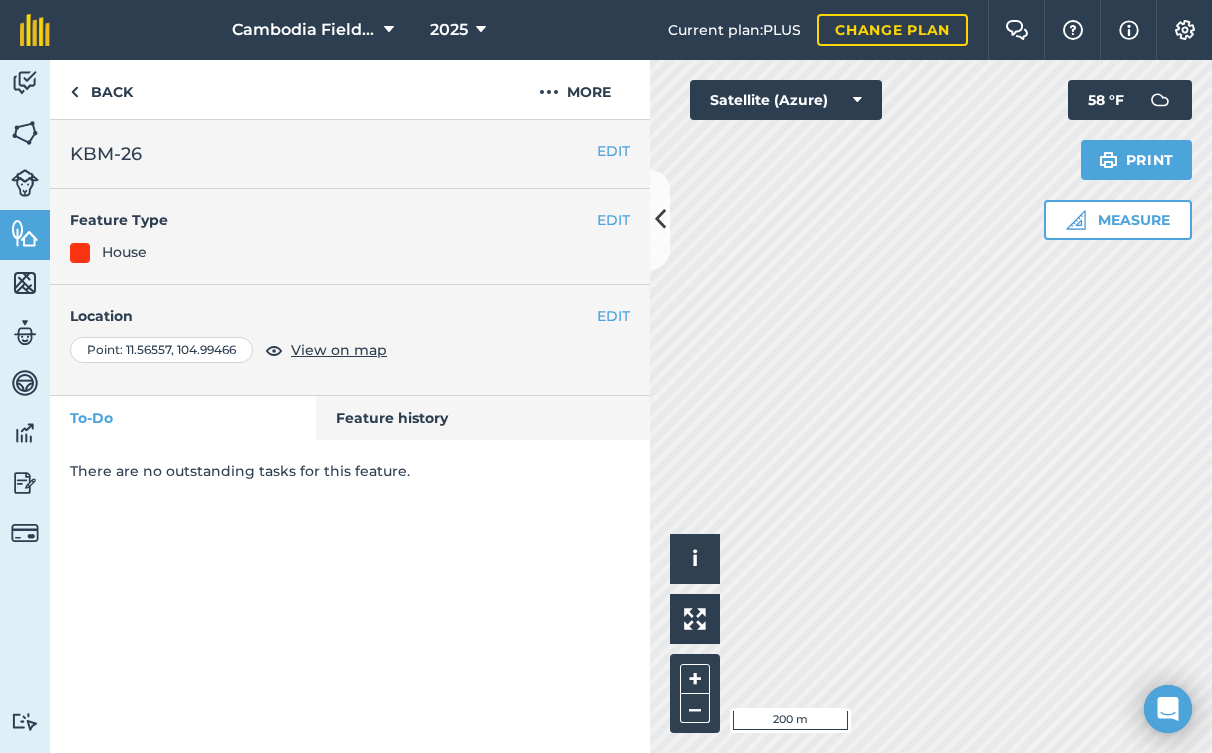 click on "Cambodia Field Sites (NSF SiTS) 2025 Current plan :  PLUS   Change plan Farm Chat Help Info Settings [GEOGRAPHIC_DATA] Field Sites (NSF SiTS)  -  2025 Reproduced with the permission of  Microsoft Printed on  [DATE] Field usages No usage set [PERSON_NAME] Flights RICE SOIL MOISTURE Weather, Water Level, Soil Moisture Feature types BC Sample BC Sample BT DV Flights DV Sample EE Location Experimental plot Field Validation FV Field Health clinic House MEE Location [GEOGRAPHIC_DATA] rice [GEOGRAPHIC_DATA] Rice plant leaf Sensors/samplers Soil Soil moisture Trees Urine sample Water Activity Fields Livestock Features Maps Team Vehicles Data Reporting Billing Tutorials Tutorials   Back   More EDIT KBM-26 EDIT Feature Type House EDIT Location Point :   [GEOGRAPHIC_DATA]    View on map To-Do Feature history There are no outstanding tasks for this feature. Hello i © 2025 TomTom, Microsoft 200 m + – Satellite (Azure) Measure Print 58   ° F" at bounding box center [606, 376] 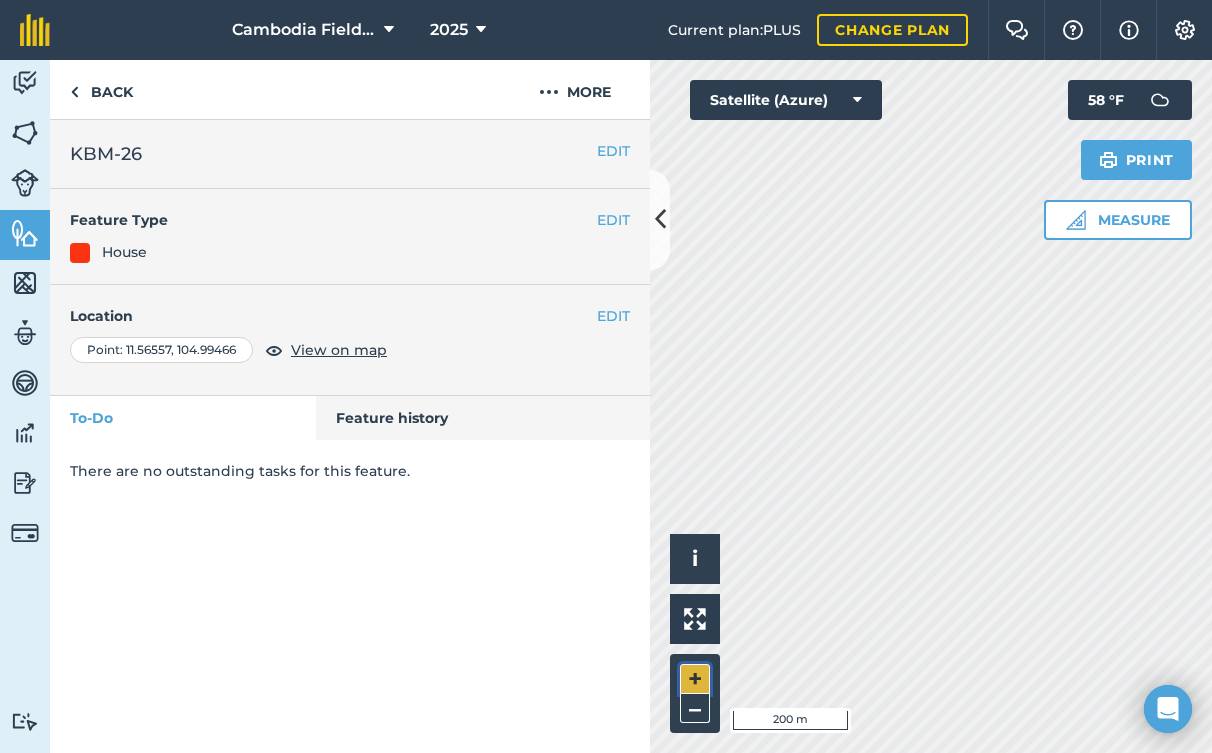 click on "+" at bounding box center [695, 679] 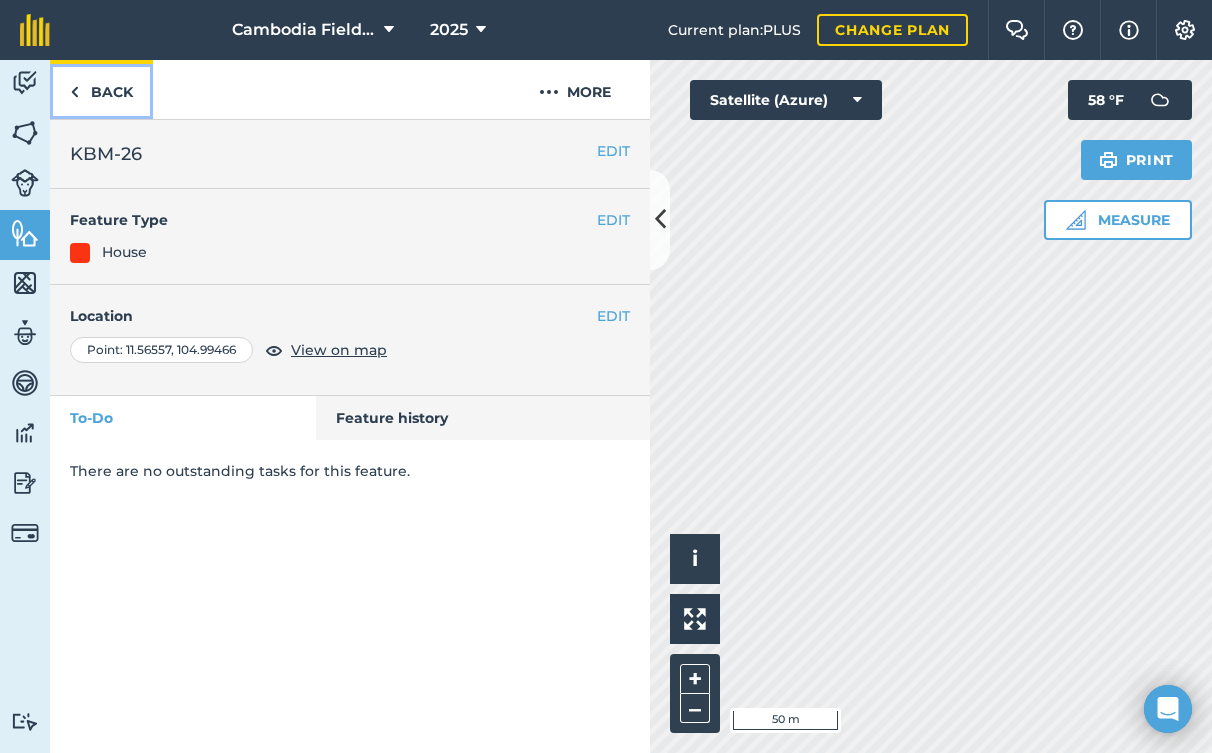 click on "Back" at bounding box center [101, 89] 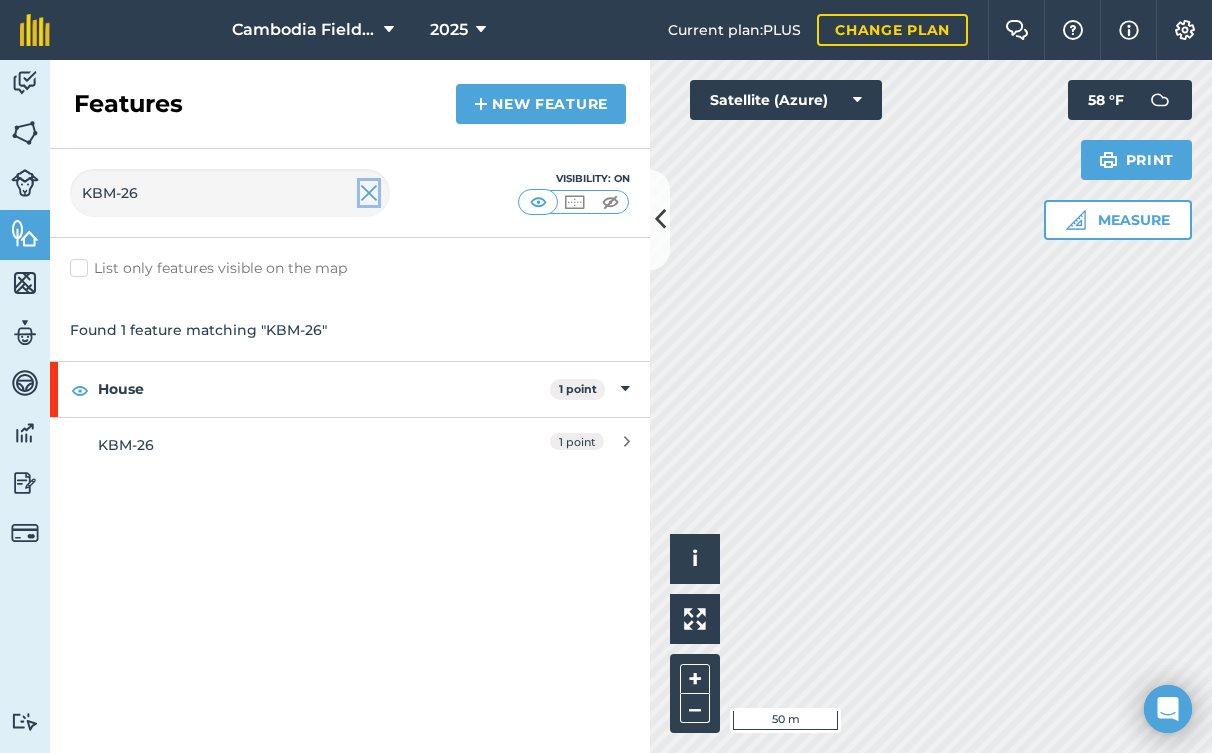 click at bounding box center (369, 193) 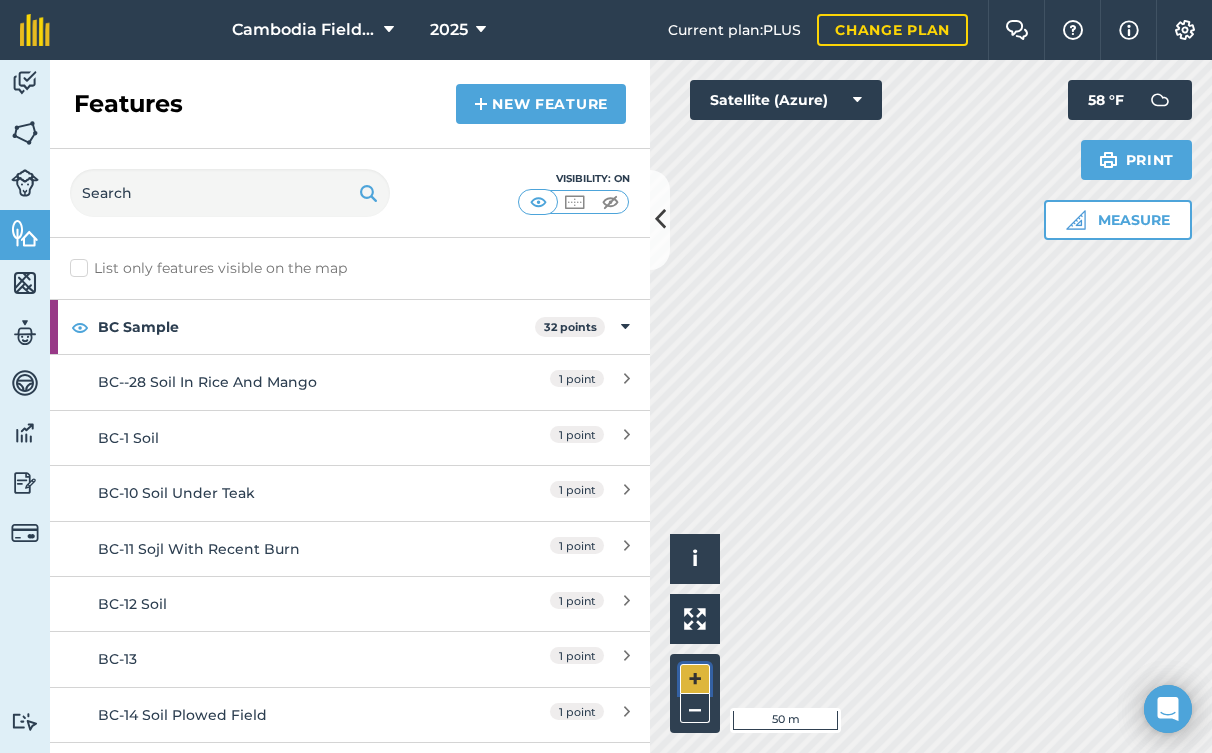 click on "+" at bounding box center [695, 679] 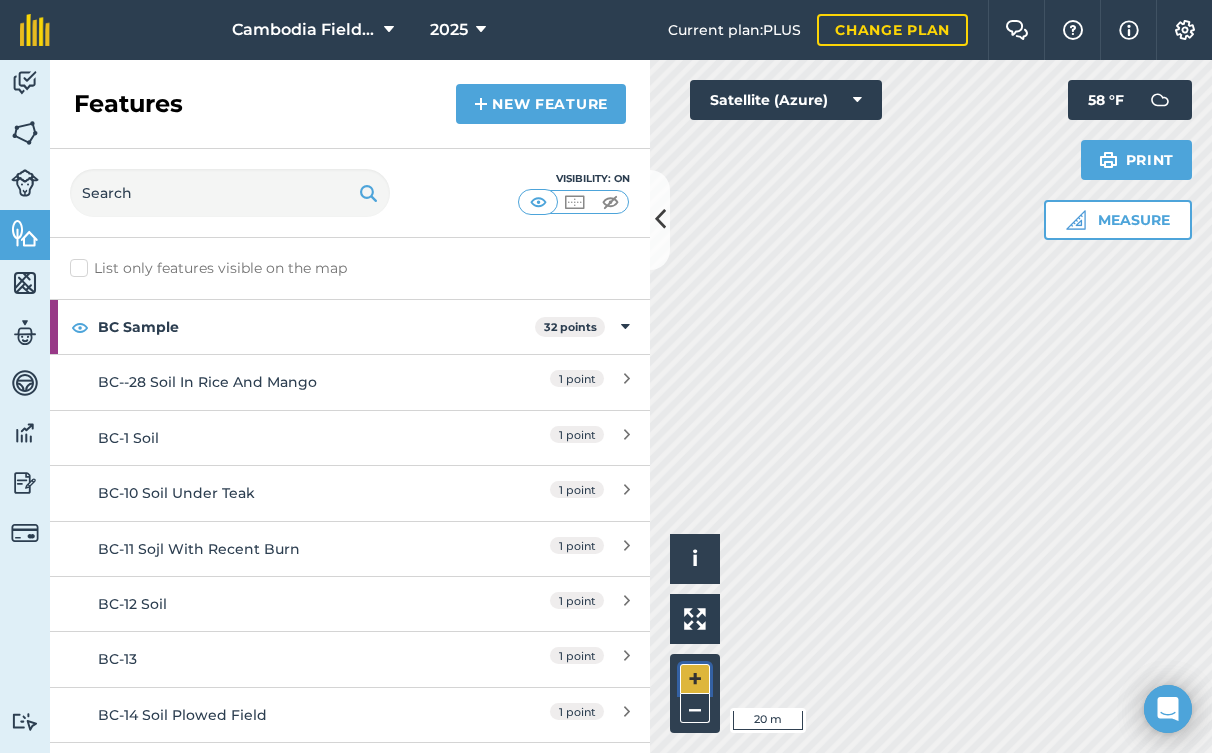 click on "+" at bounding box center [695, 679] 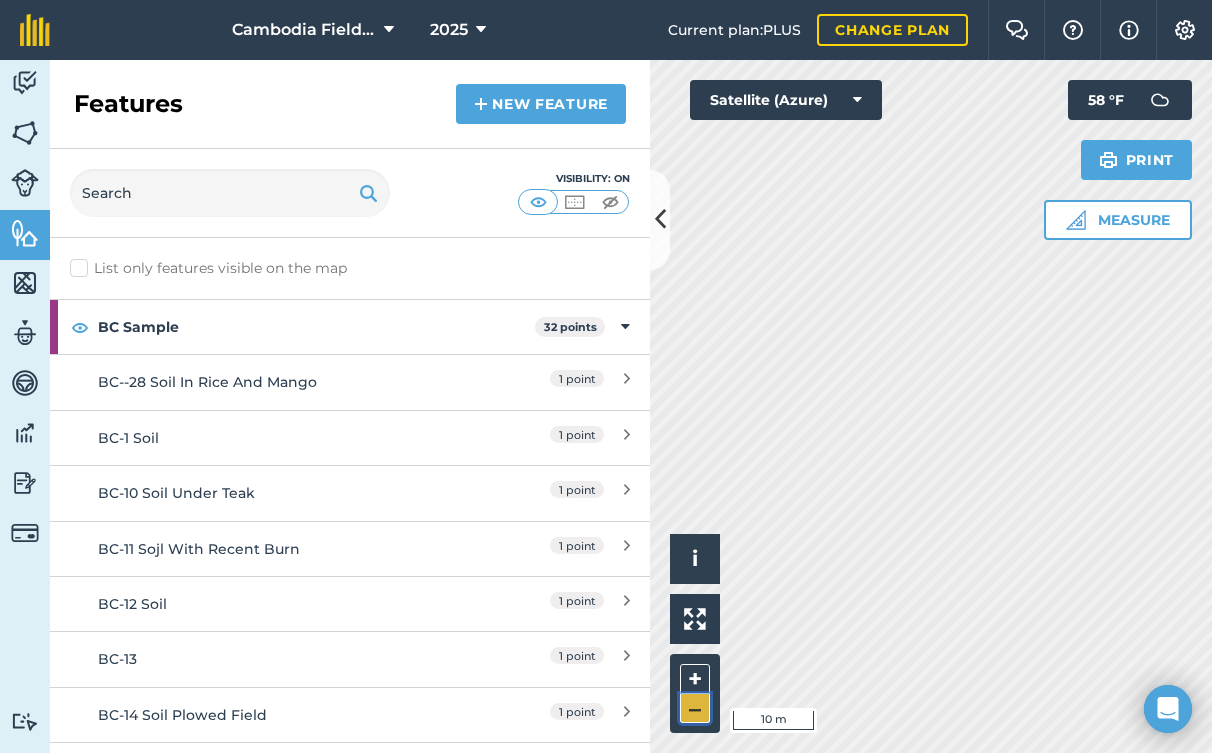 click on "–" at bounding box center (695, 708) 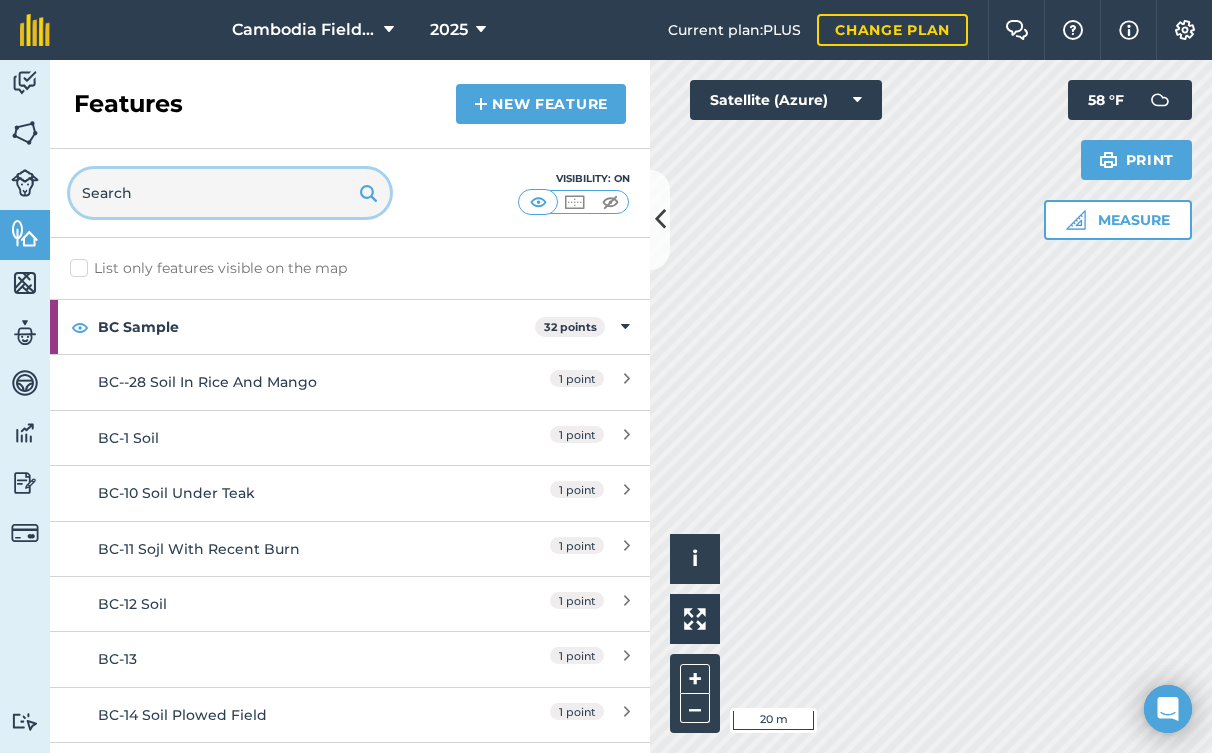 click at bounding box center [230, 193] 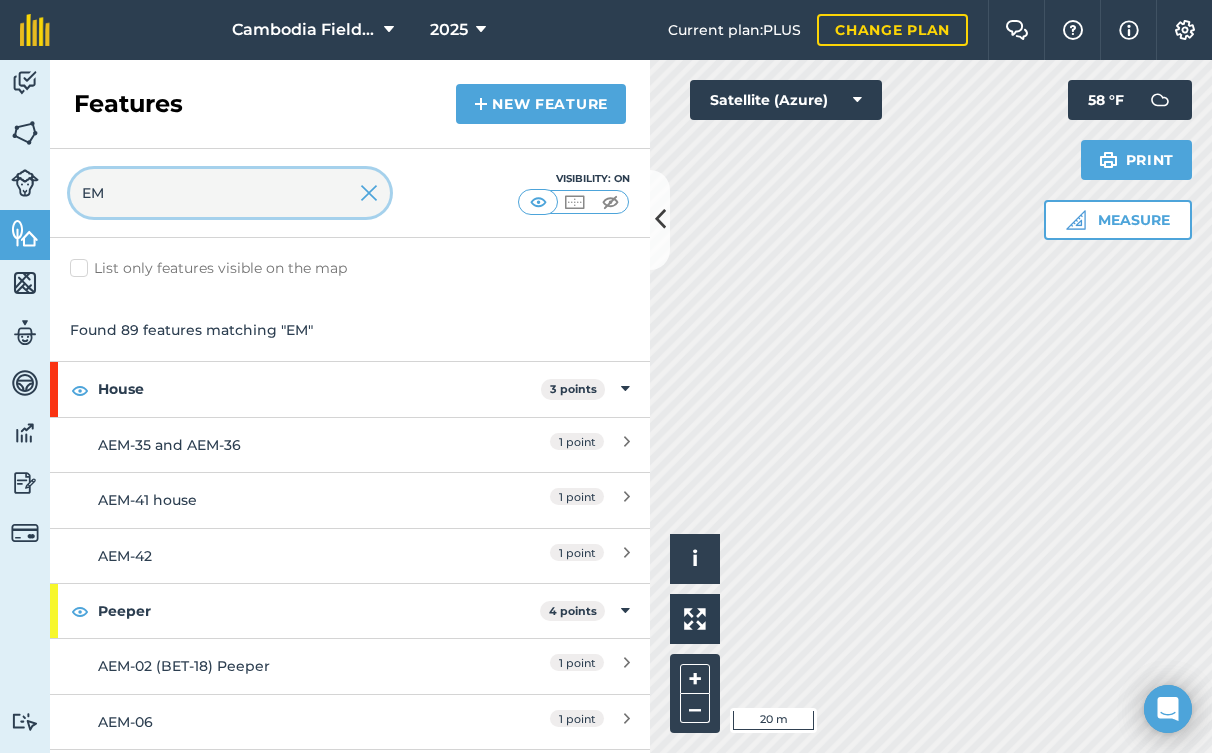 type on "E" 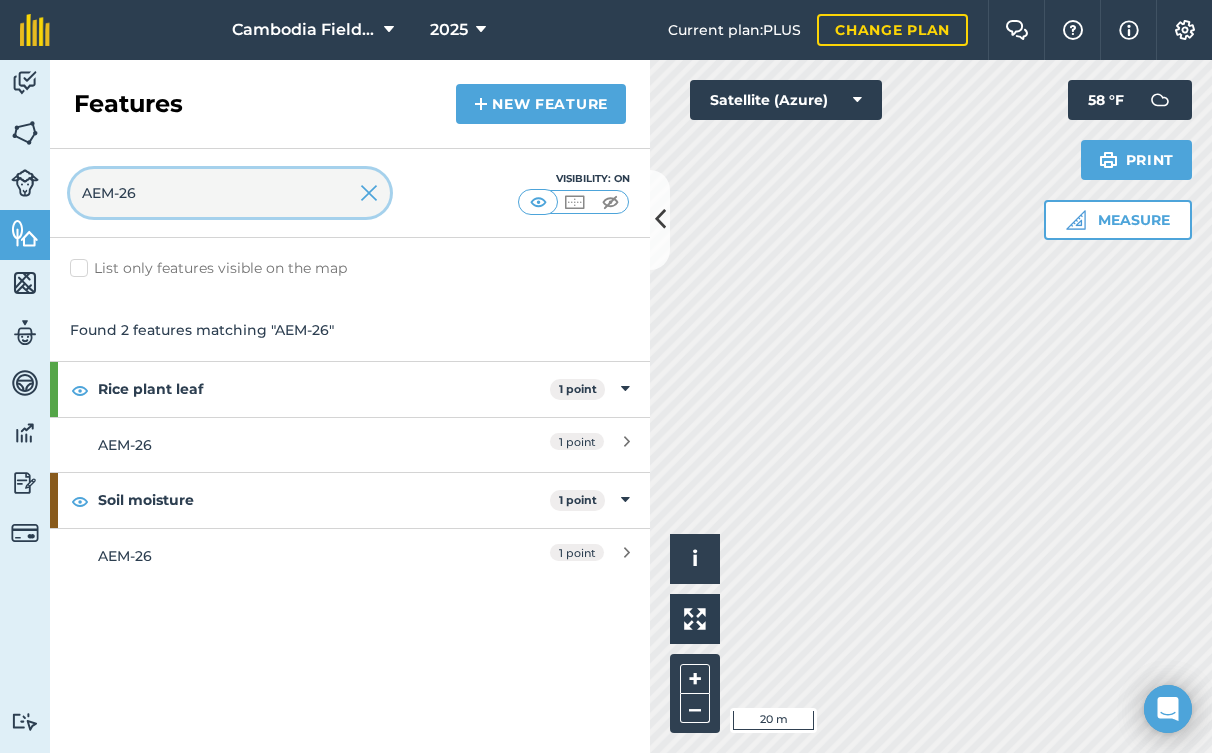 type on "AEM-26" 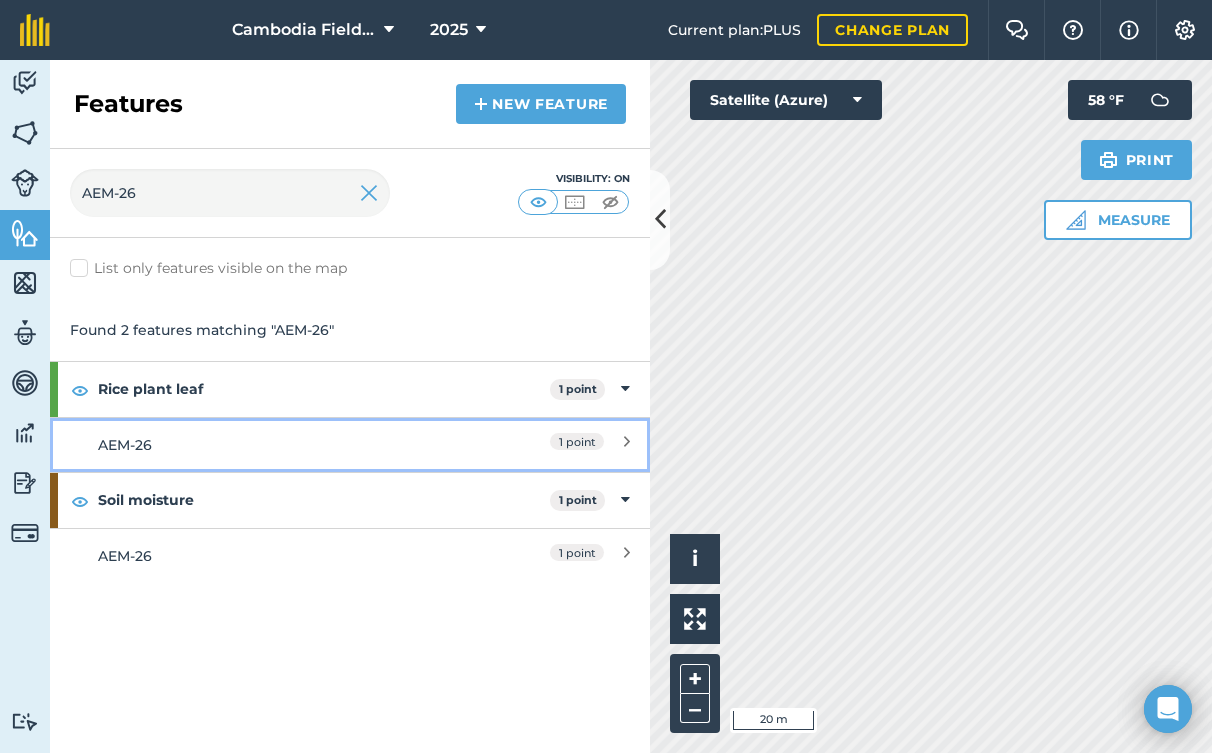 click on "AEM-26" at bounding box center (275, 445) 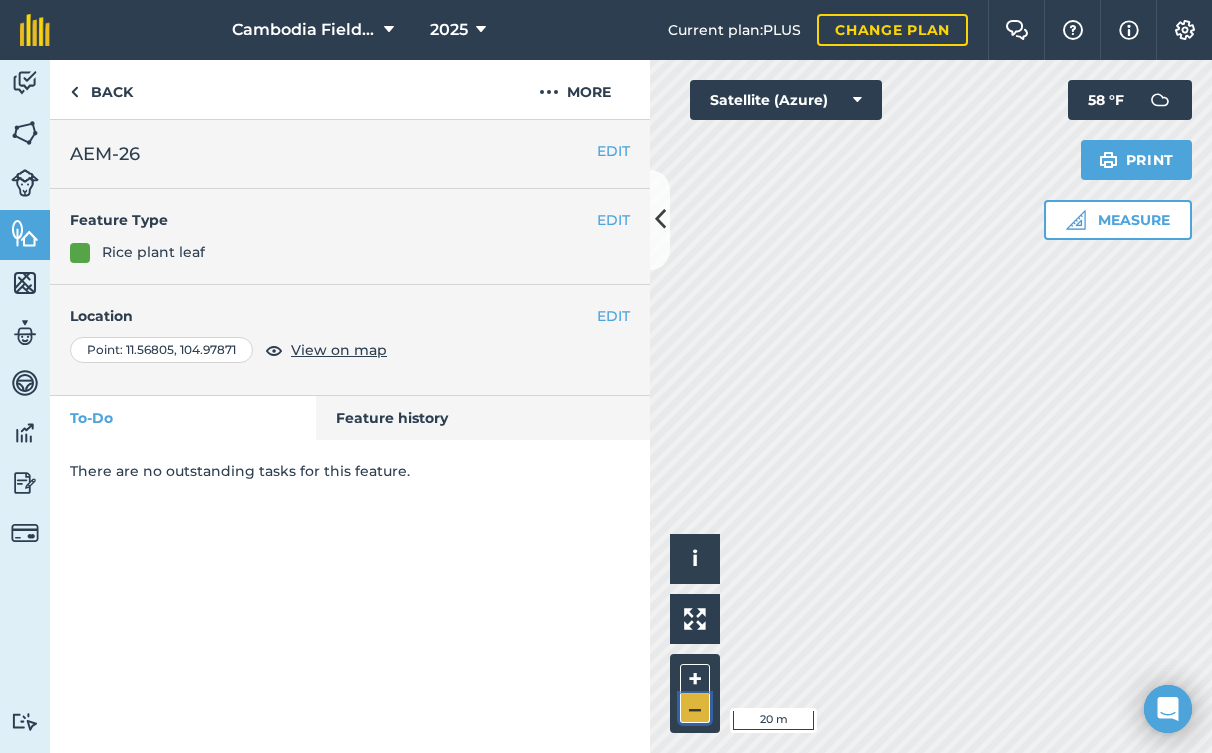 click on "–" at bounding box center (695, 708) 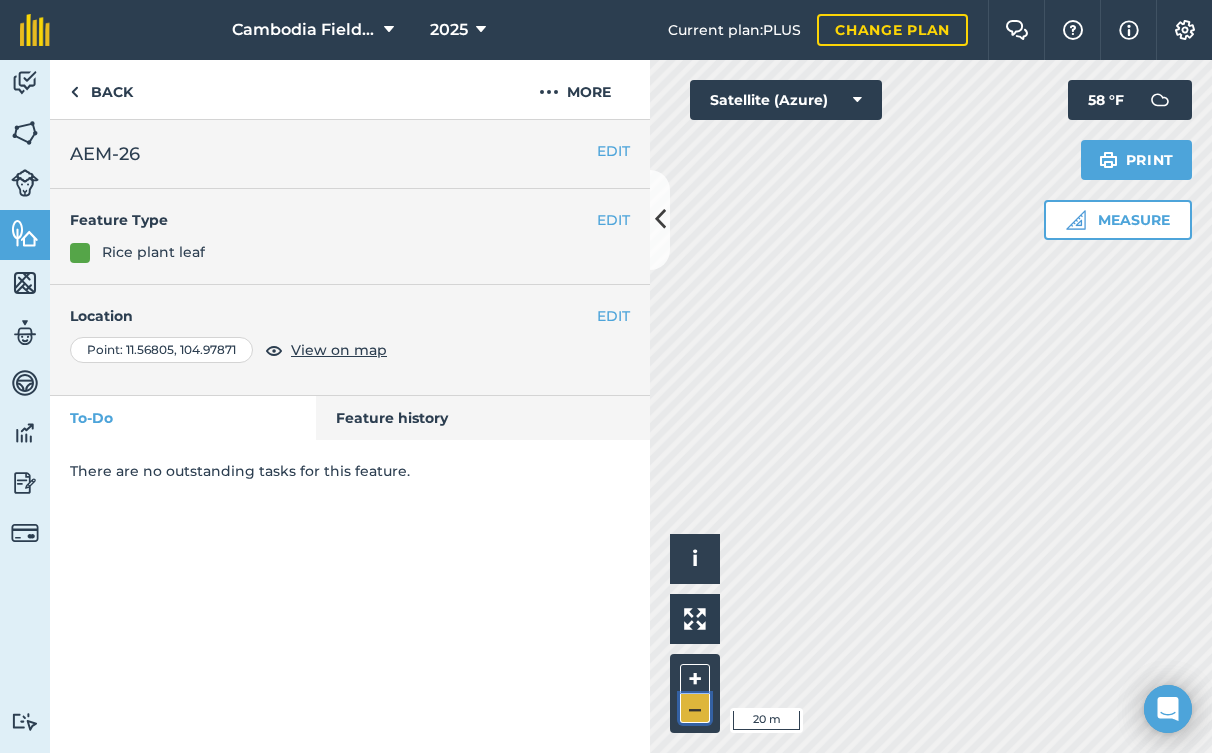 click on "–" at bounding box center [695, 708] 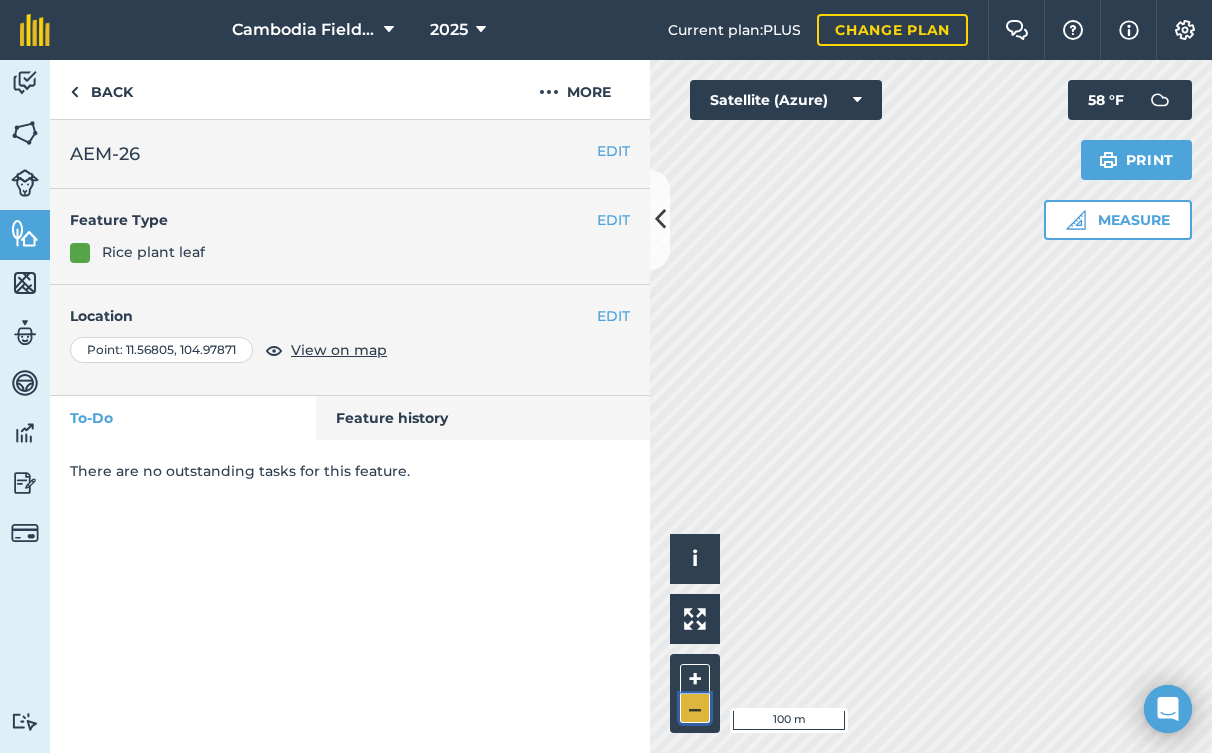 click on "–" at bounding box center (695, 708) 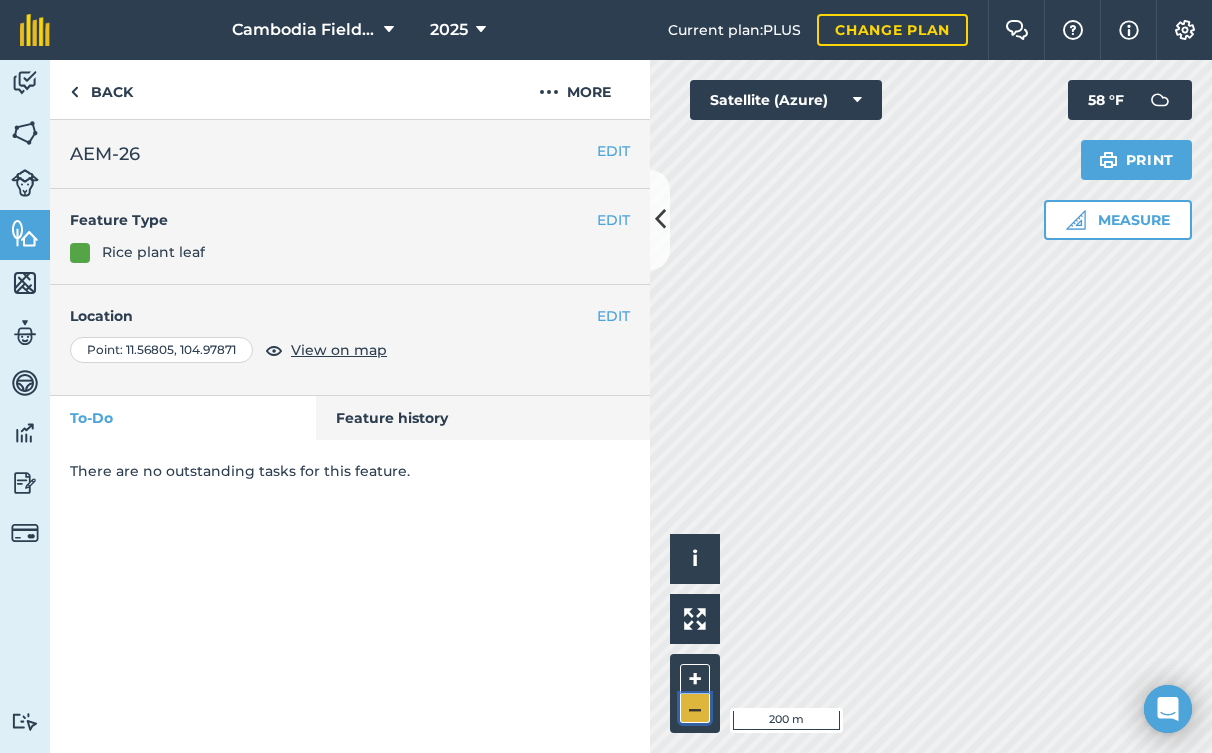 click on "–" at bounding box center (695, 708) 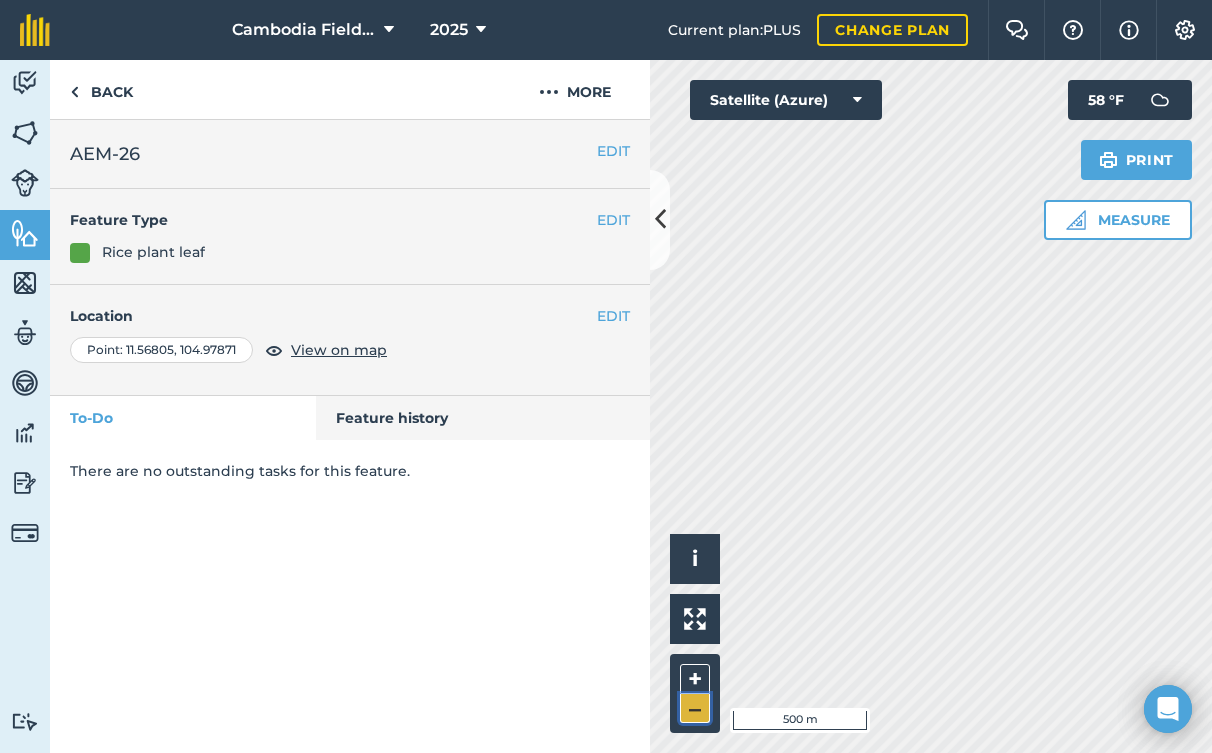 click on "–" at bounding box center (695, 708) 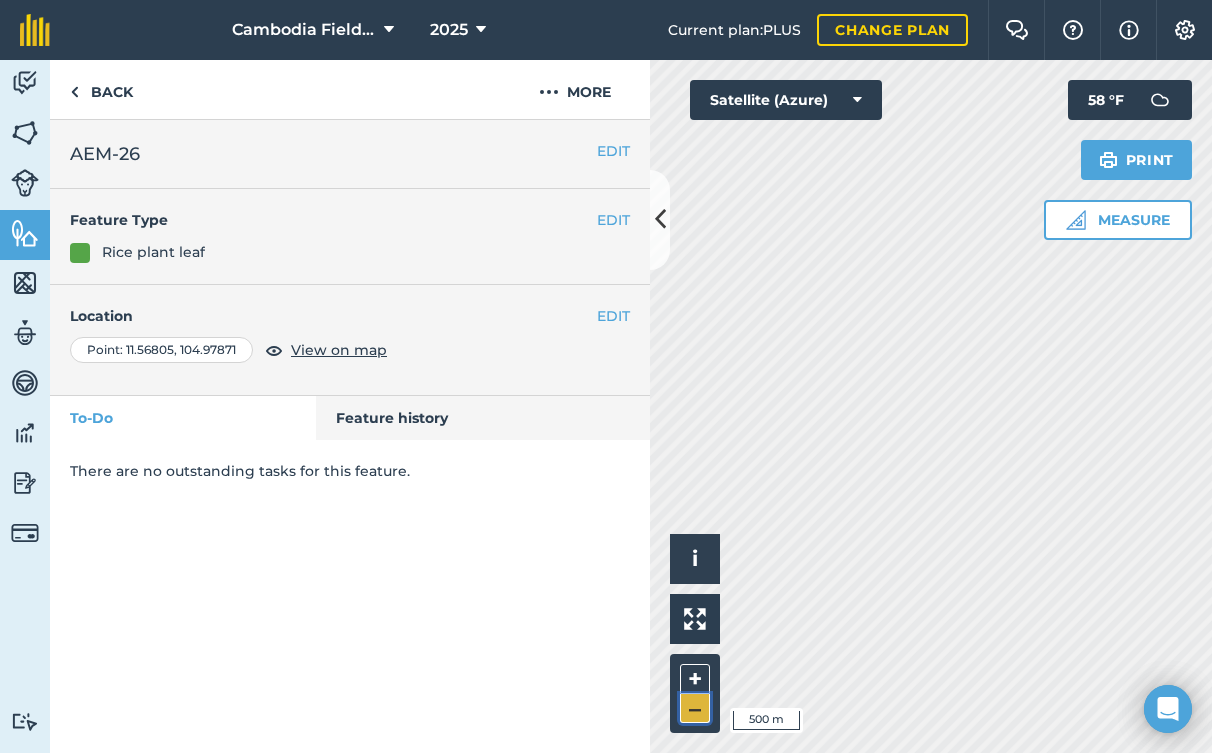 click on "–" at bounding box center (695, 708) 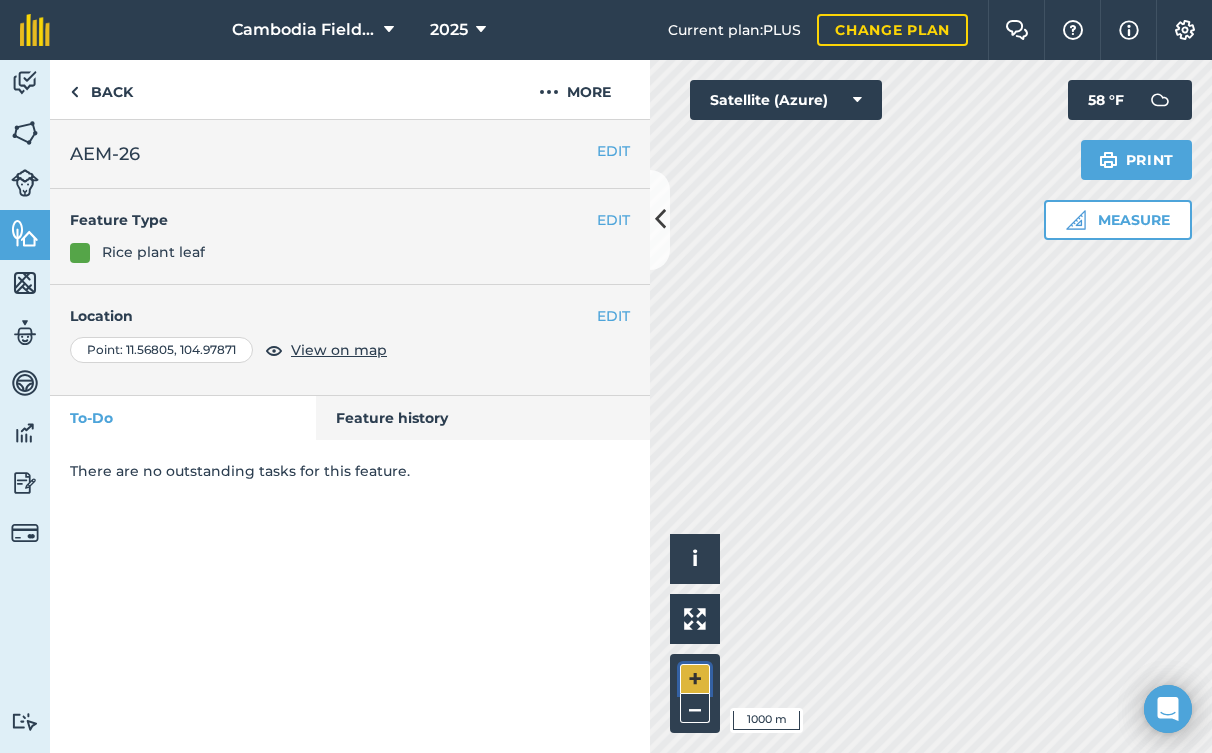 click on "+" at bounding box center (695, 679) 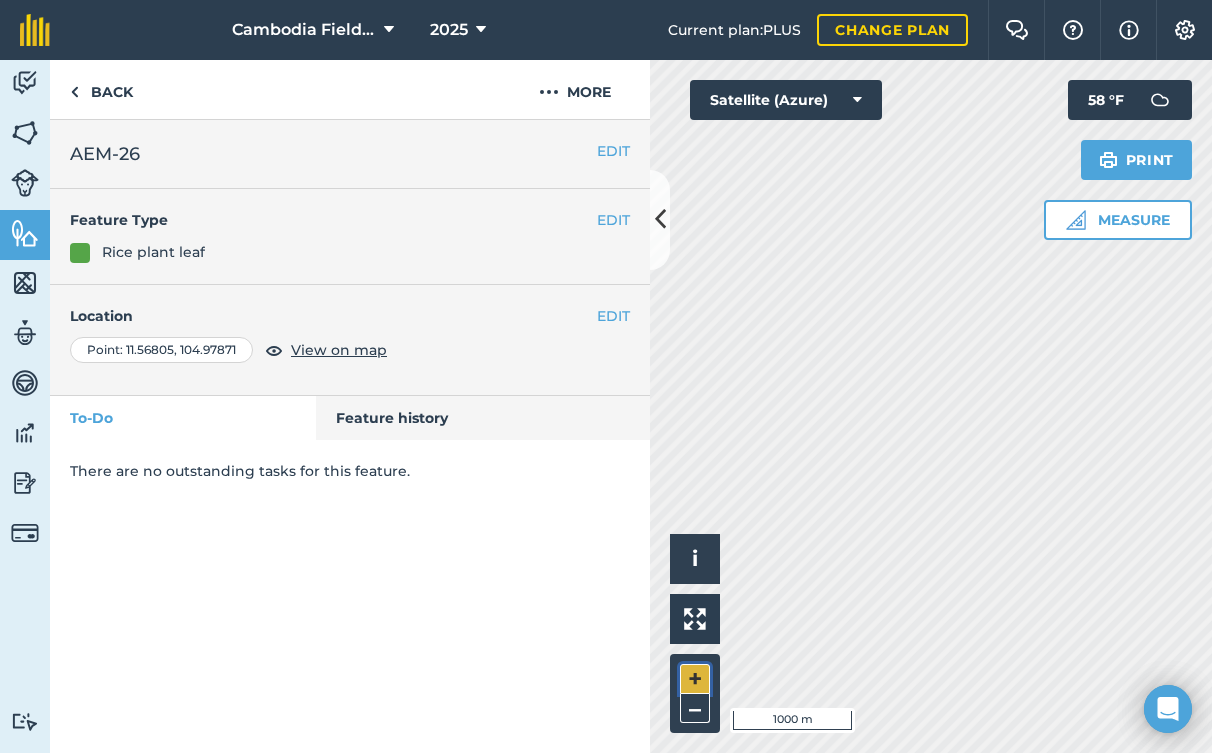 click on "+" at bounding box center (695, 679) 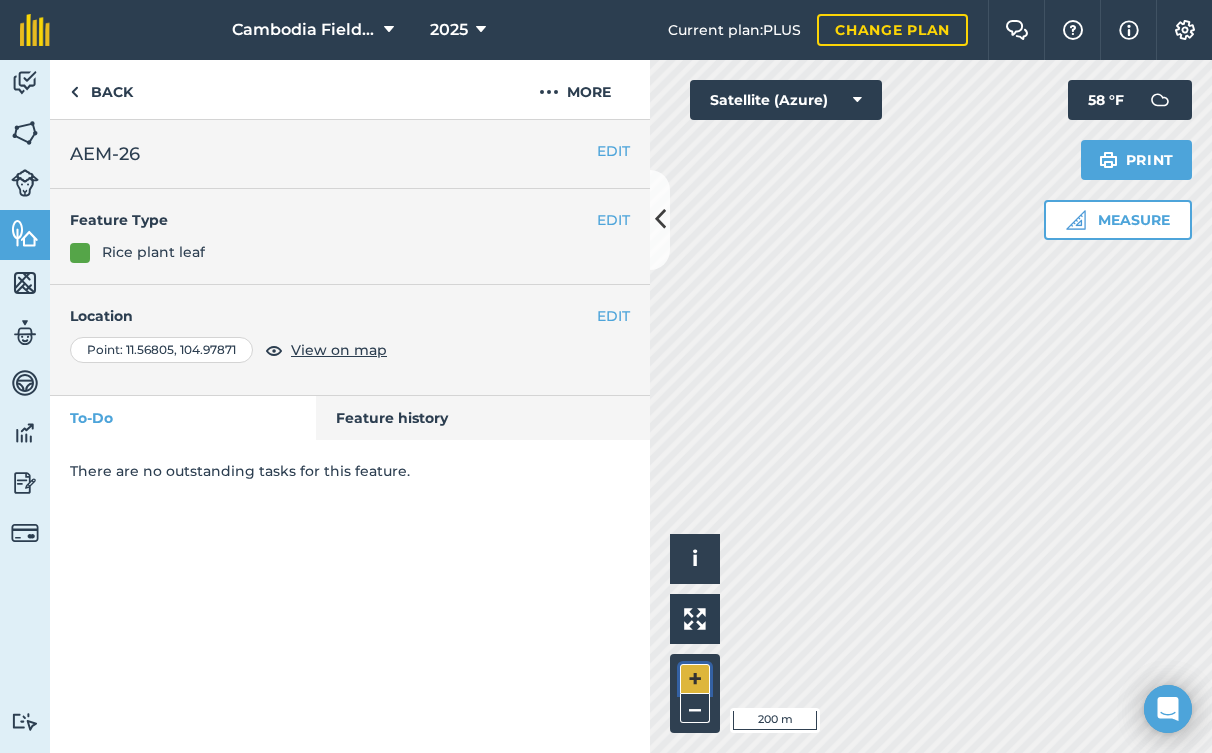 click on "+" at bounding box center [695, 679] 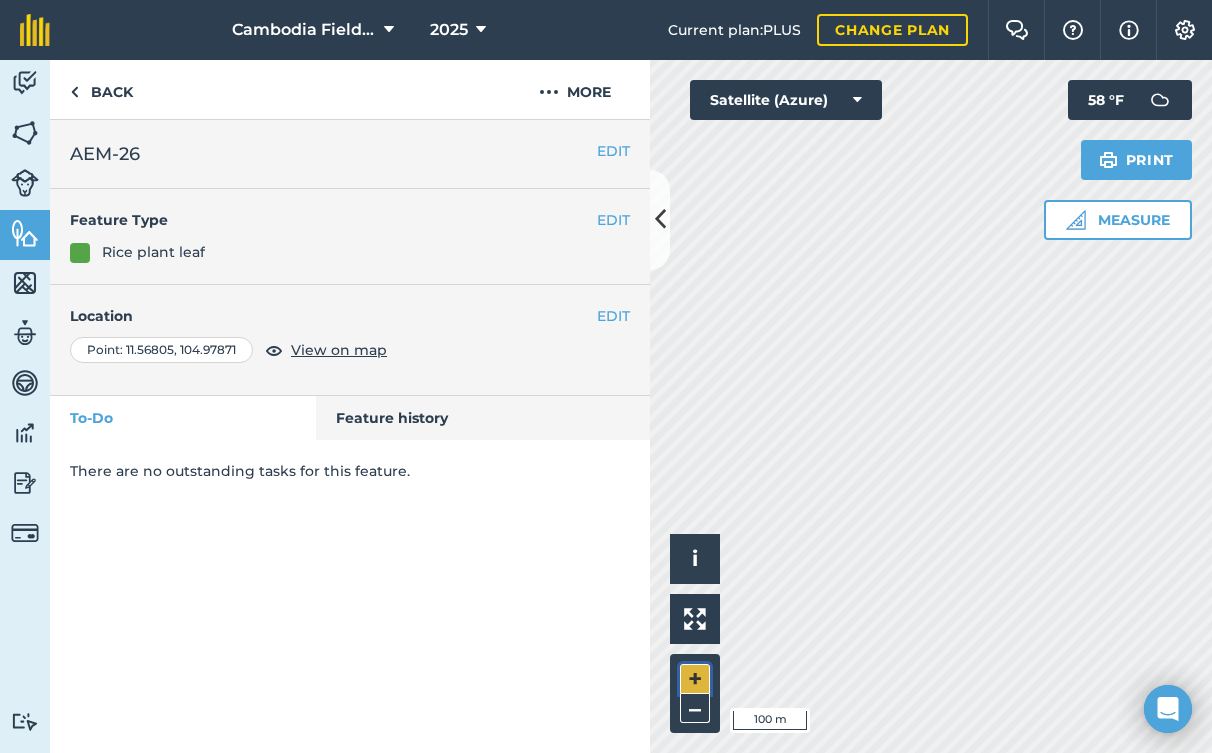 click on "+" at bounding box center (695, 679) 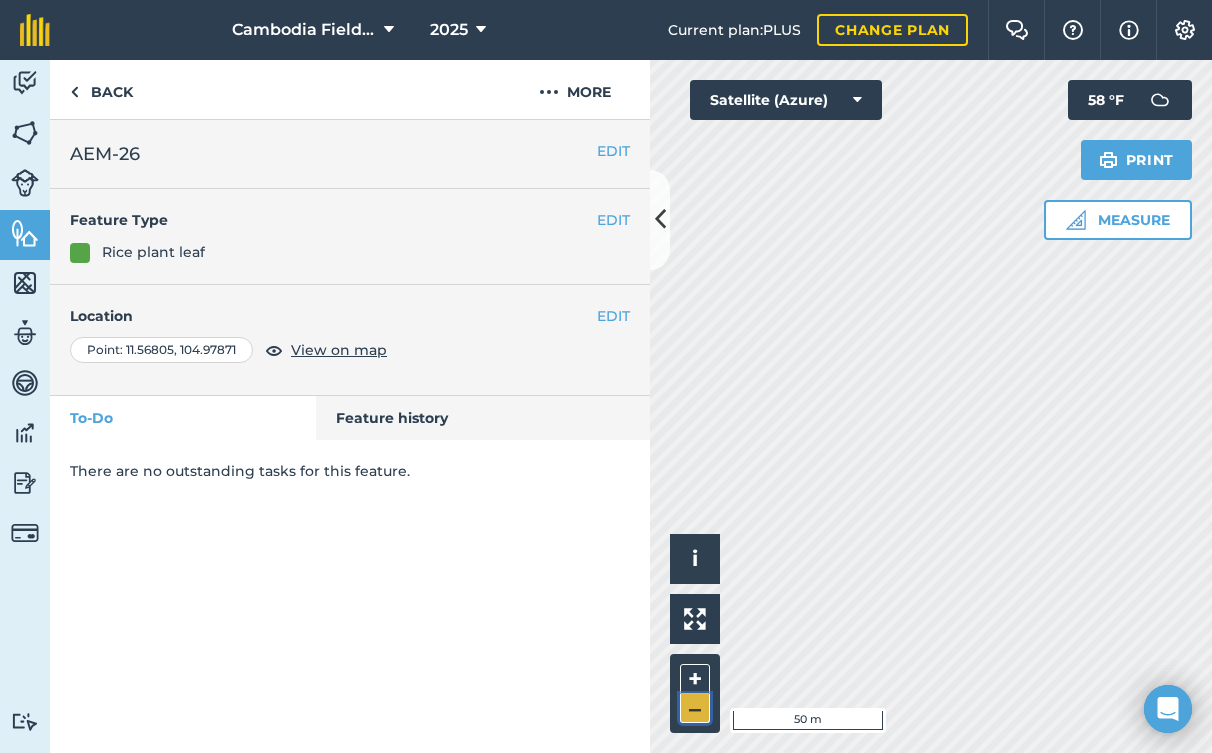 click on "–" at bounding box center (695, 708) 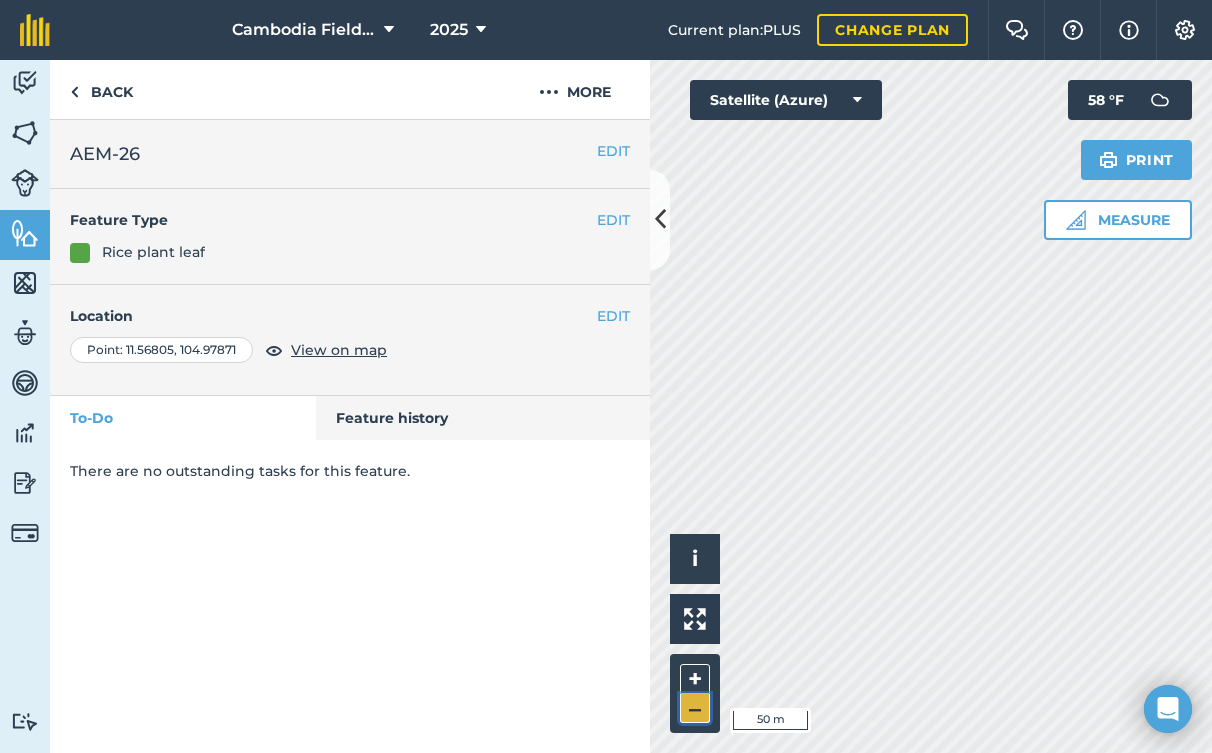 click on "–" at bounding box center (695, 708) 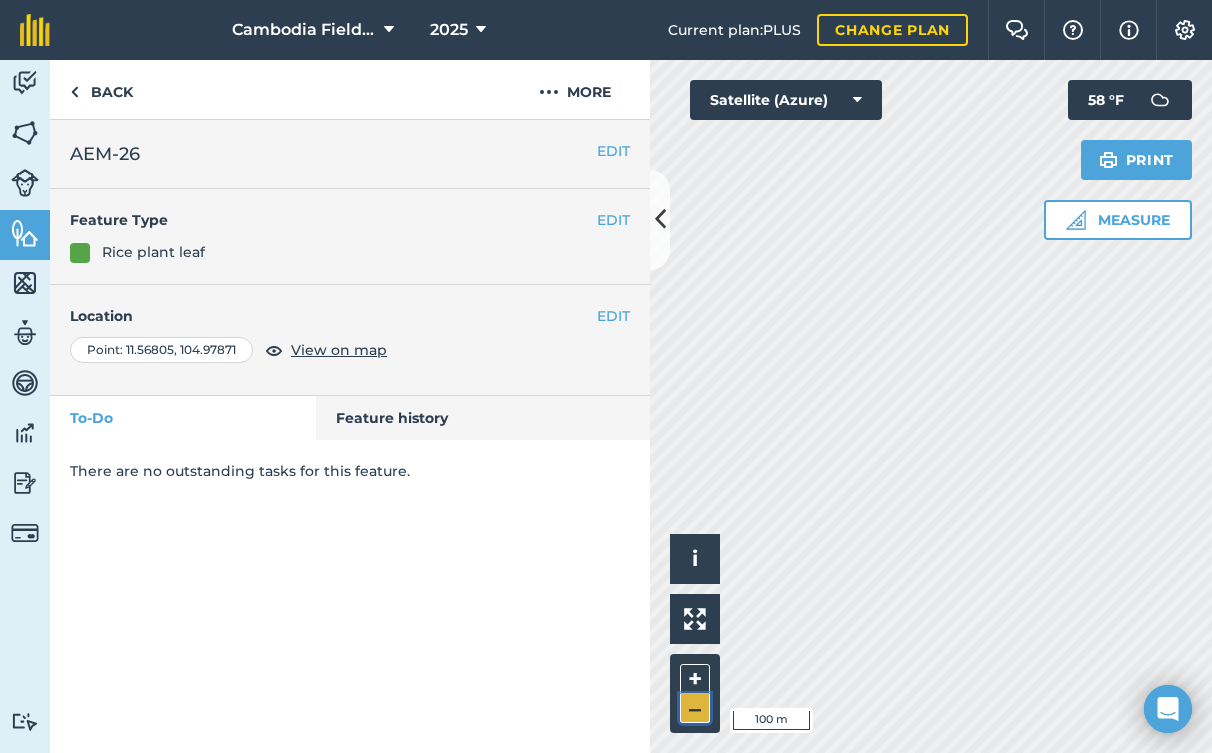 click on "–" at bounding box center [695, 708] 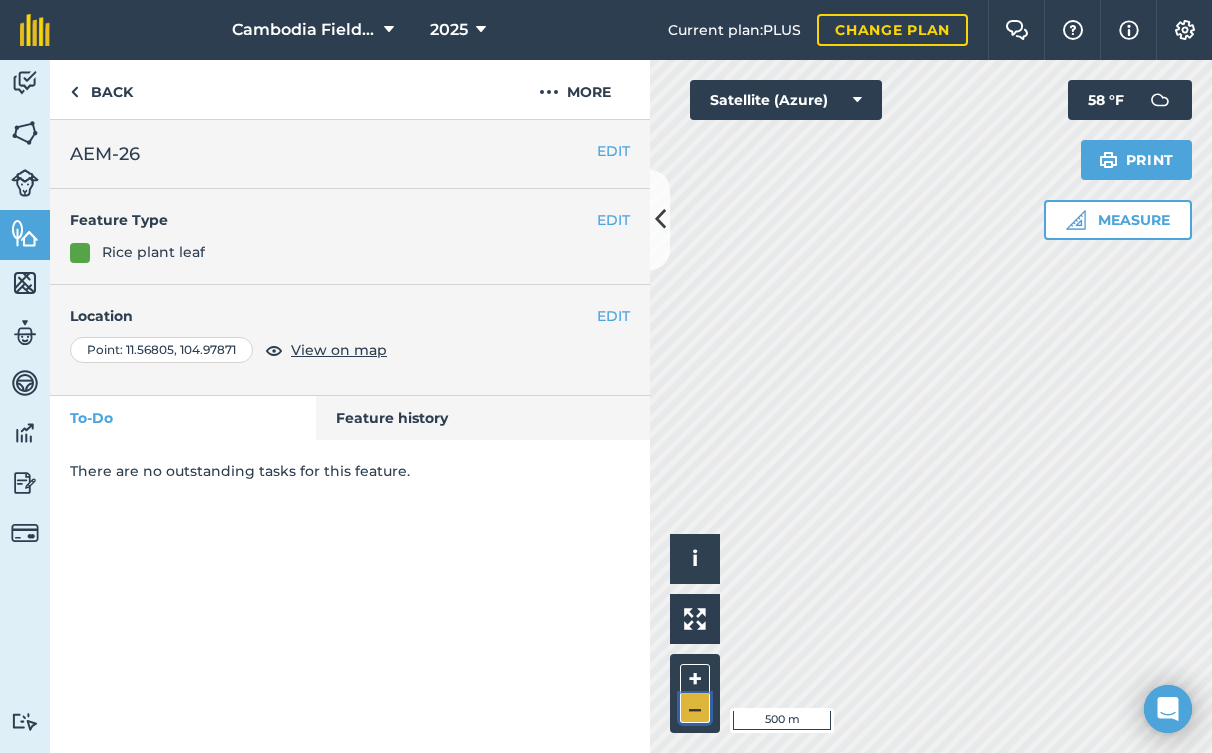 click on "–" at bounding box center [695, 708] 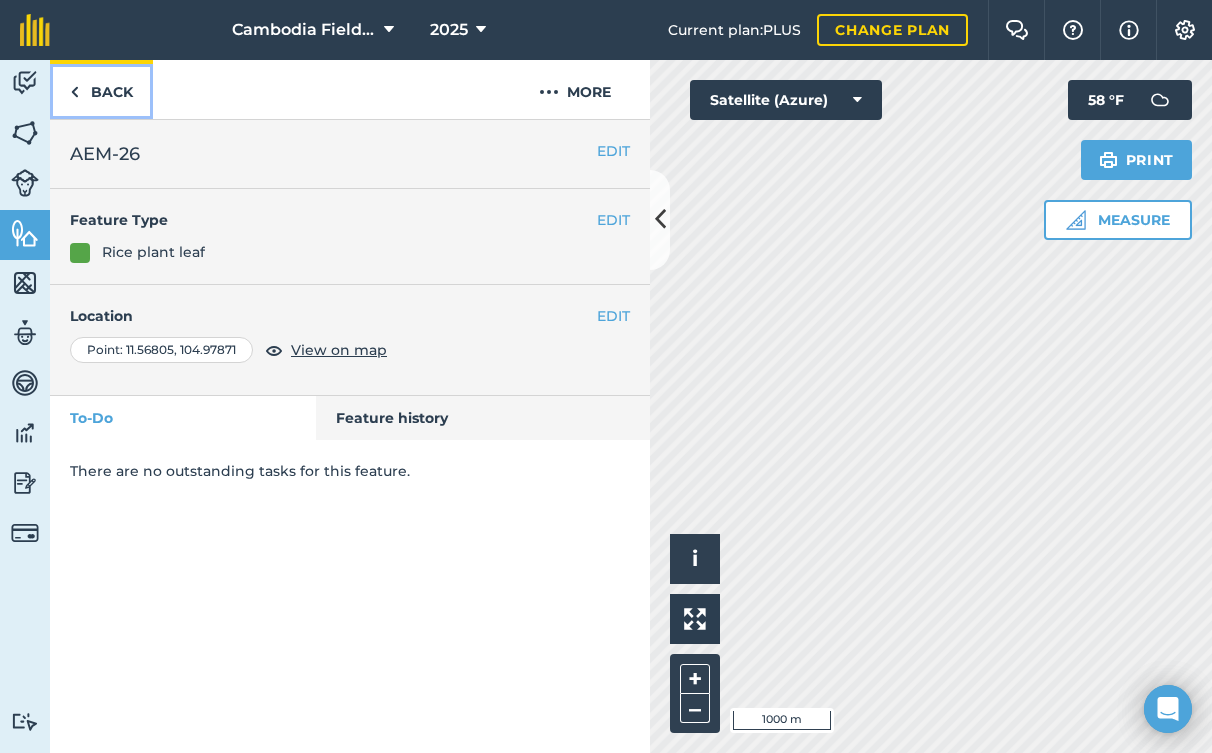 click on "Back" at bounding box center [101, 89] 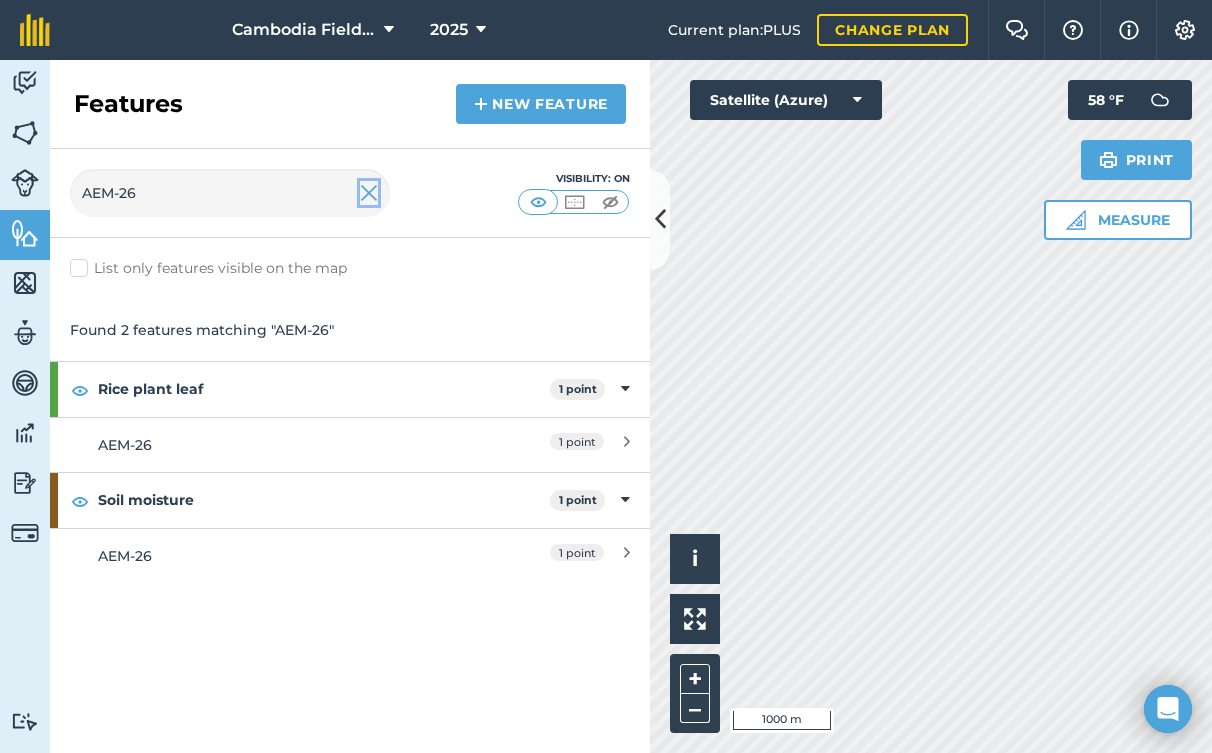 click at bounding box center (369, 193) 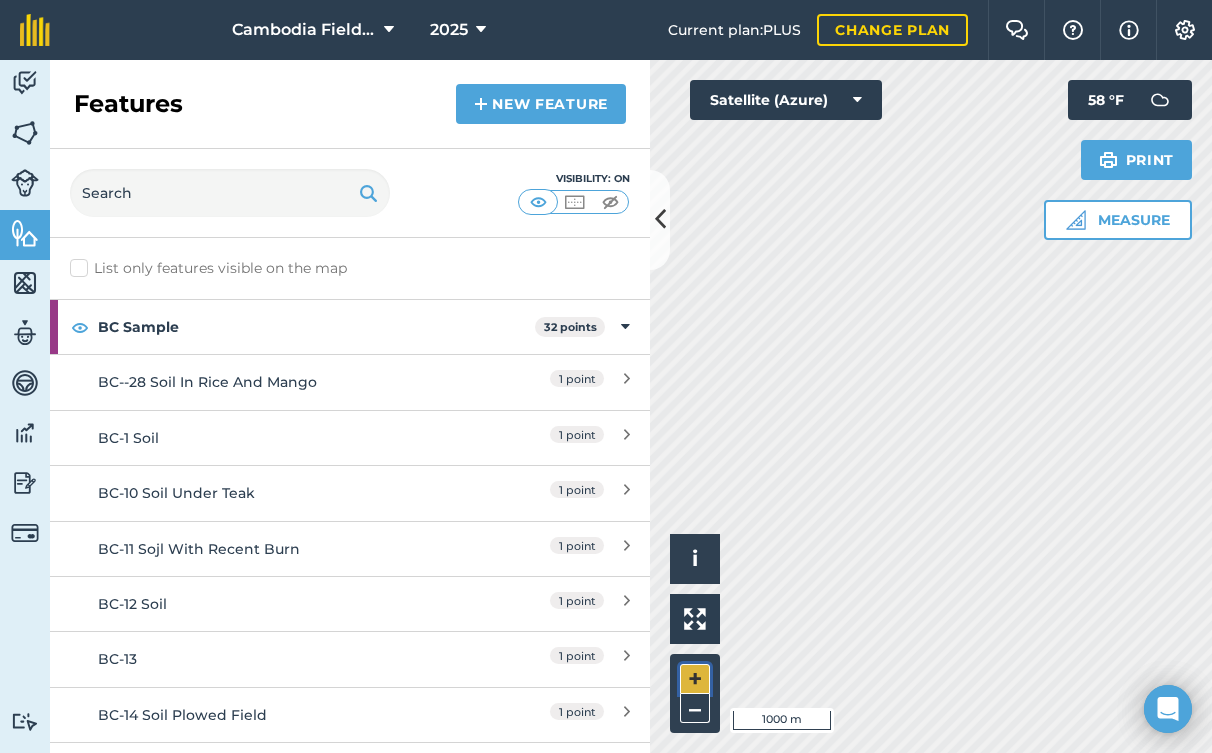 click on "+" at bounding box center (695, 679) 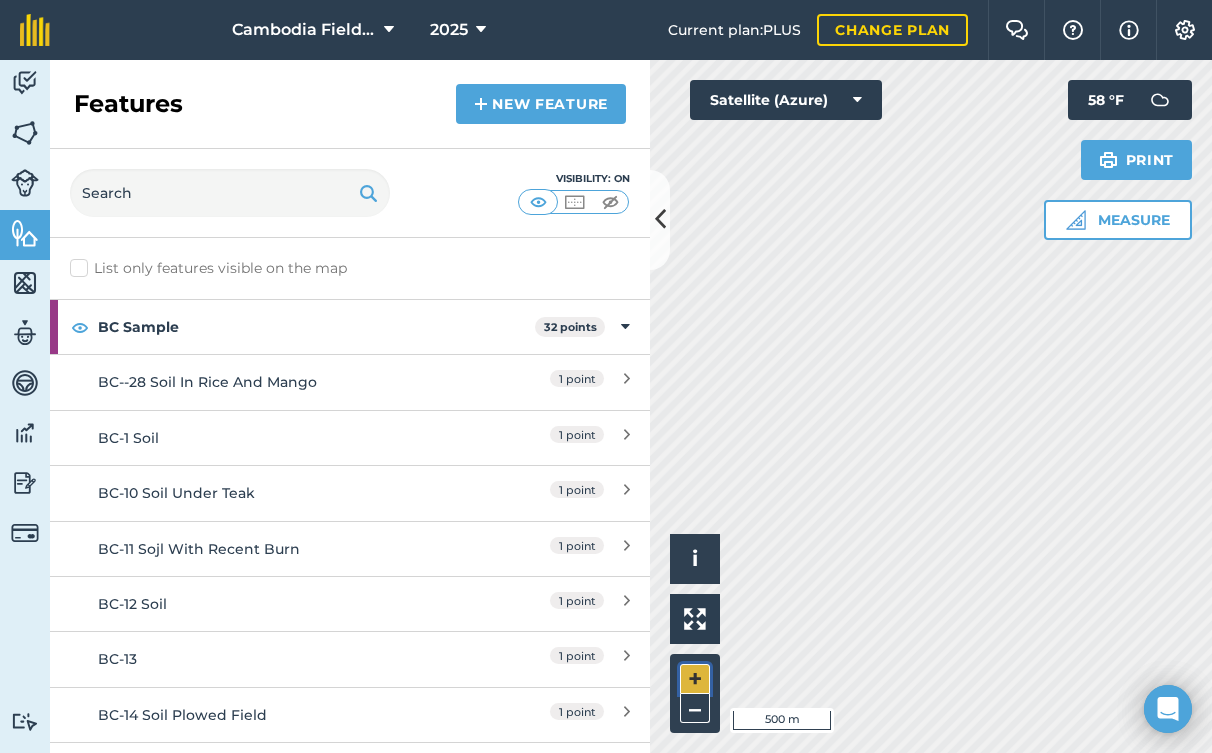 click on "+" at bounding box center [695, 679] 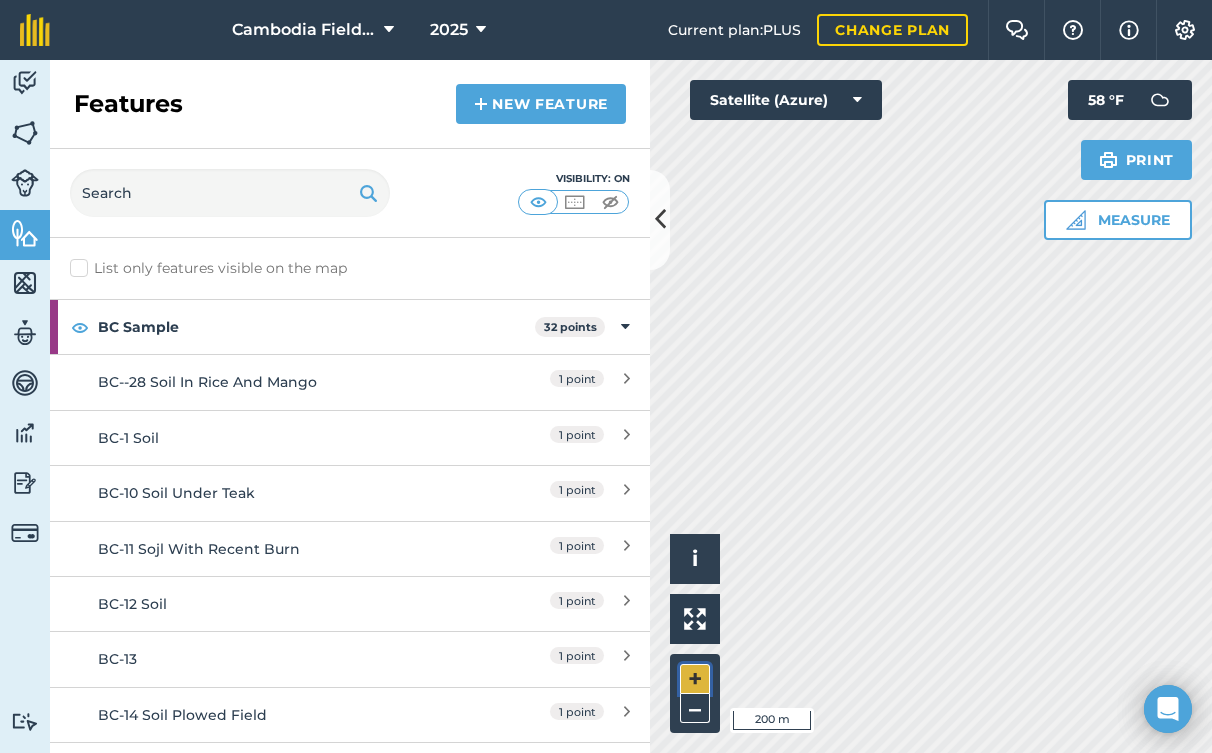 click on "+" at bounding box center [695, 679] 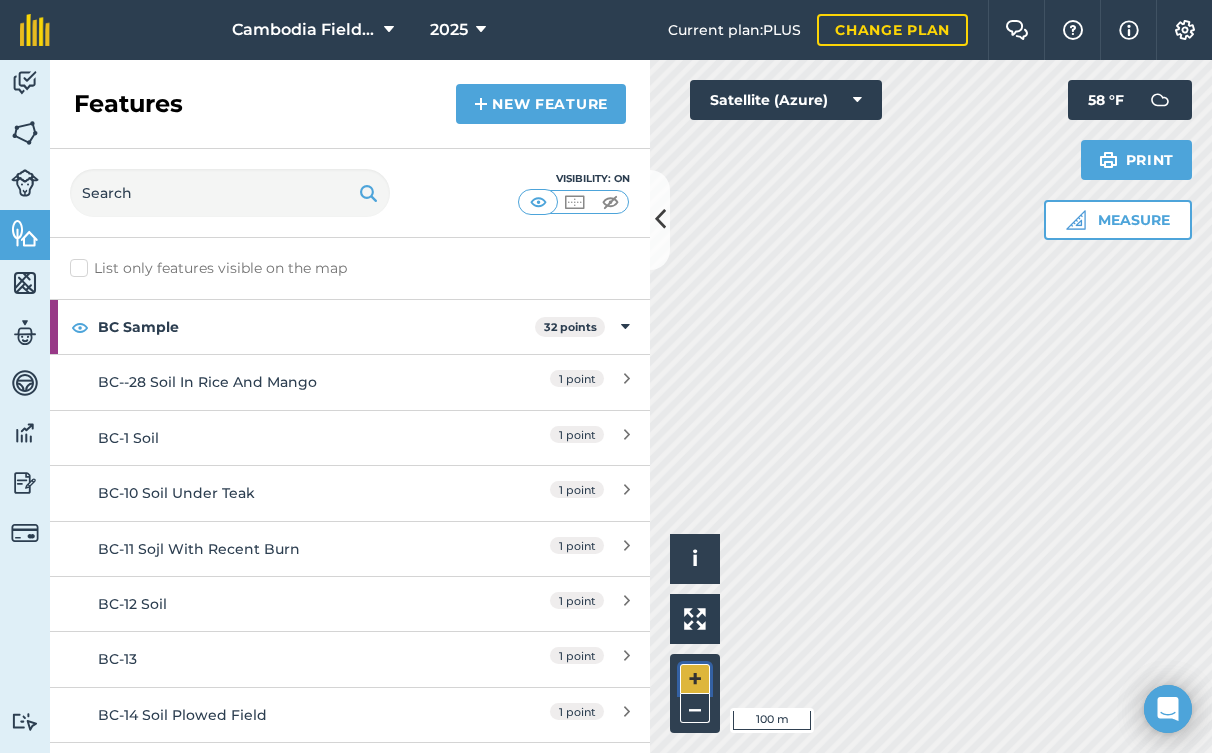 click on "+" at bounding box center [695, 679] 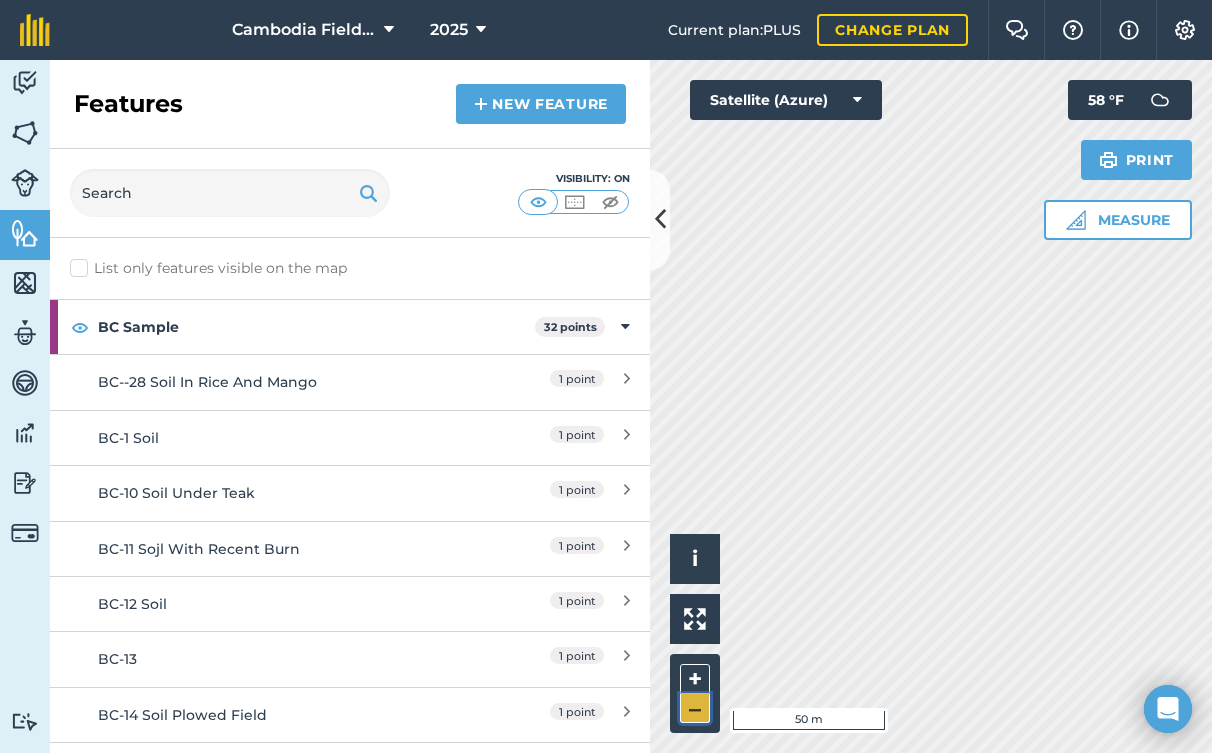 click on "–" at bounding box center (695, 708) 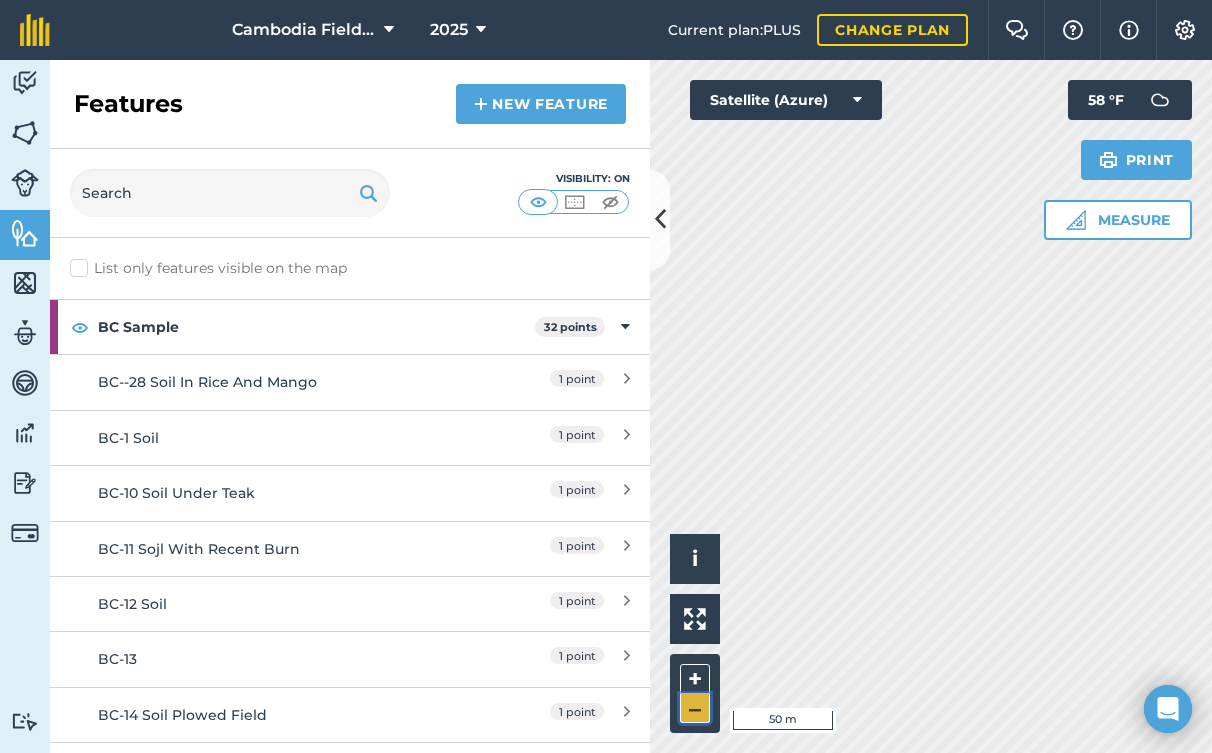 click on "–" at bounding box center (695, 708) 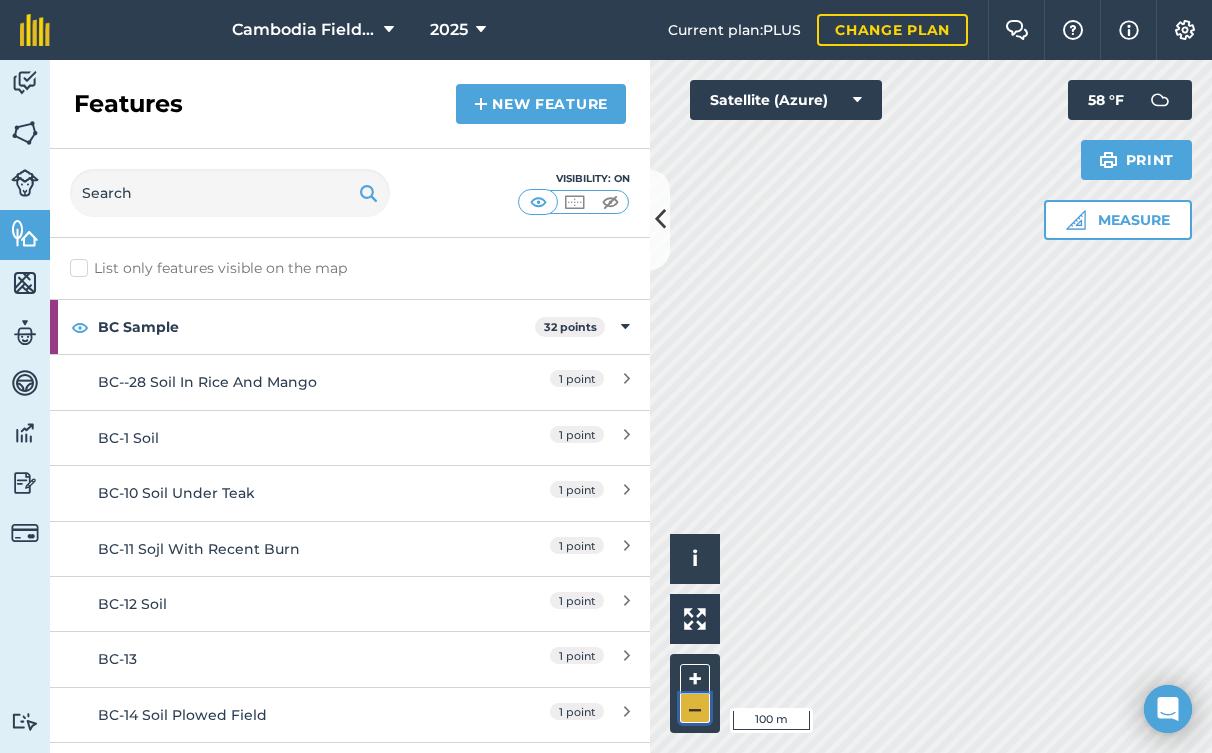 click on "–" at bounding box center (695, 708) 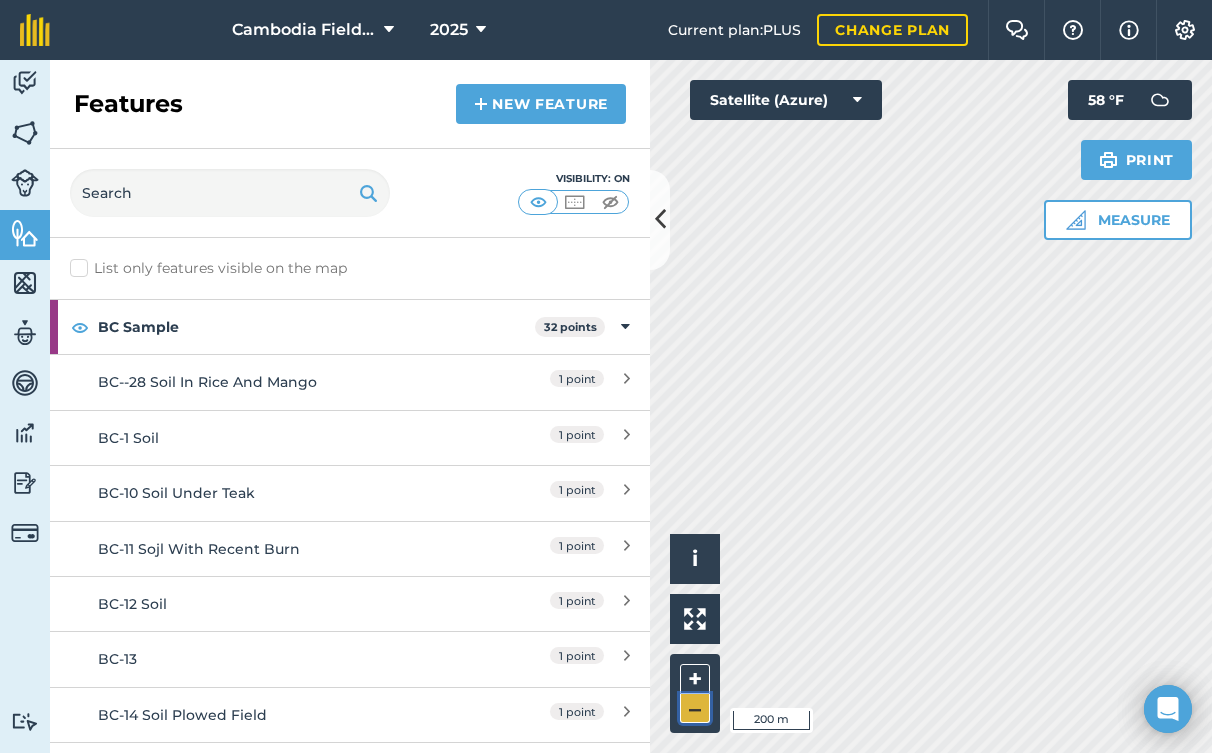 click on "–" at bounding box center (695, 708) 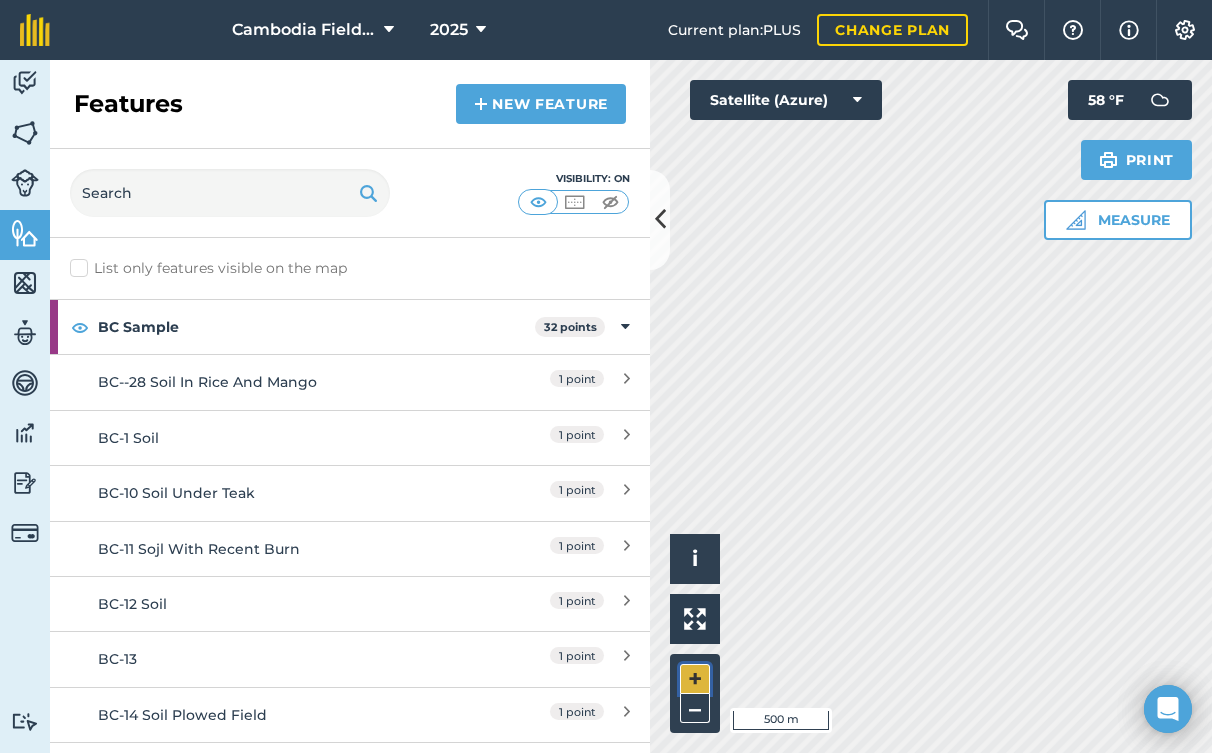 click on "+" at bounding box center [695, 679] 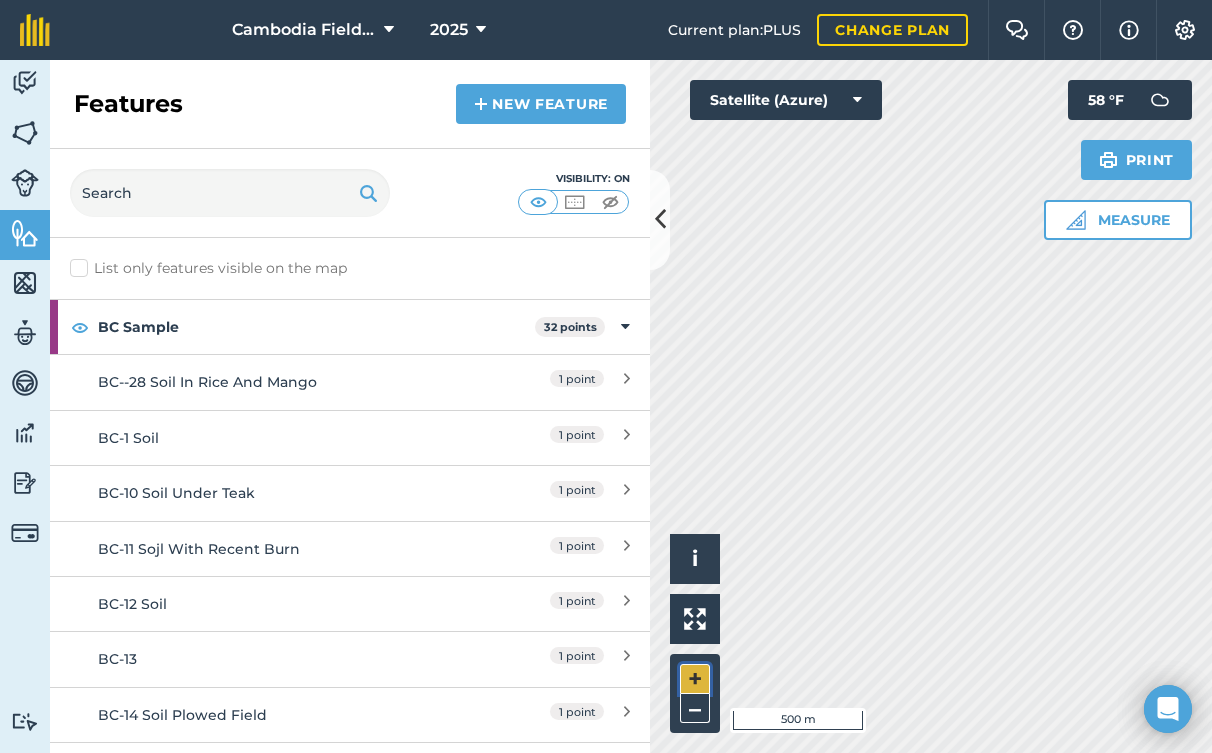 click on "+" at bounding box center (695, 679) 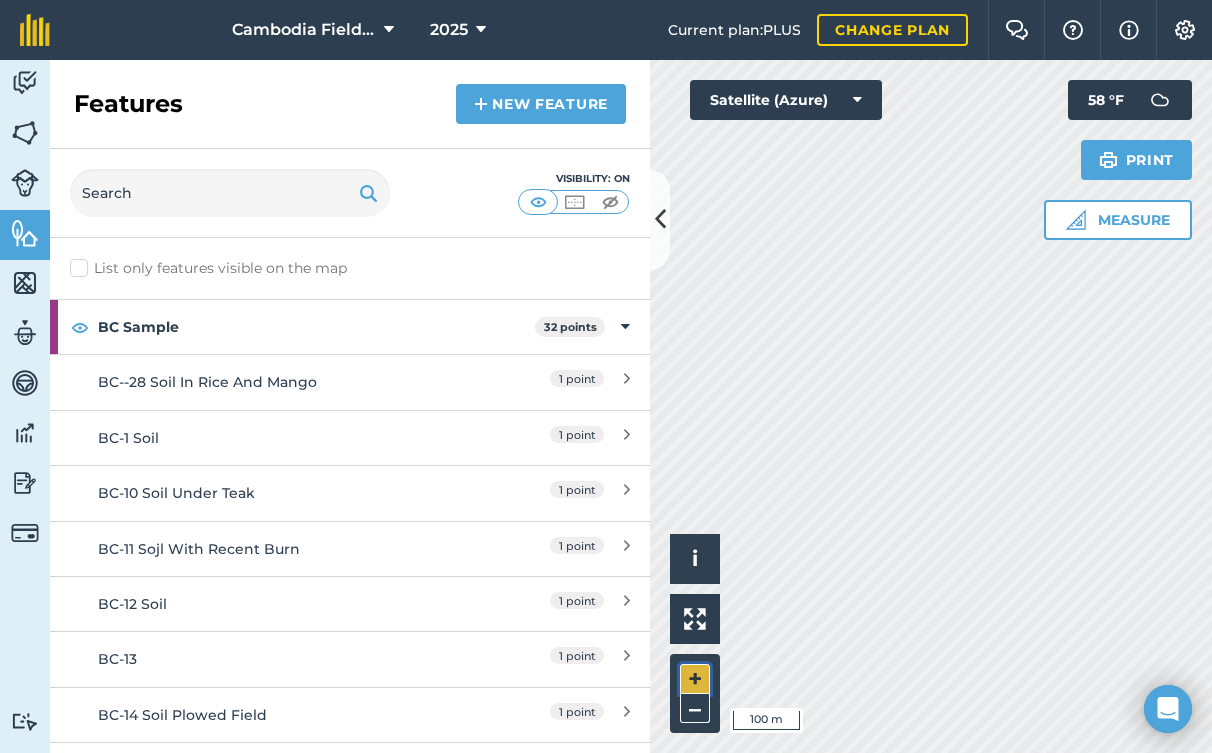 click on "+" at bounding box center [695, 679] 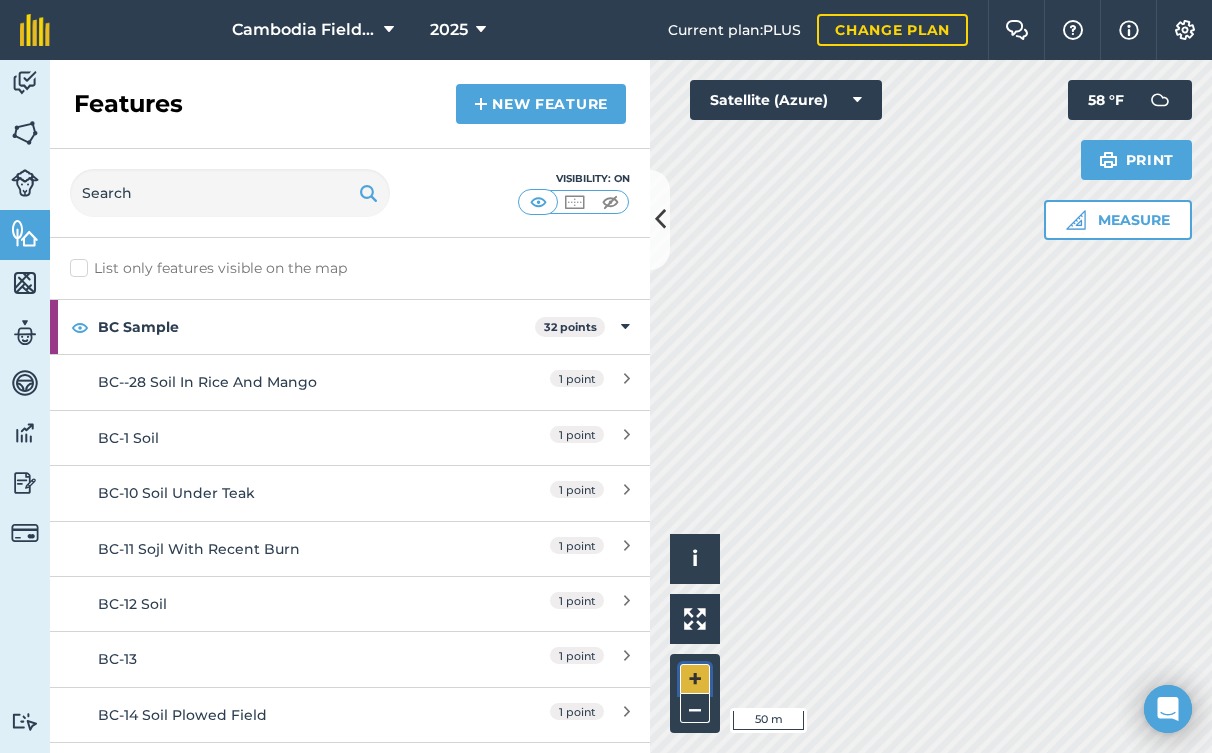 click on "+" at bounding box center [695, 679] 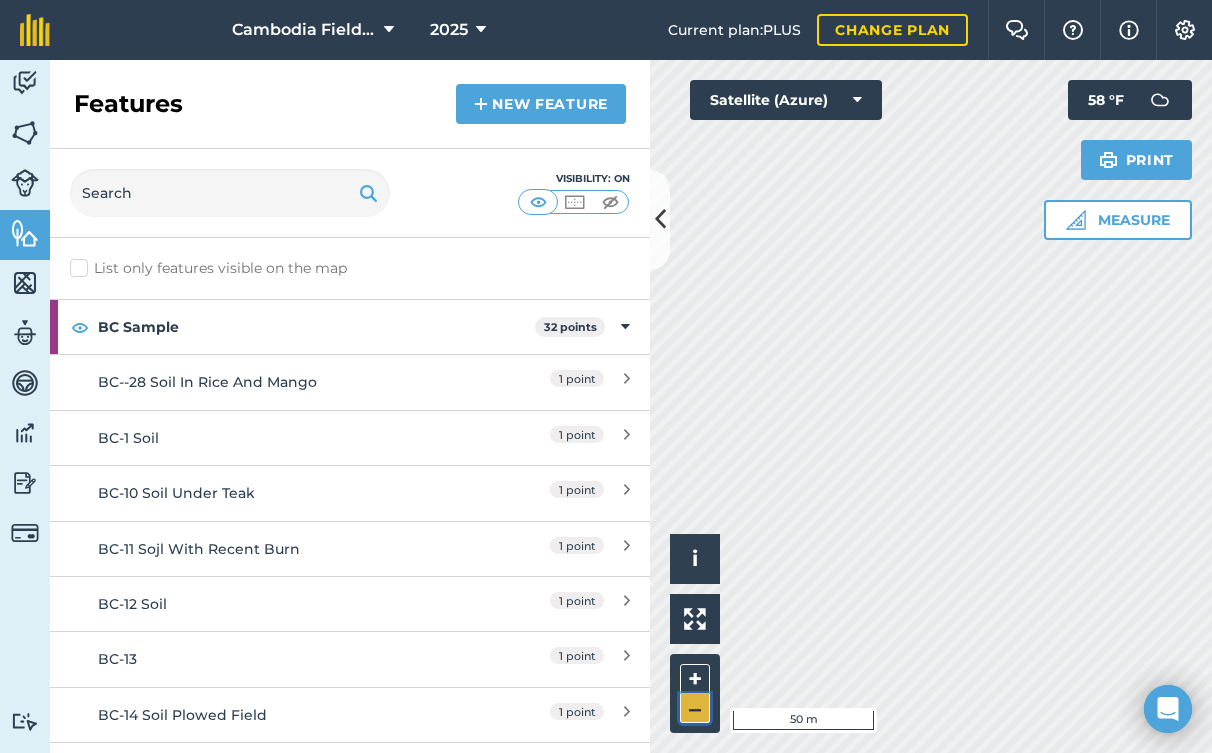 click on "–" at bounding box center (695, 708) 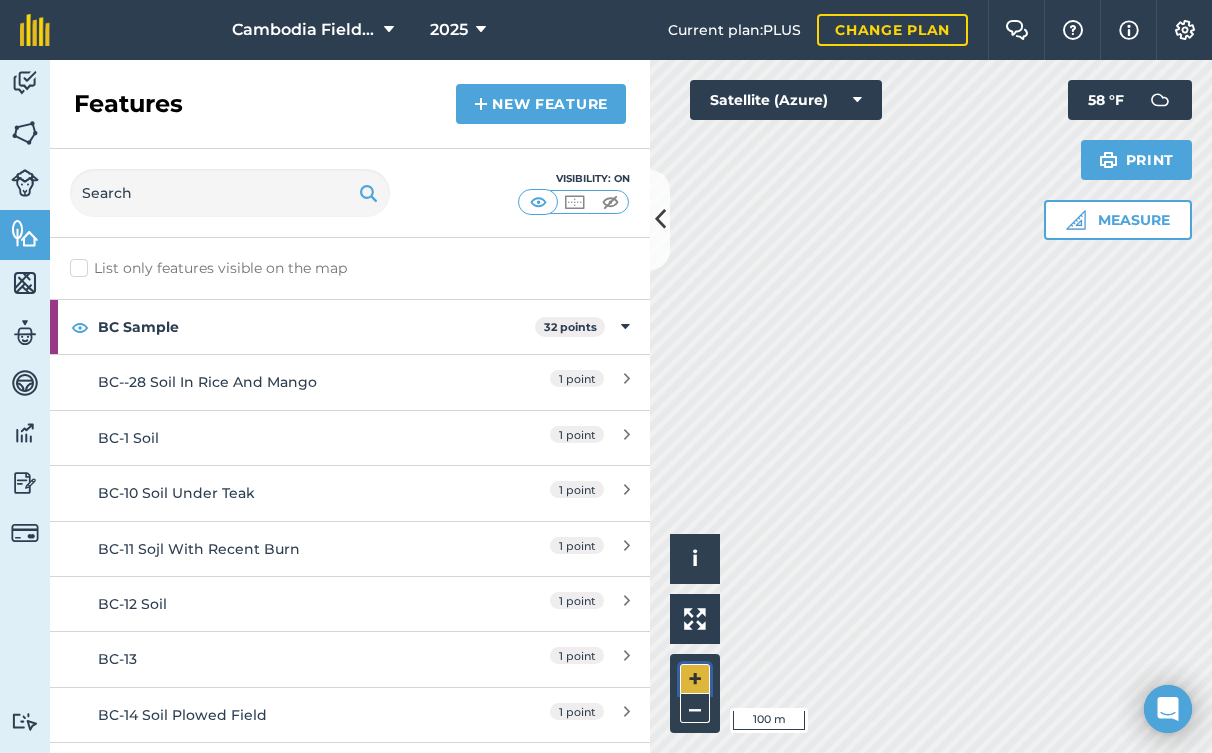 click on "+" at bounding box center (695, 679) 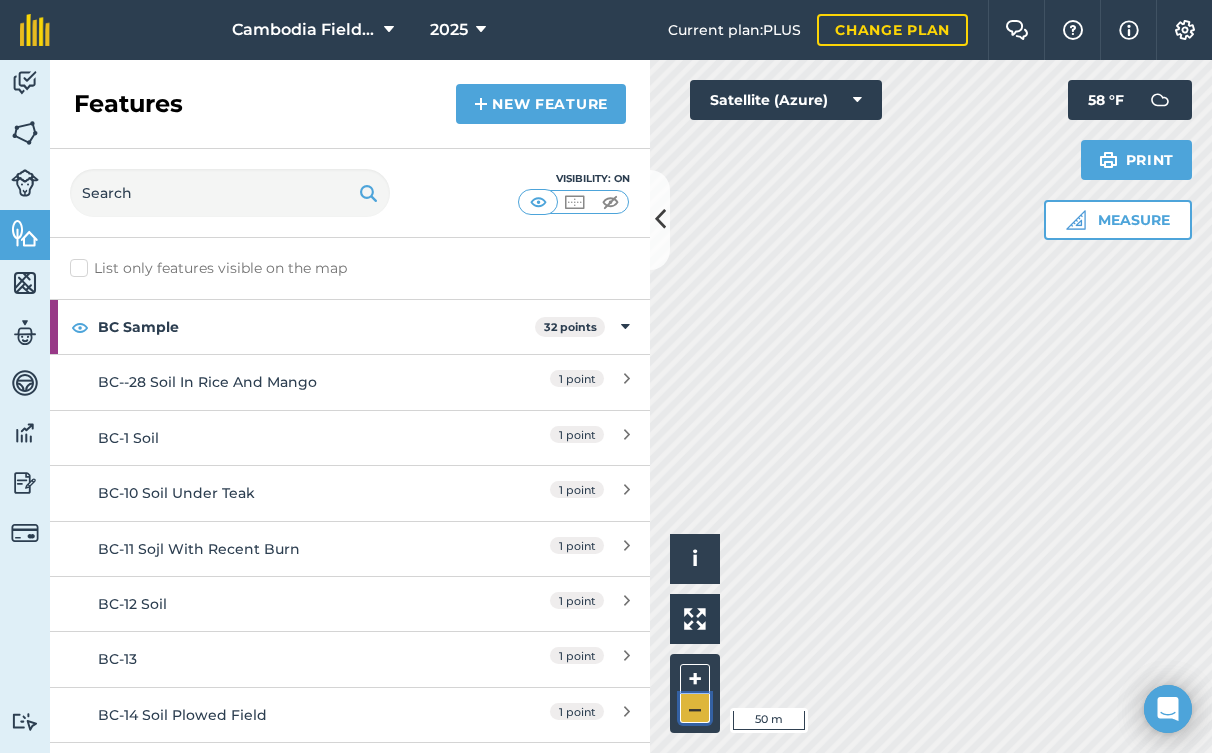 click on "–" at bounding box center [695, 708] 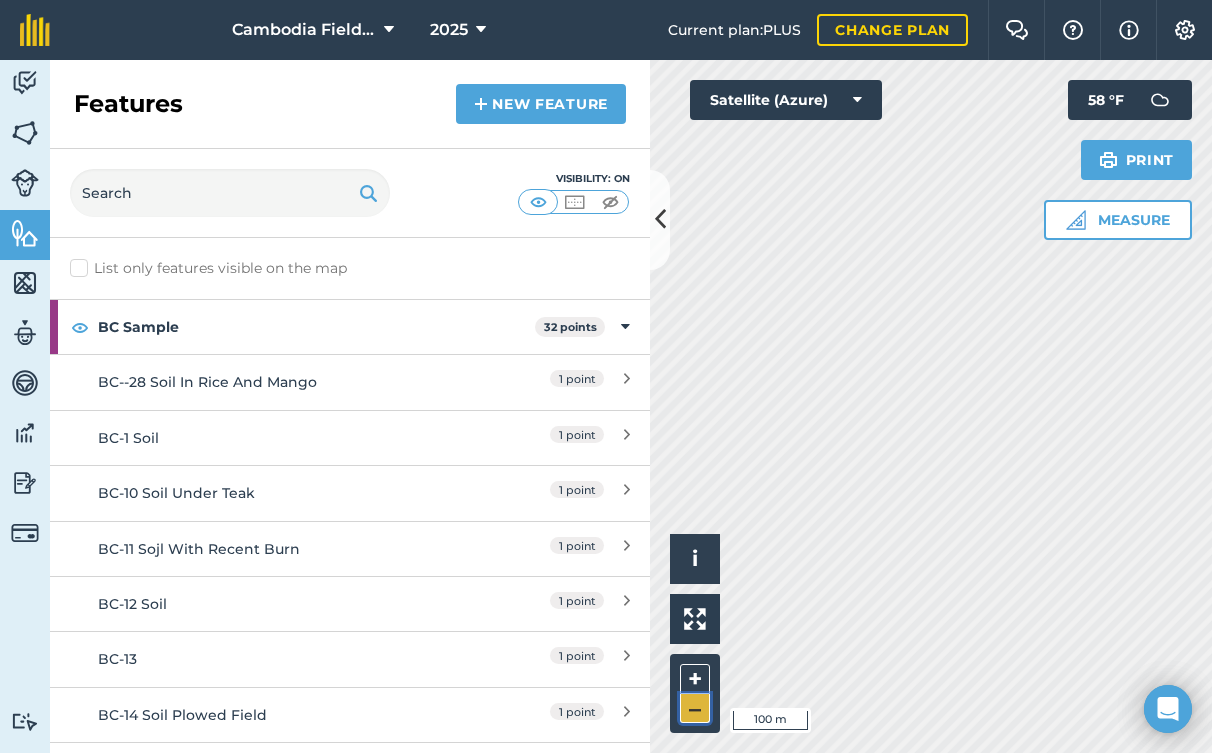click on "–" at bounding box center [695, 708] 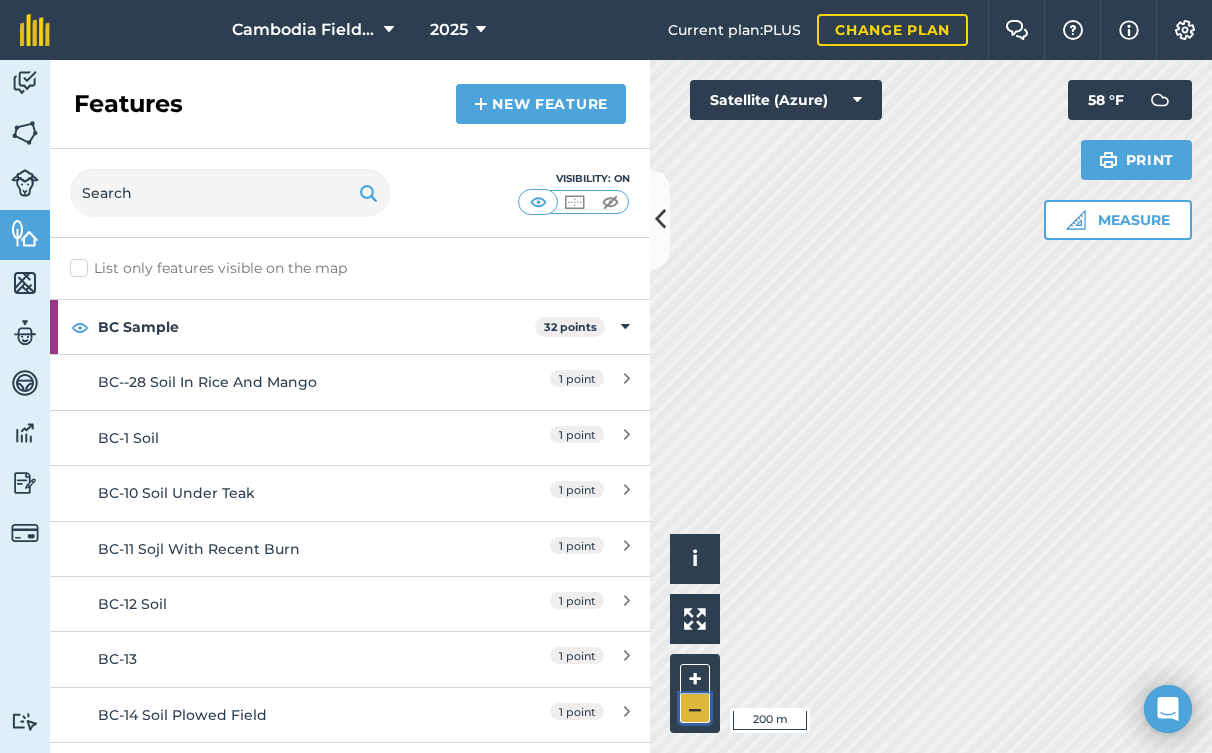 click on "–" at bounding box center (695, 708) 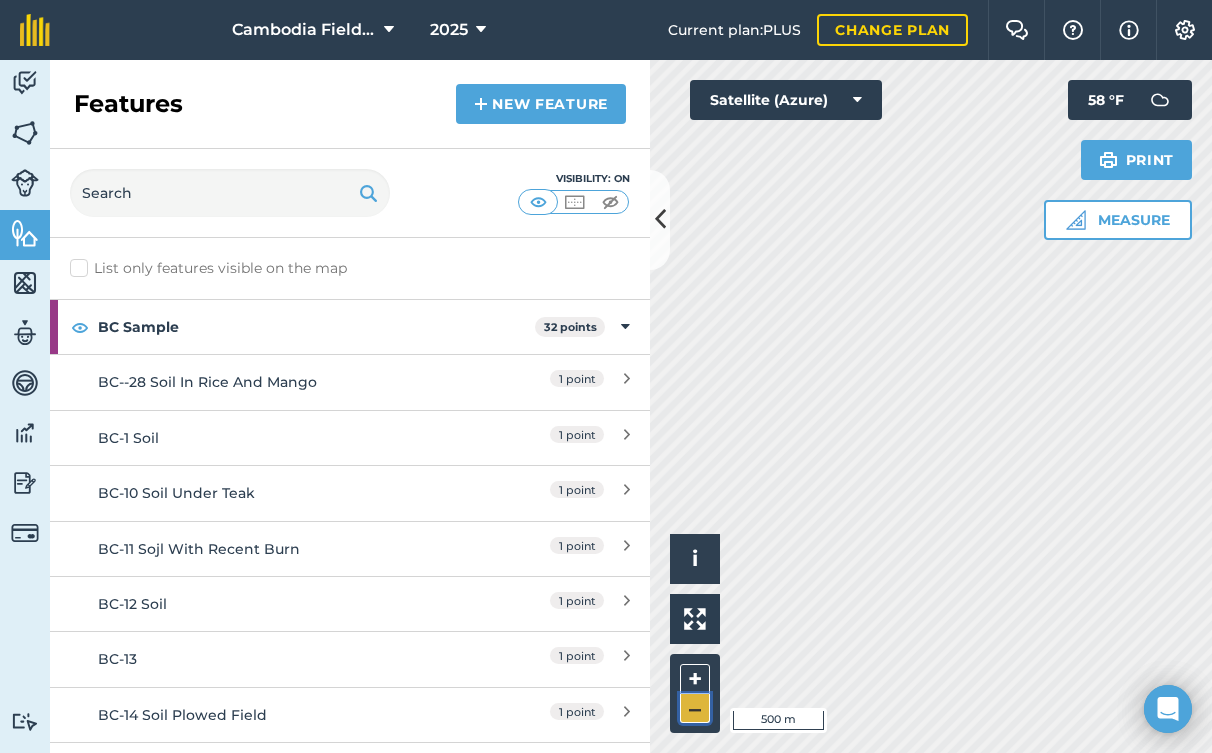 click on "–" at bounding box center [695, 708] 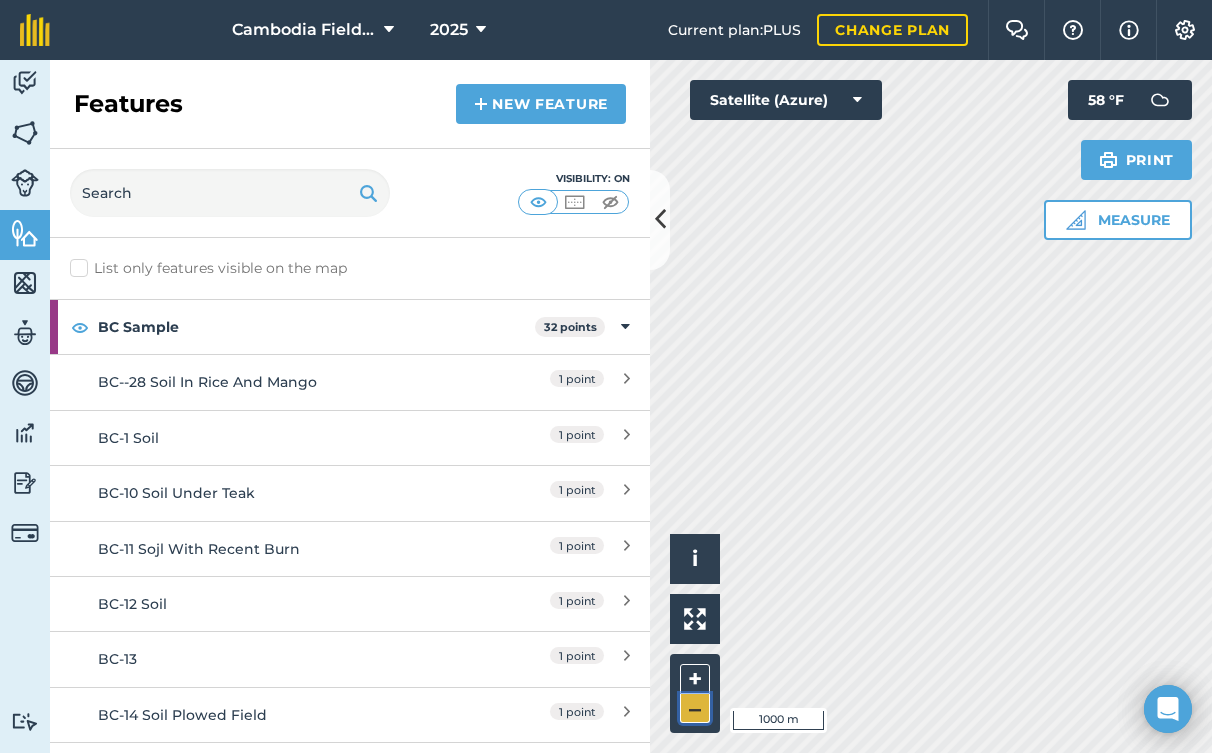 click on "–" at bounding box center [695, 708] 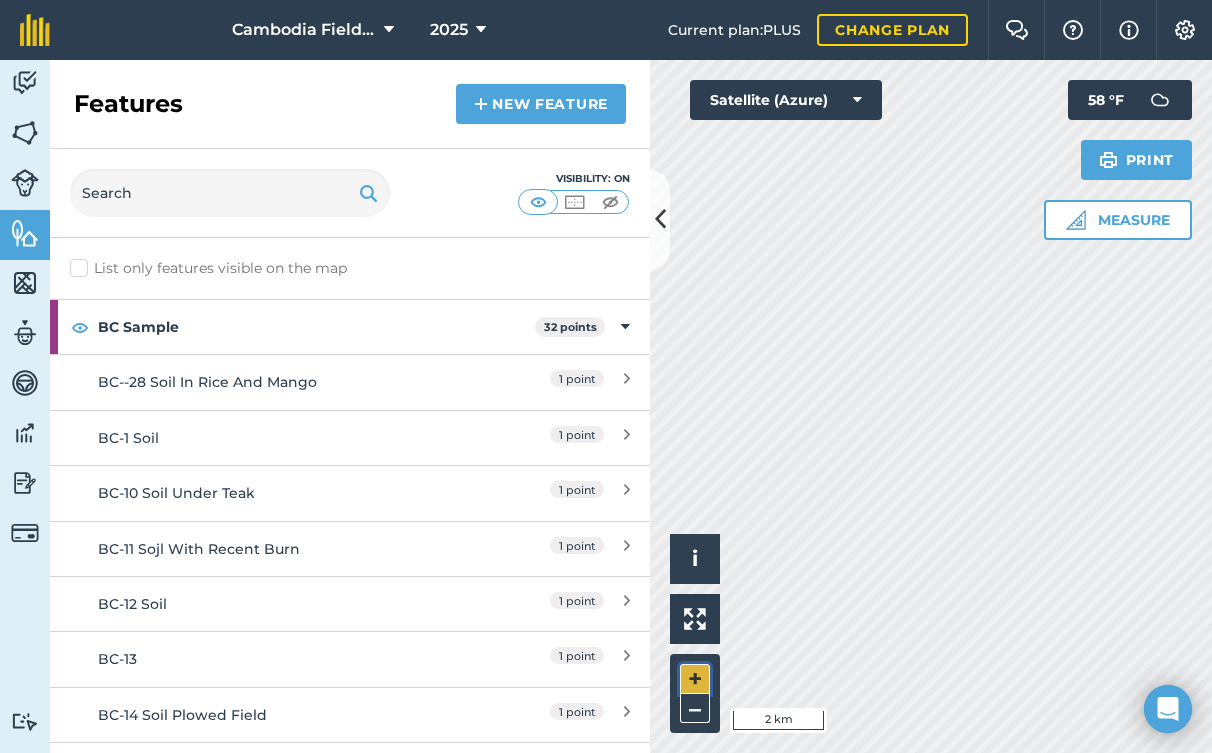 click on "+" at bounding box center (695, 679) 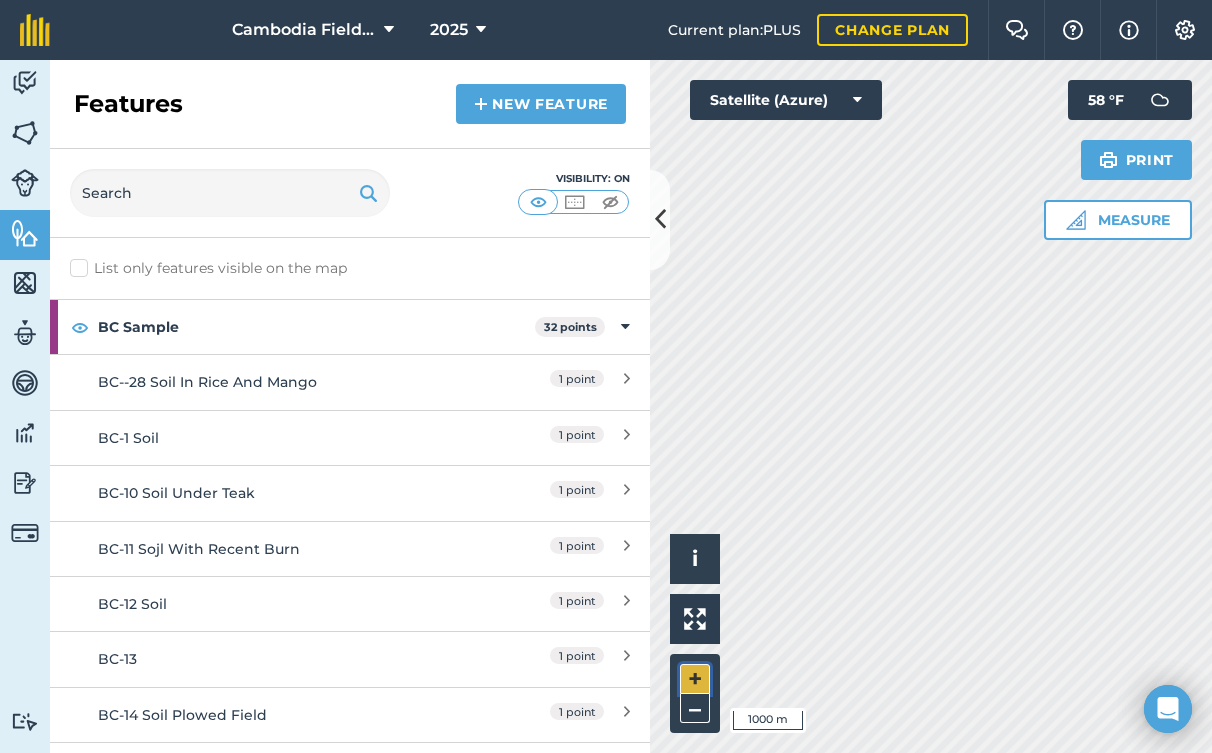 click on "+" at bounding box center (695, 679) 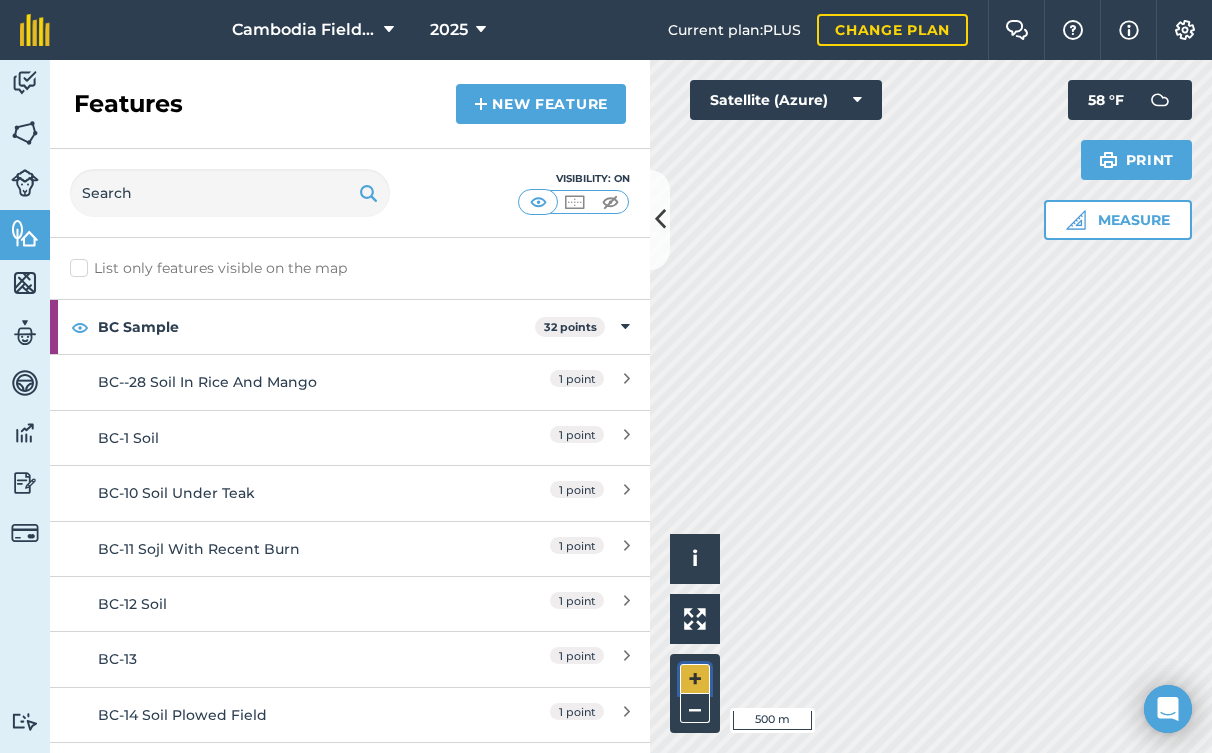 click on "+" at bounding box center [695, 679] 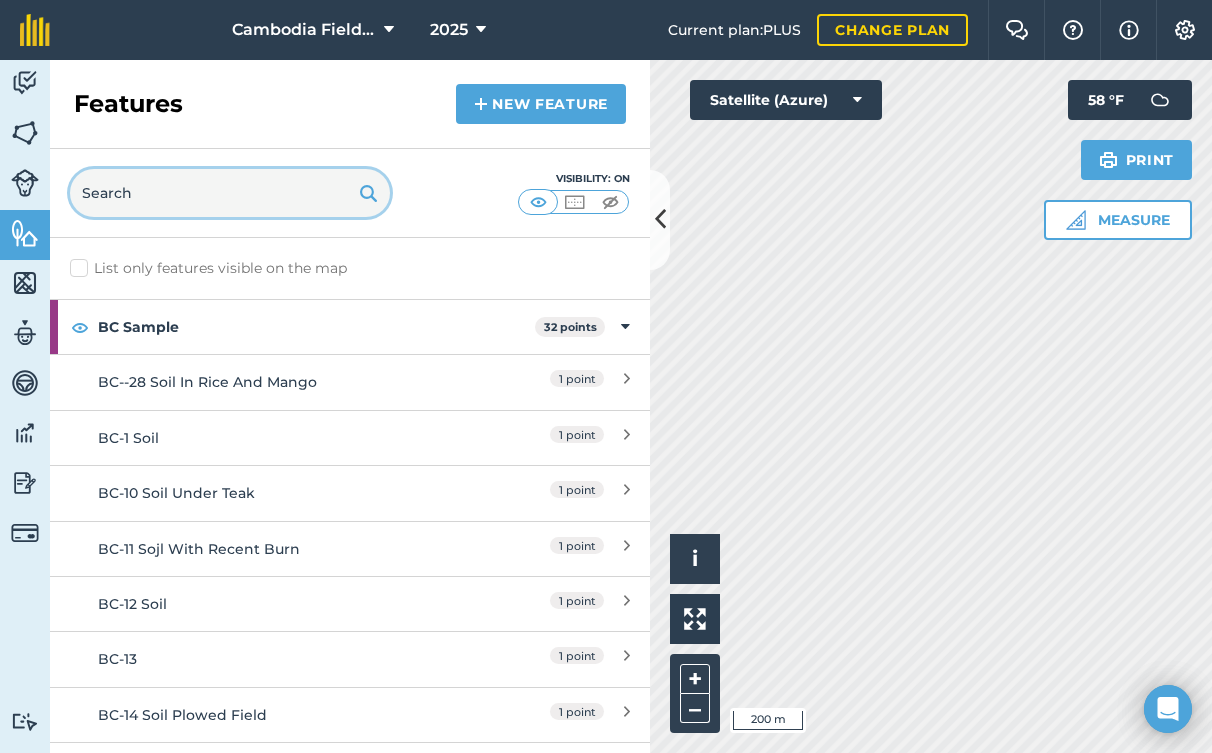 click at bounding box center [230, 193] 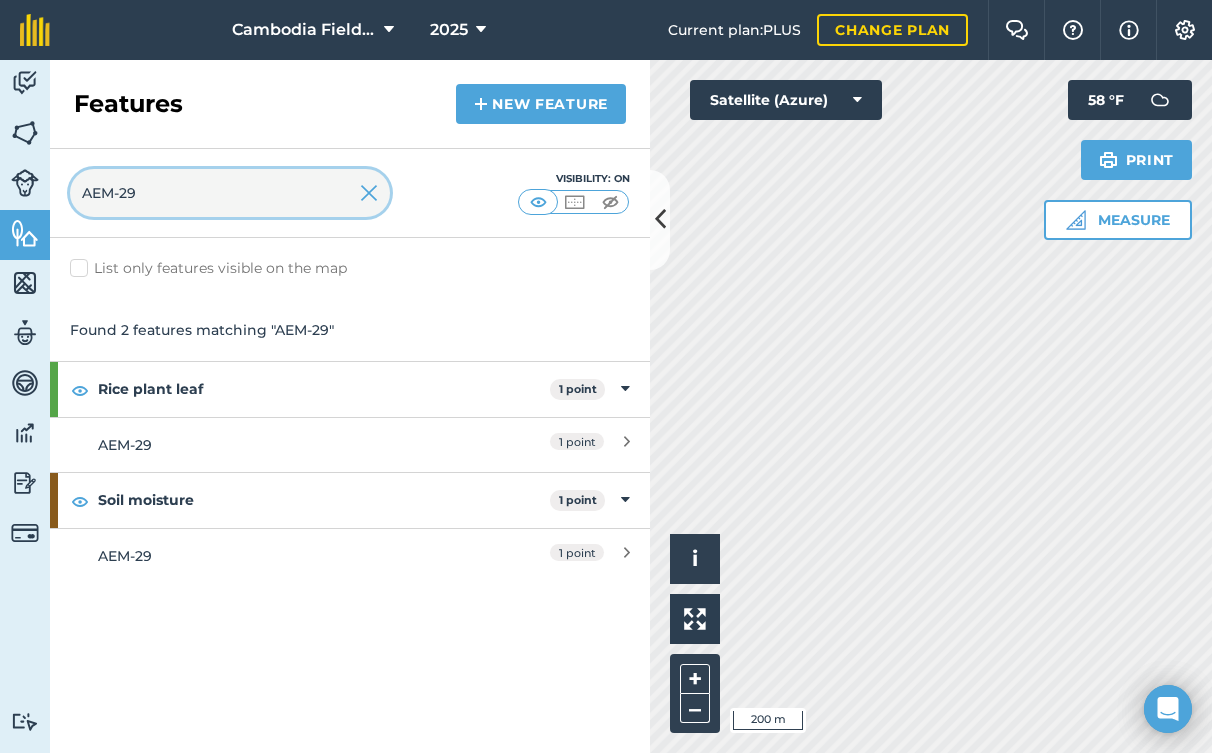 type on "AEM-29" 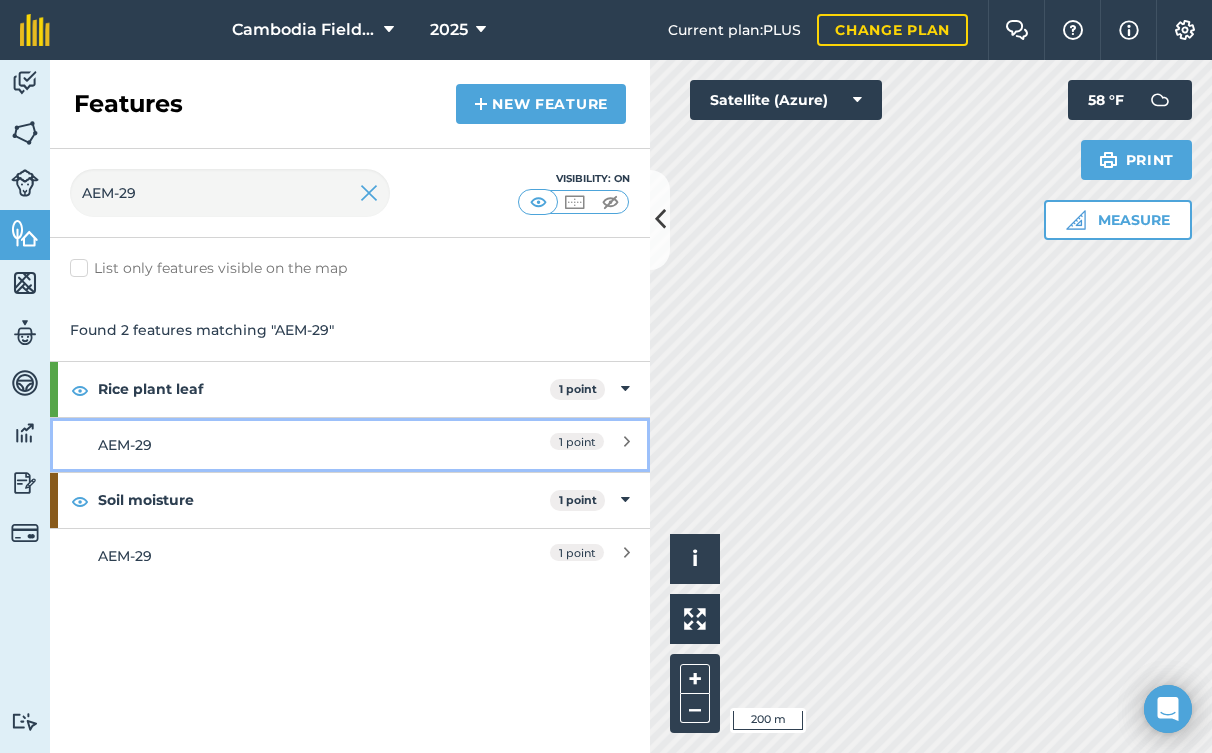 click on "AEM-29" at bounding box center (275, 445) 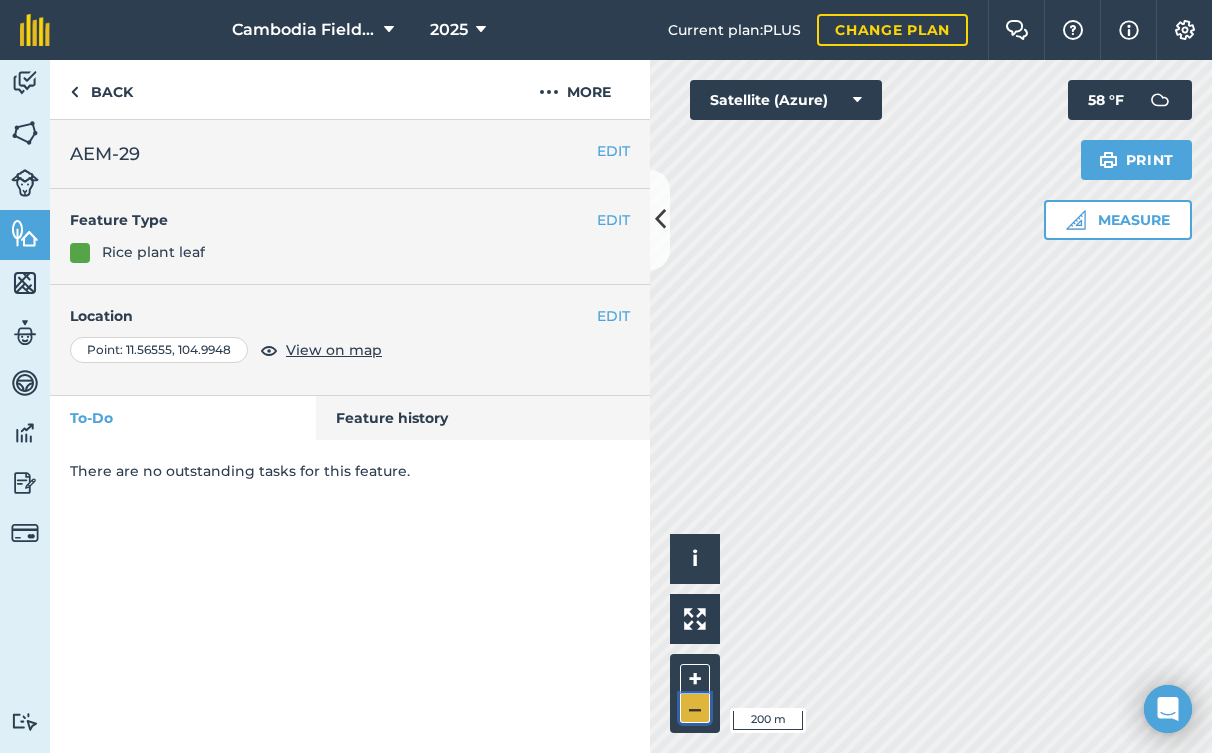 click on "–" at bounding box center (695, 708) 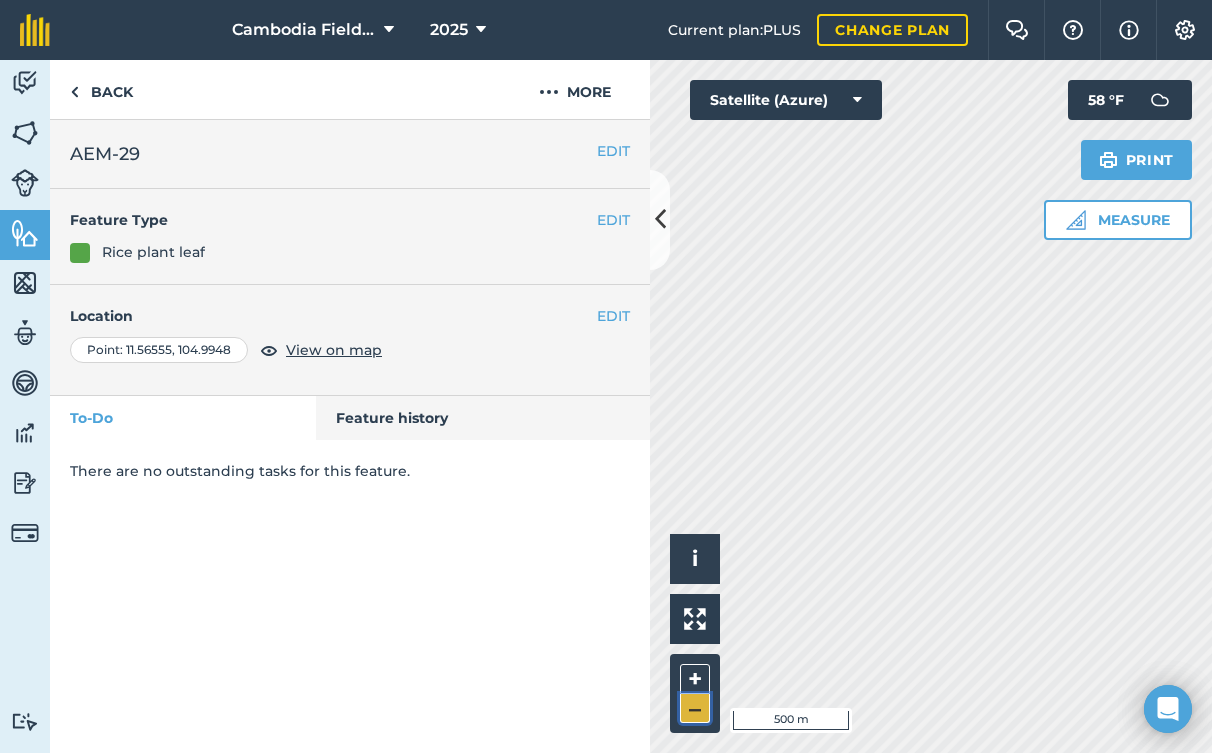 click on "–" at bounding box center (695, 708) 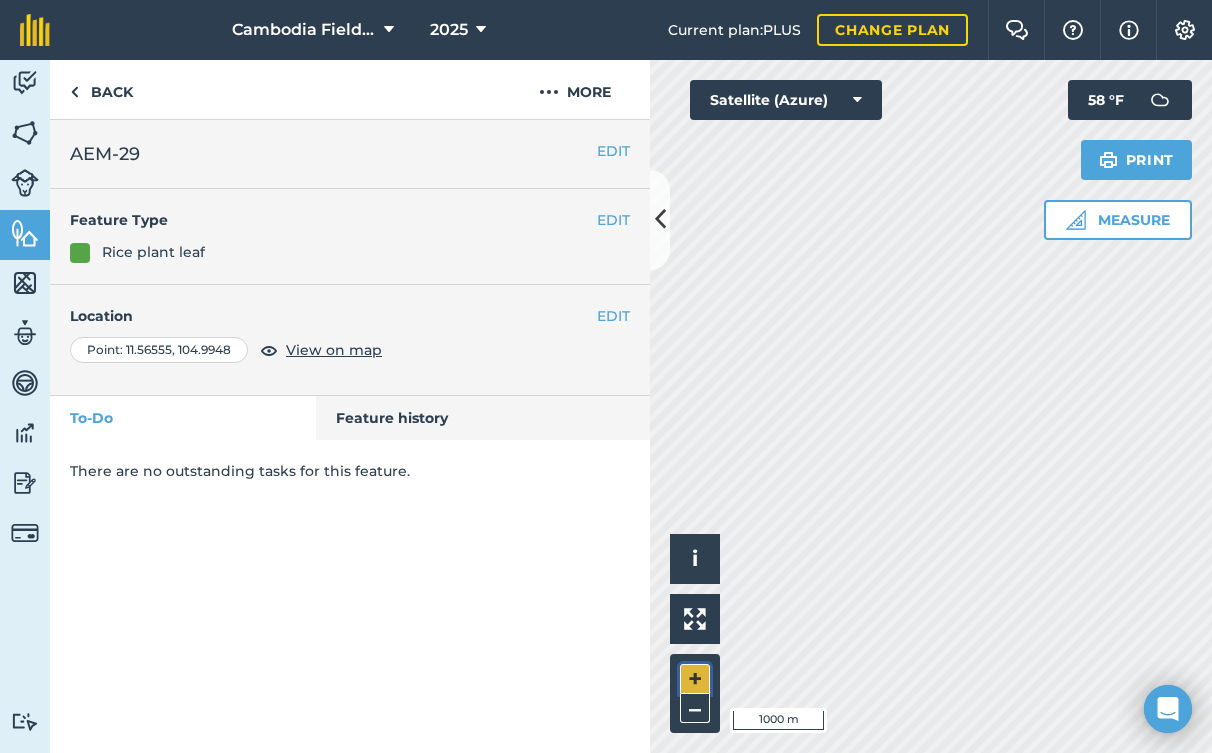 click on "+" at bounding box center (695, 679) 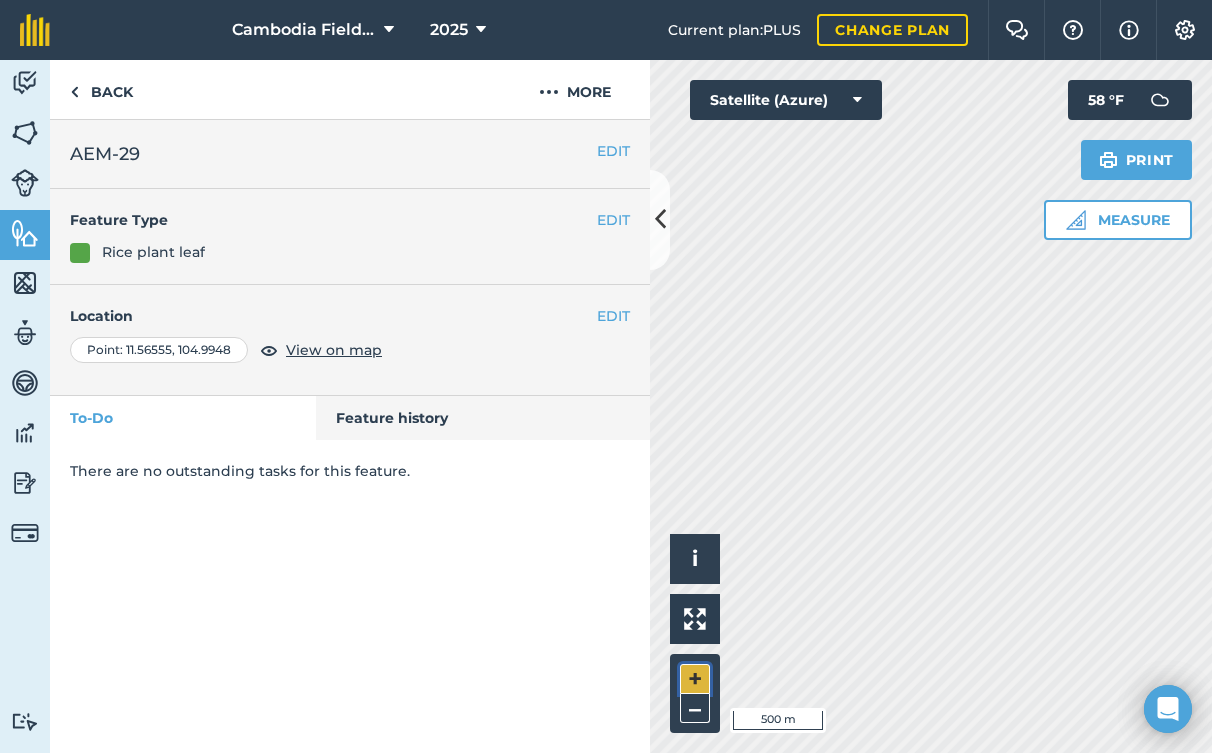 click on "+" at bounding box center (695, 679) 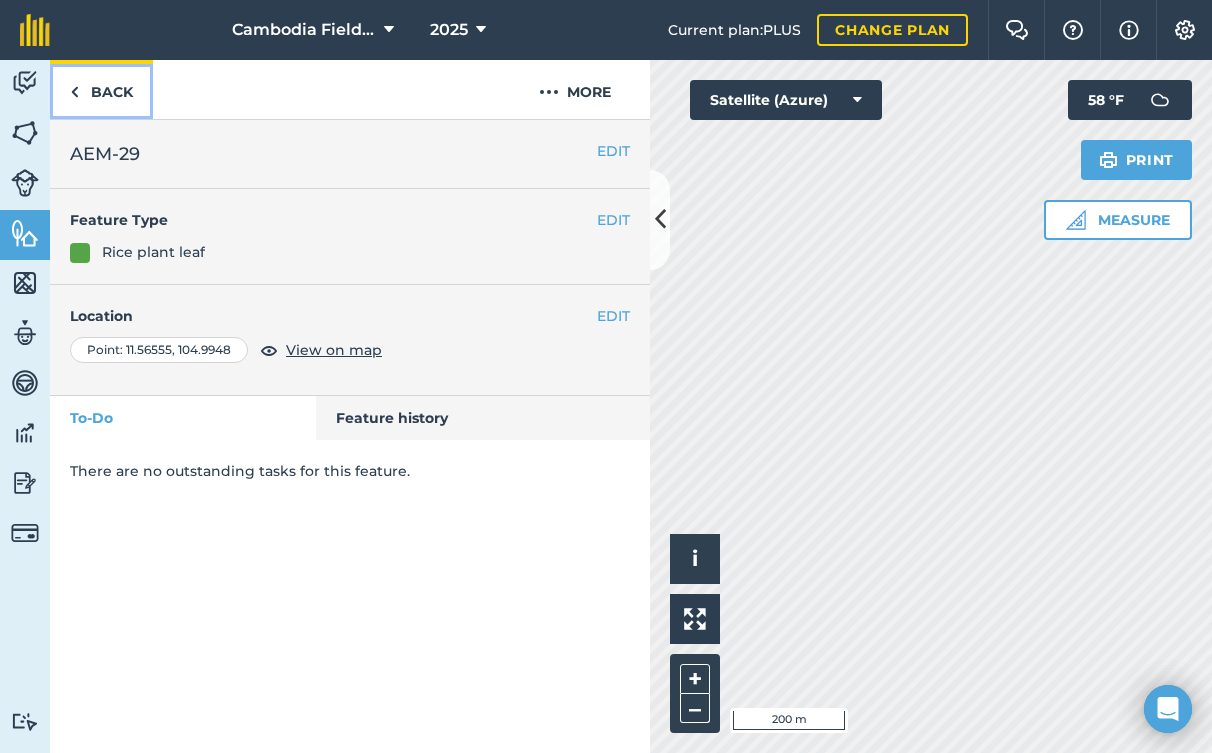 click on "Back" at bounding box center (101, 89) 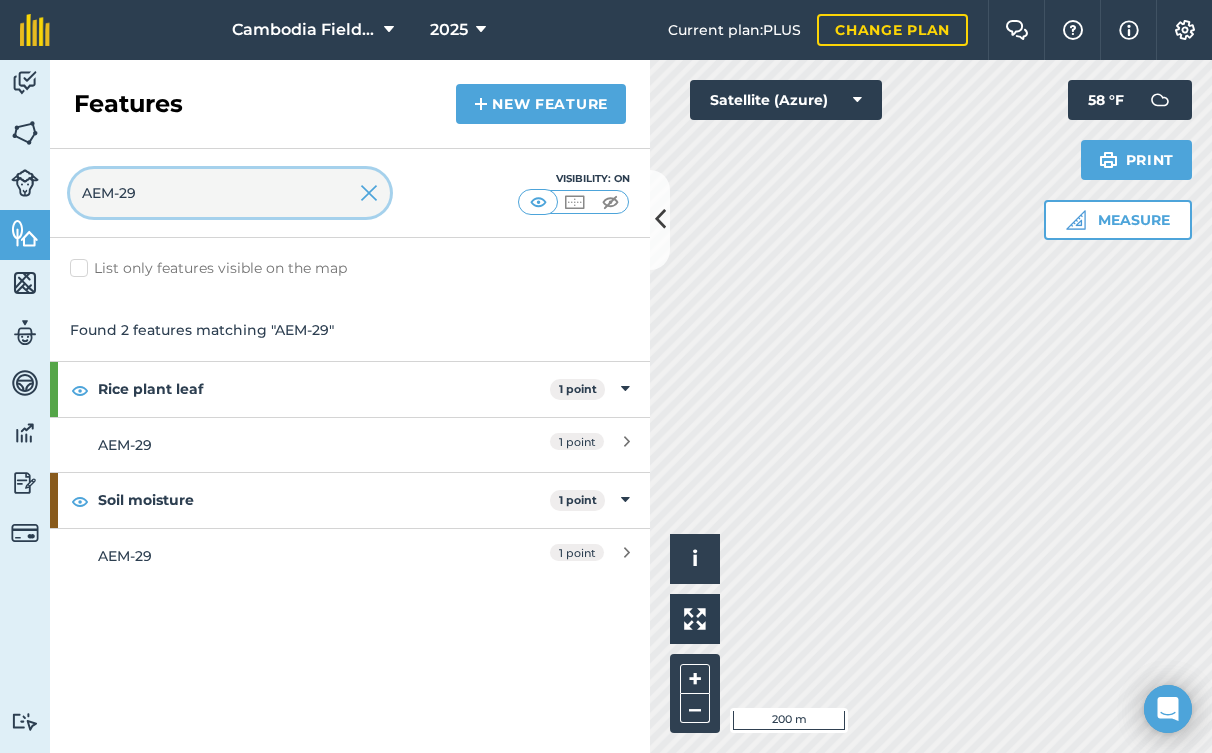 click on "AEM-29" at bounding box center [230, 193] 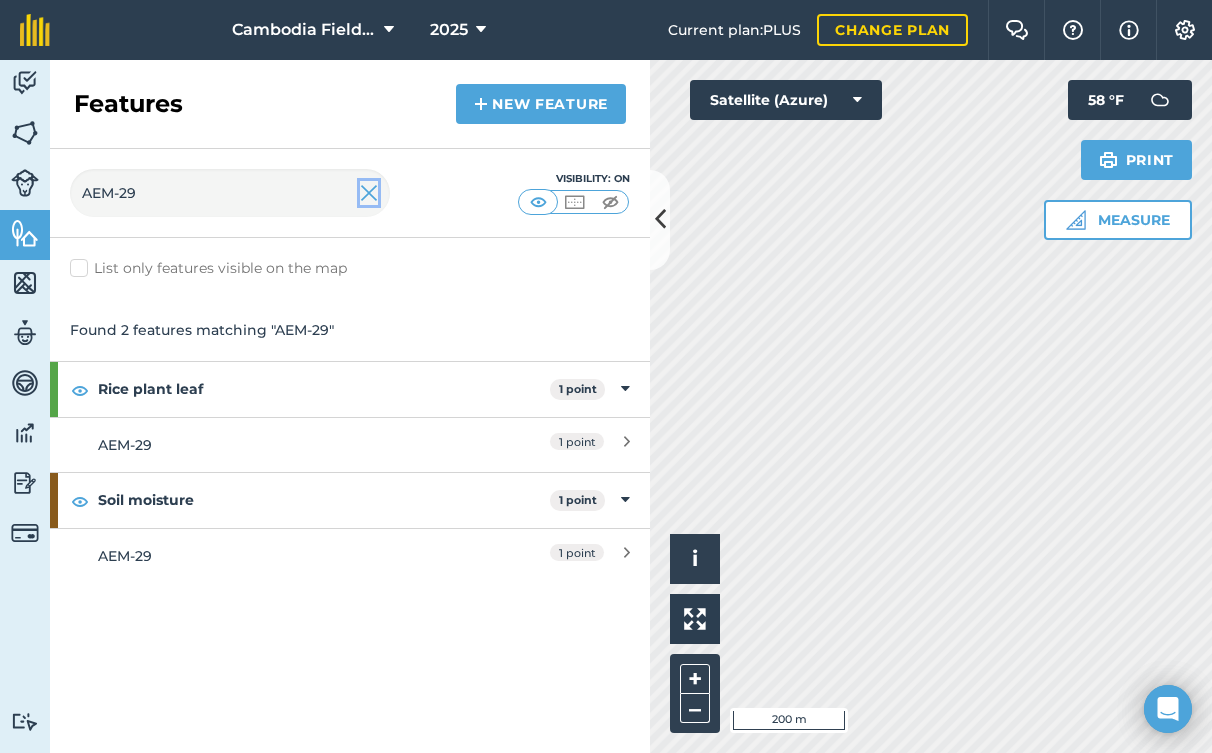 click at bounding box center [369, 193] 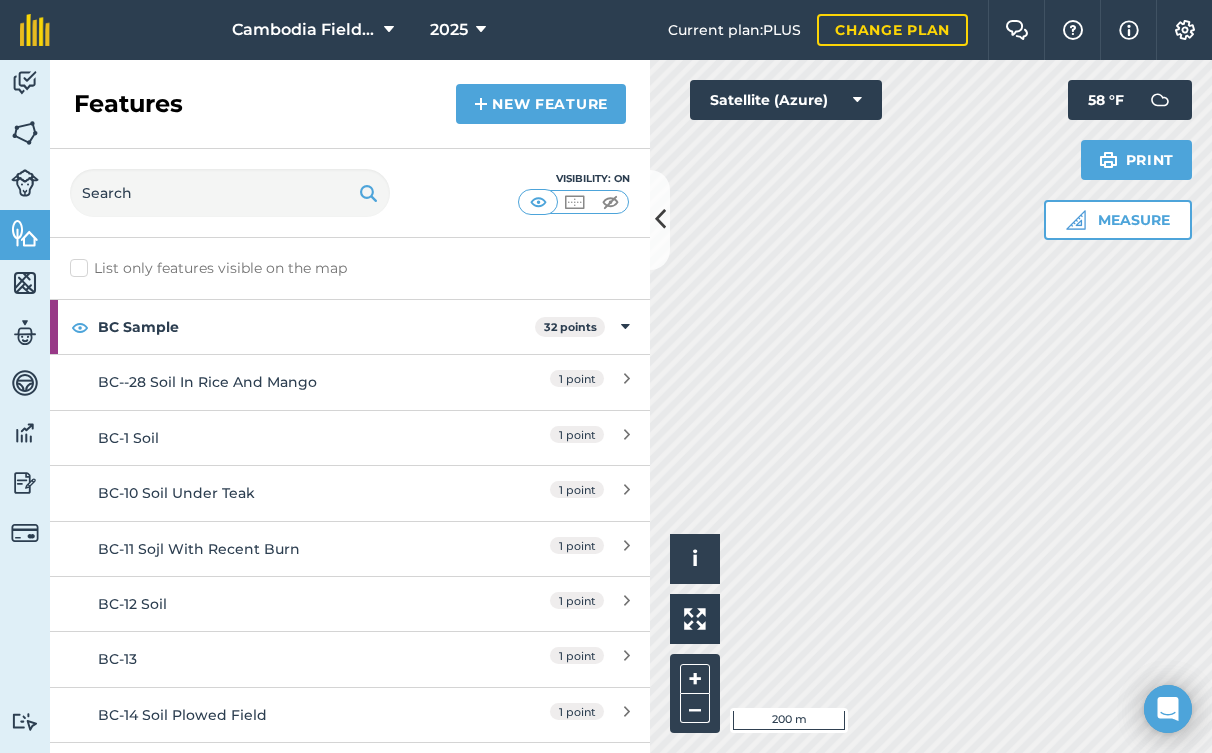click on "Cambodia Field Sites (NSF SiTS) 2025 Current plan :  PLUS   Change plan Farm Chat Help Info Settings [GEOGRAPHIC_DATA] Field Sites (NSF SiTS)  -  2025 Reproduced with the permission of  Microsoft Printed on  [DATE] Field usages No usage set [PERSON_NAME] Flights RICE SOIL MOISTURE Weather, Water Level, Soil Moisture Feature types BC Sample BC Sample BT DV Flights DV Sample EE Location Experimental plot Field Validation FV Field Health clinic House MEE Location [GEOGRAPHIC_DATA] rice [GEOGRAPHIC_DATA] Rice plant leaf Sensors/samplers Soil Soil moisture Trees Urine sample Water Activity Fields Livestock Features Maps Team Vehicles Data Reporting Billing Tutorials Tutorials Features   New feature Visibility: On List only features visible on the map BC Sample 32   points BC--28 Soil In Rice And Mango 1   point BC-1 Soil 1   point BC-10 Soil Under Teak 1   point [GEOGRAPHIC_DATA]-11 Sojl With Recent Burn 1   point [GEOGRAPHIC_DATA]-12 Soil 1   point [GEOGRAPHIC_DATA]-13 1   point [GEOGRAPHIC_DATA]-14 Soil Plowed Field 1   point [GEOGRAPHIC_DATA]-15. Soil In Mango 1   point BC-16 Soil In Mango 1" at bounding box center [606, 376] 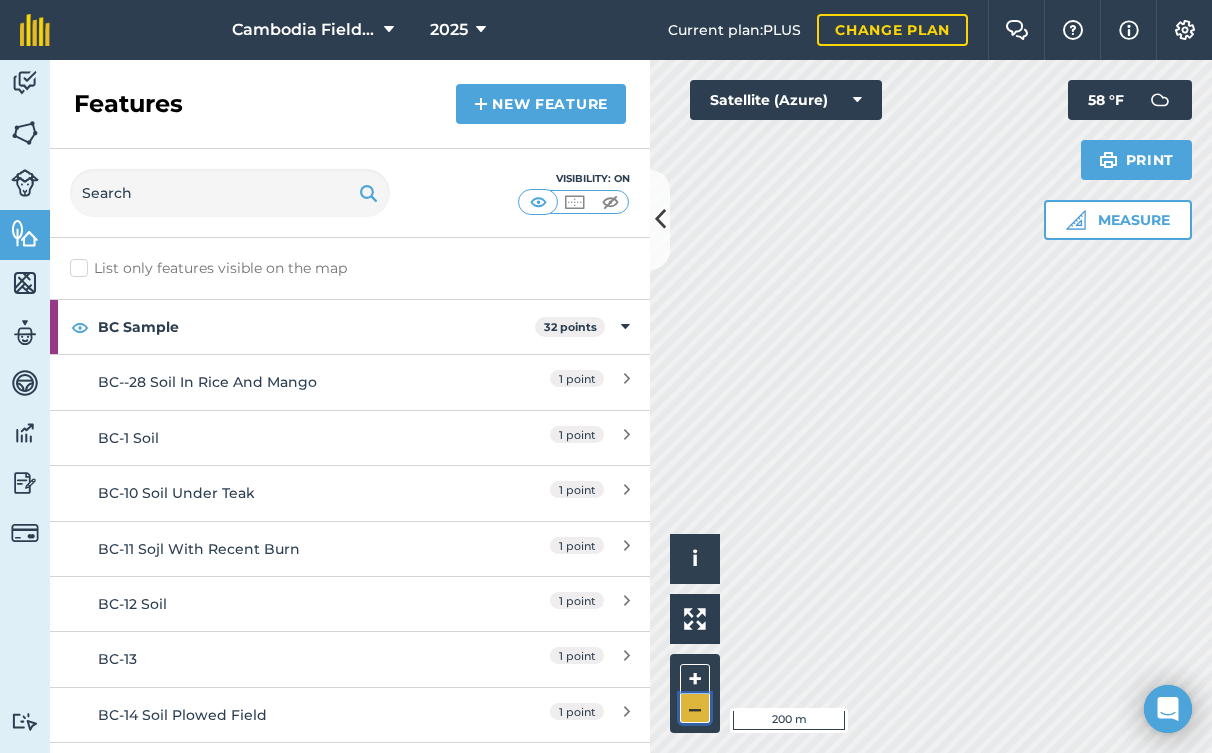 click on "–" at bounding box center [695, 708] 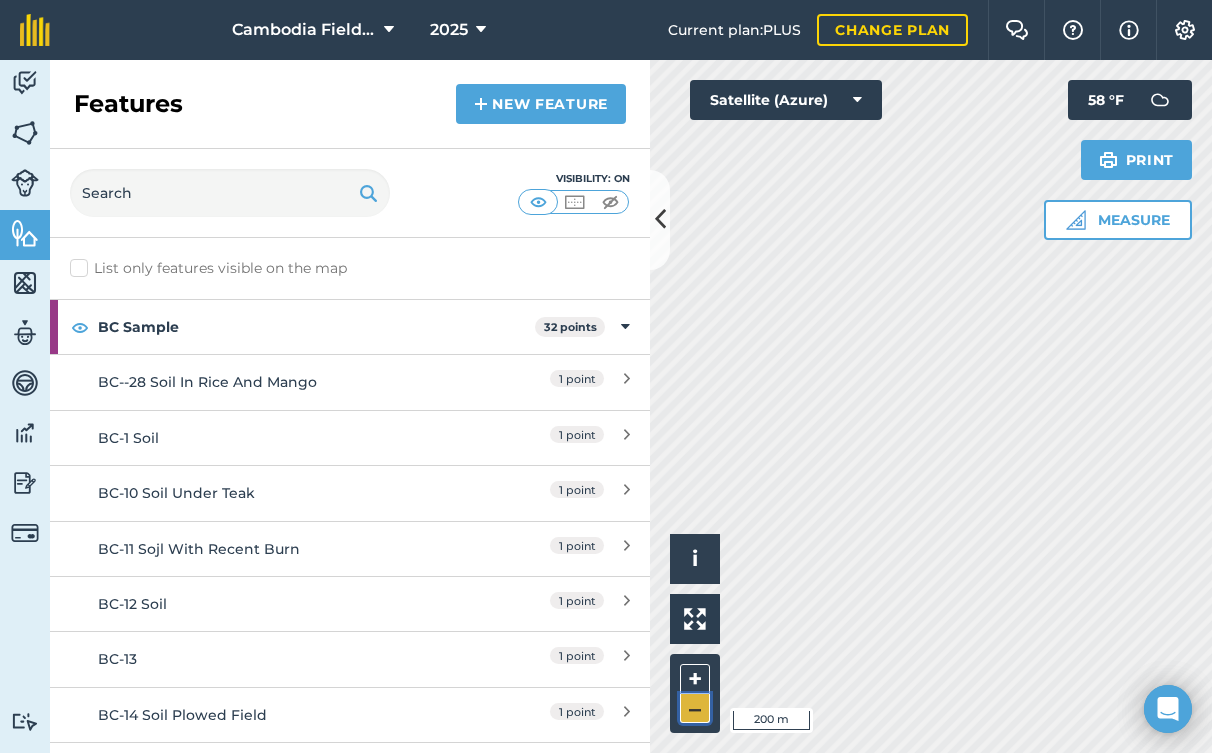 click on "–" at bounding box center [695, 708] 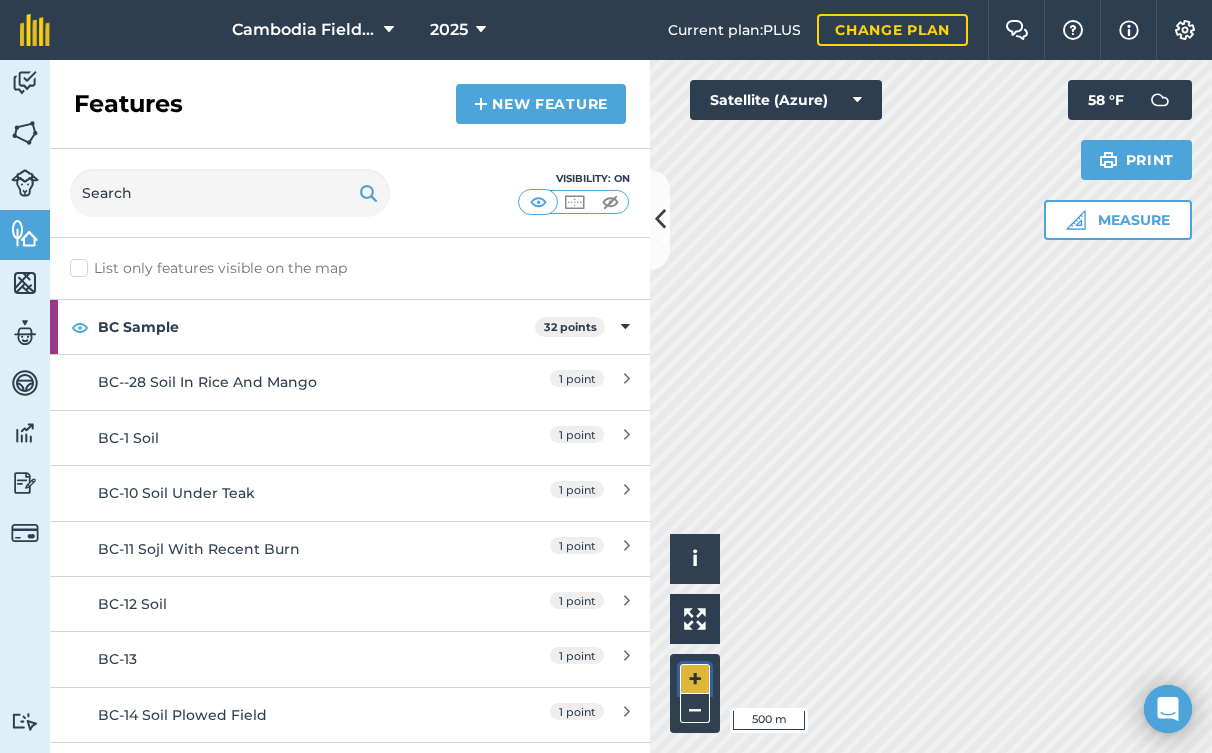 click on "+" at bounding box center [695, 679] 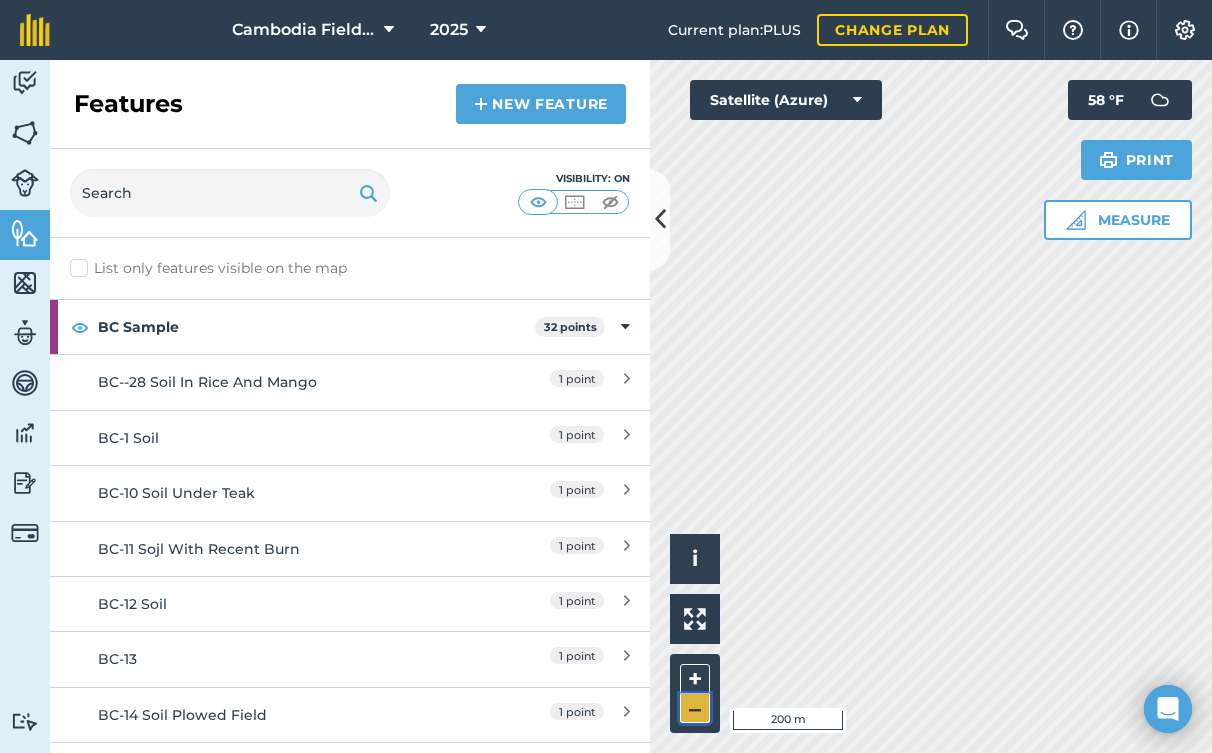 click on "–" at bounding box center (695, 708) 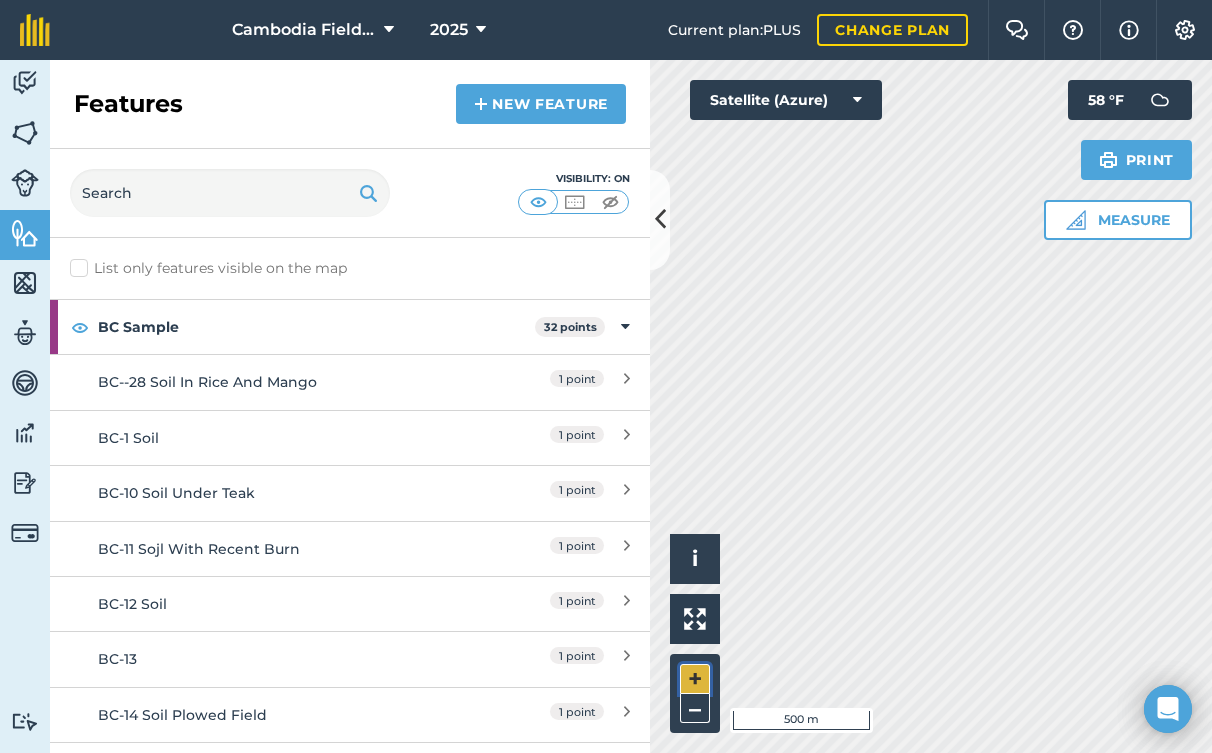 click on "+" at bounding box center (695, 679) 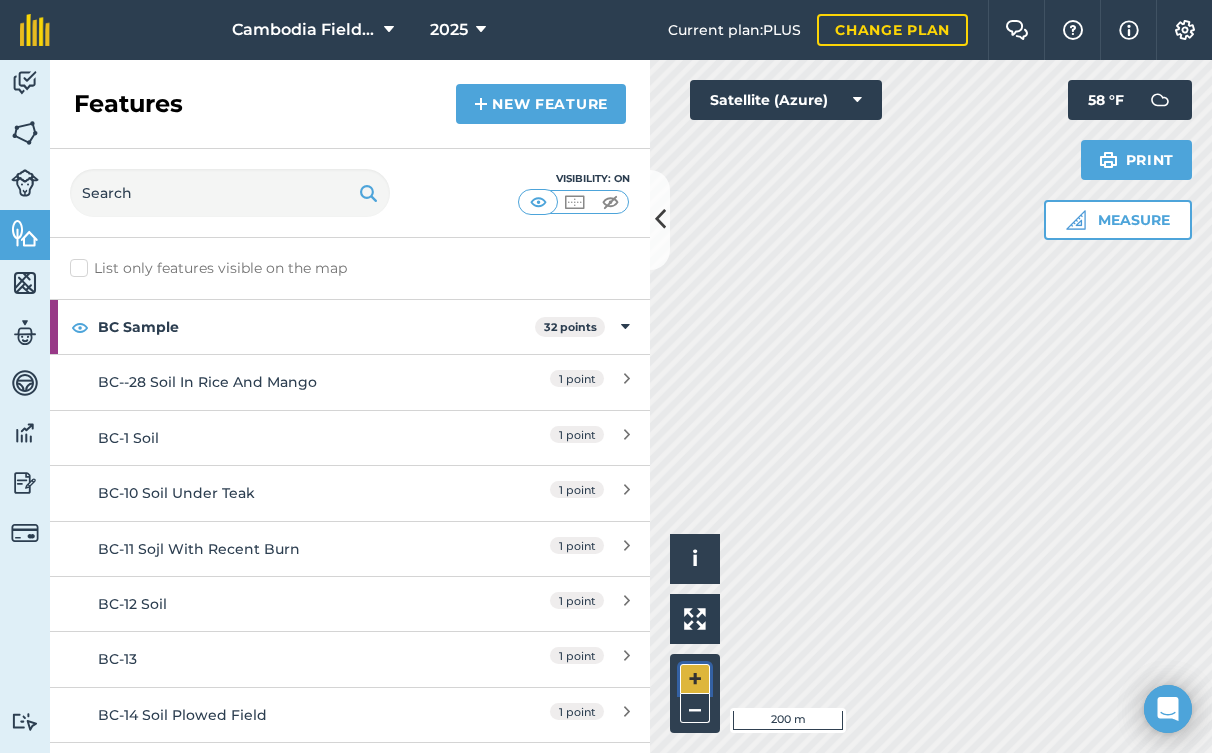 click on "+" at bounding box center [695, 679] 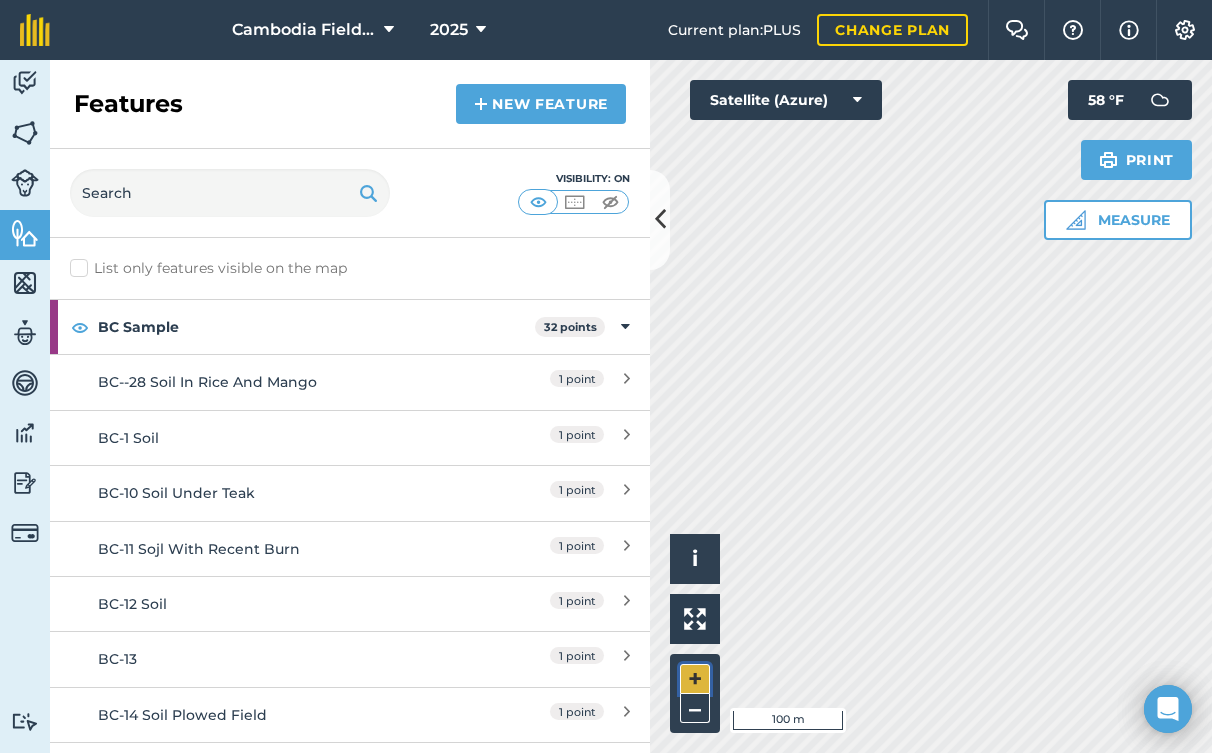click on "+" at bounding box center [695, 679] 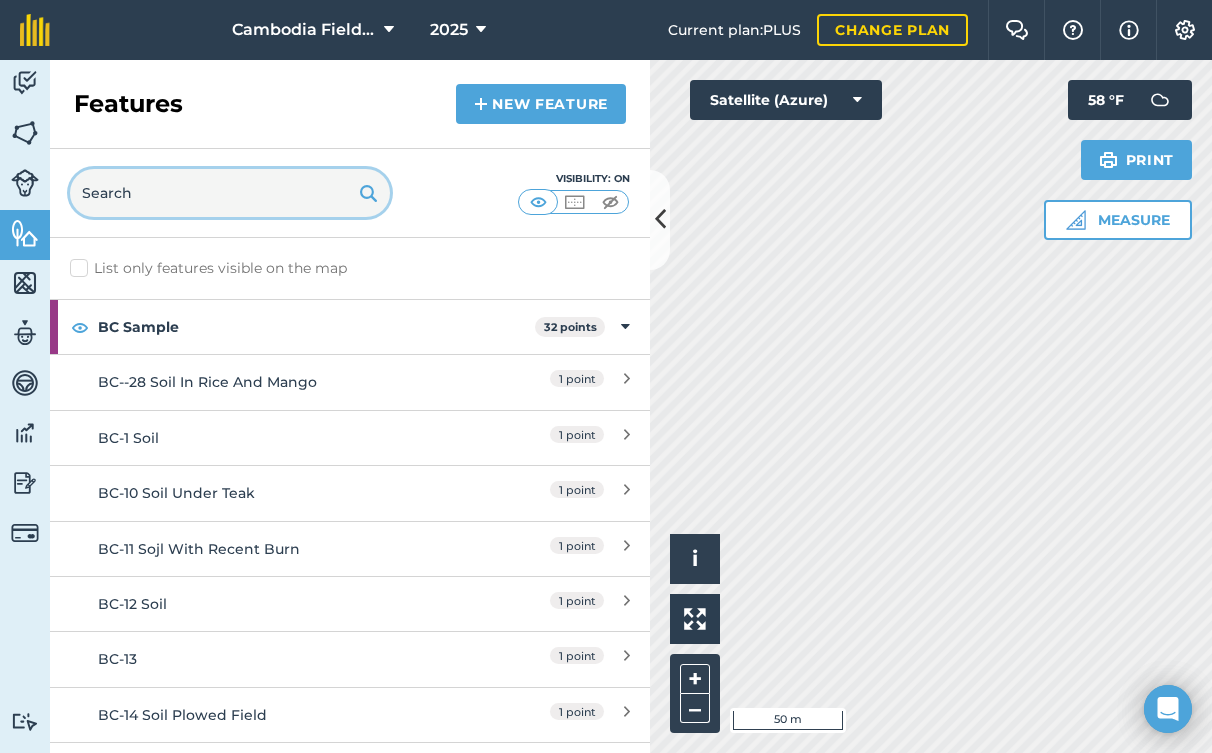 click at bounding box center [230, 193] 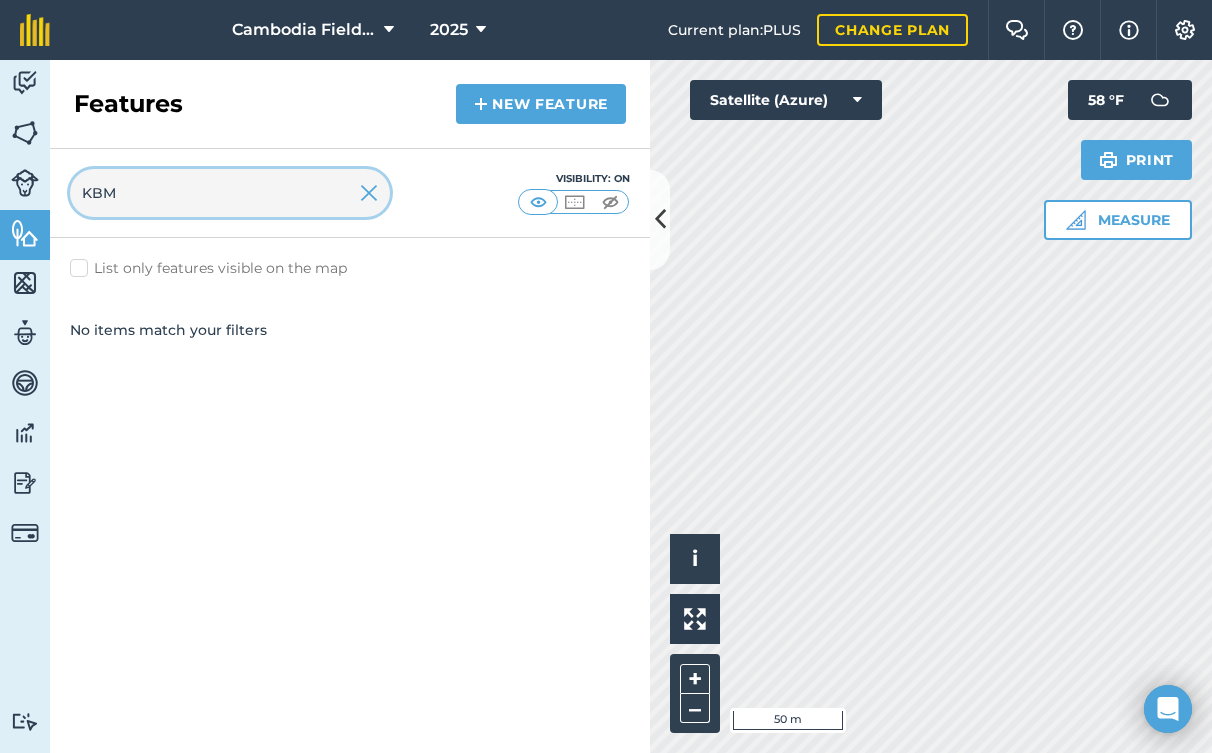 type on "KBM" 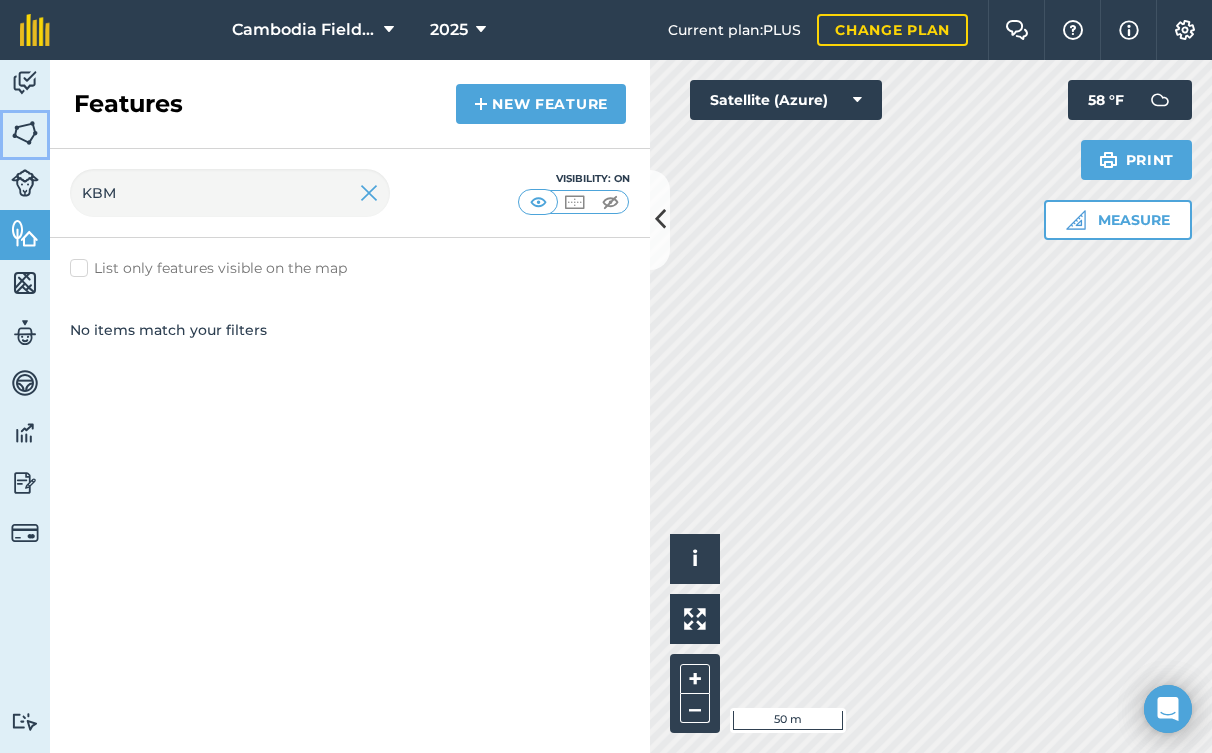 click on "Fields" at bounding box center (25, 135) 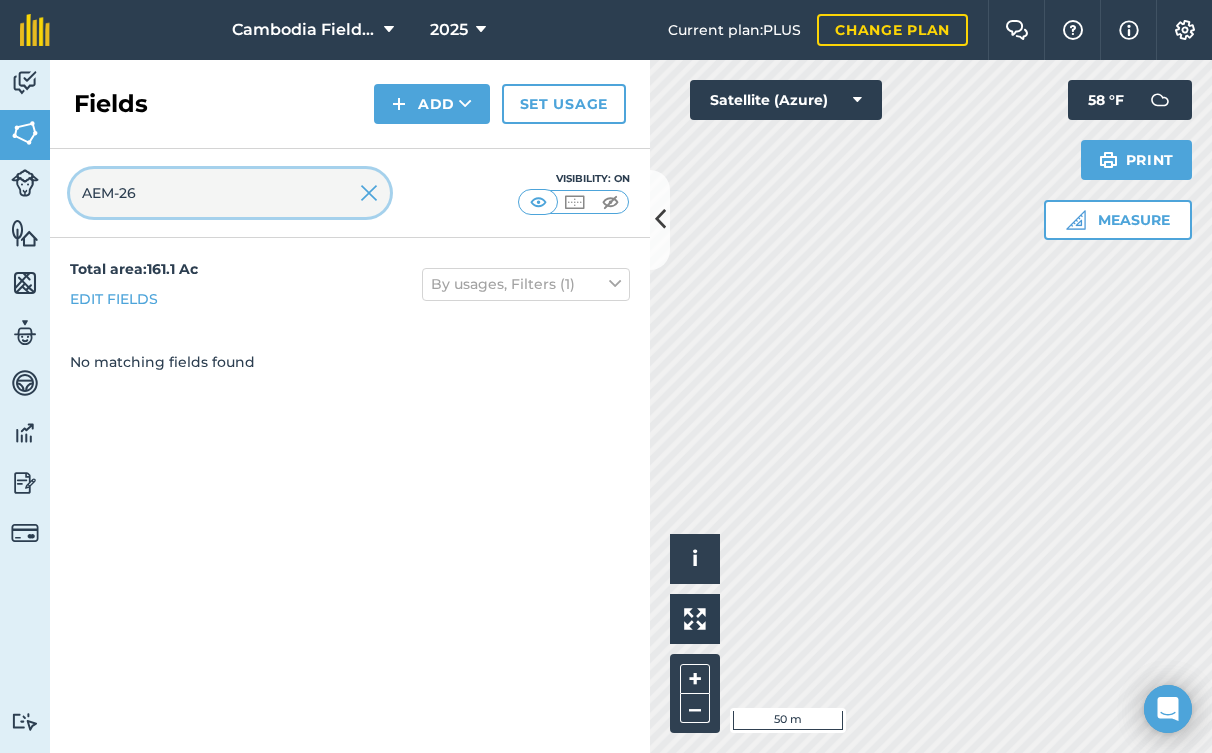 click on "AEM-26" at bounding box center [230, 193] 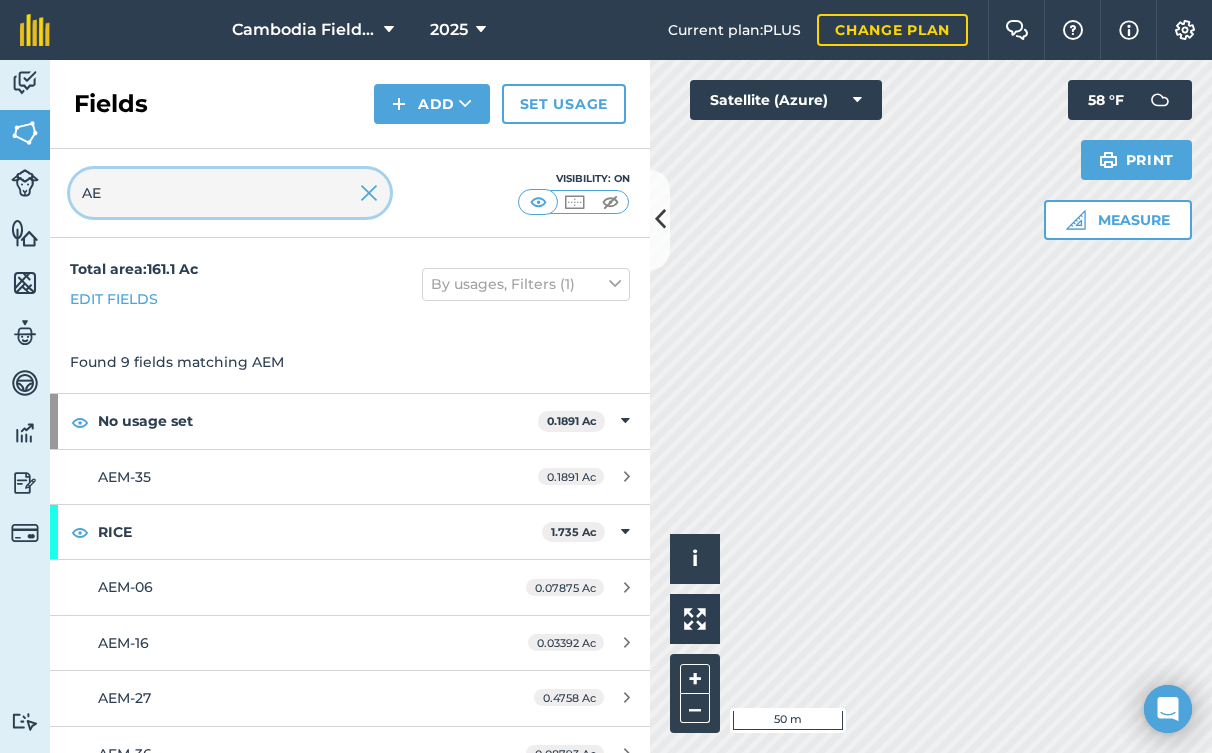 type on "A" 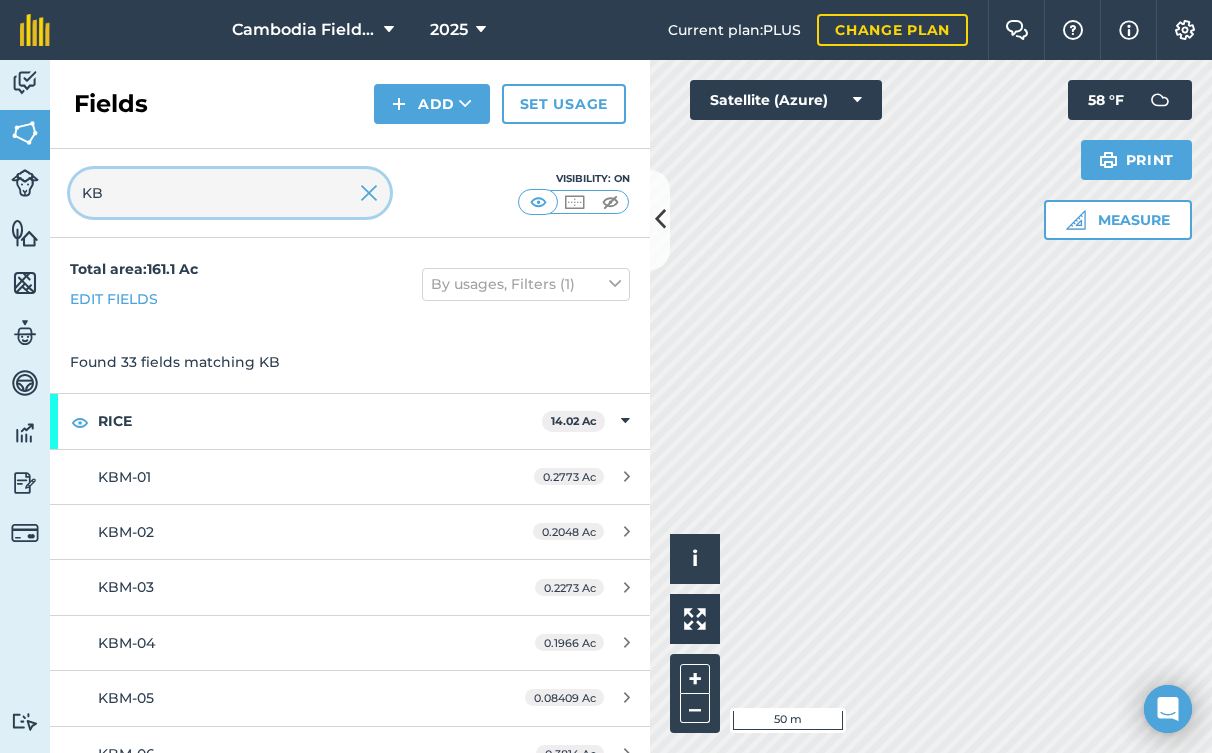 click on "KB" at bounding box center [230, 193] 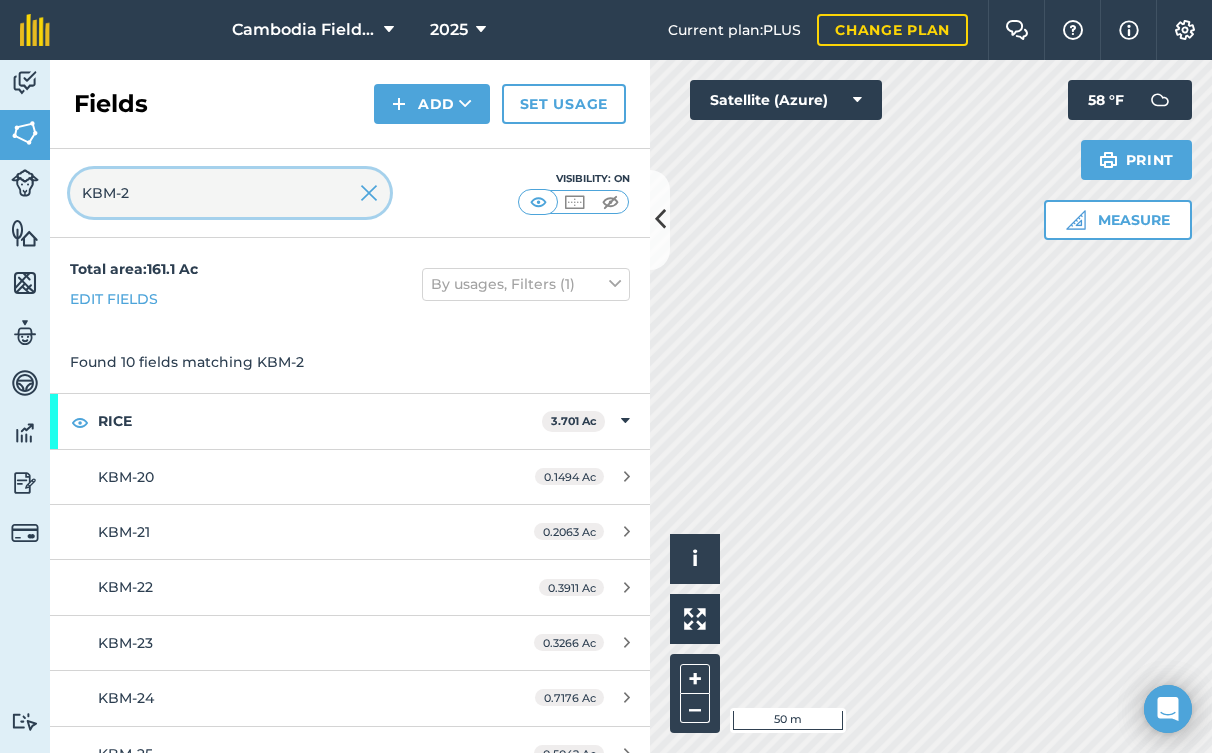 type on "KBM-24" 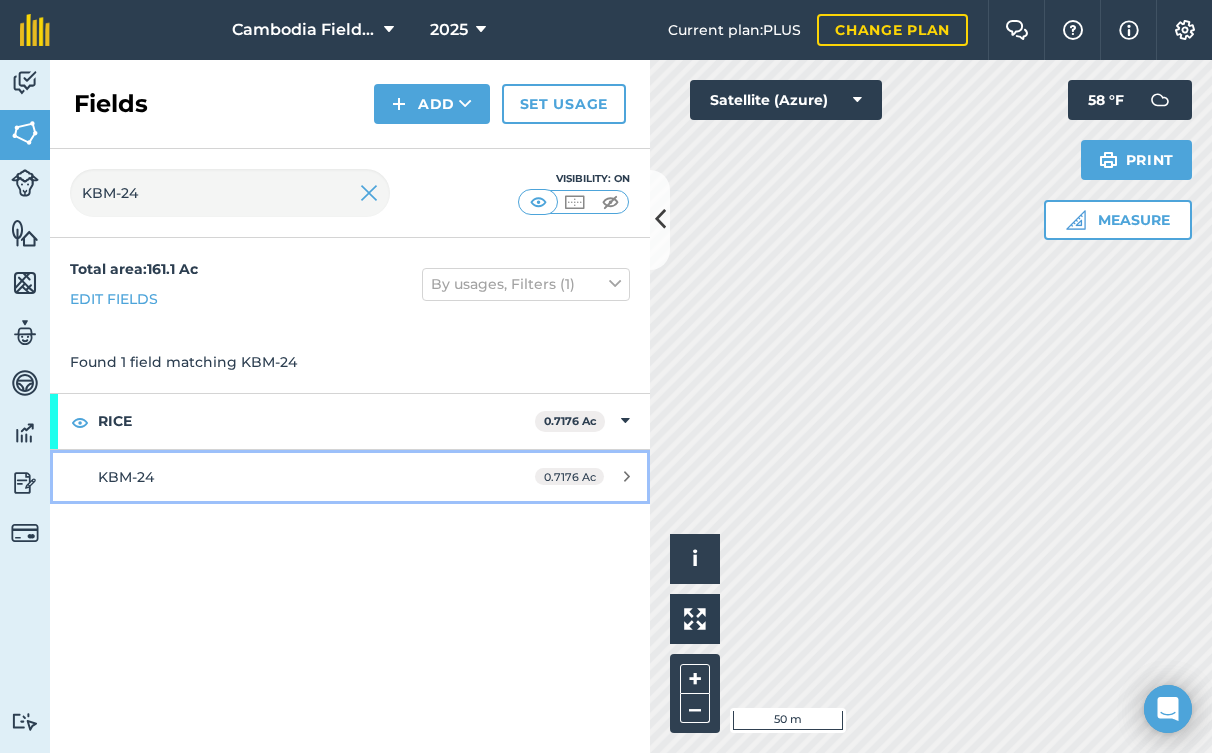 click on "KBM-24 0.7176   Ac" at bounding box center [350, 477] 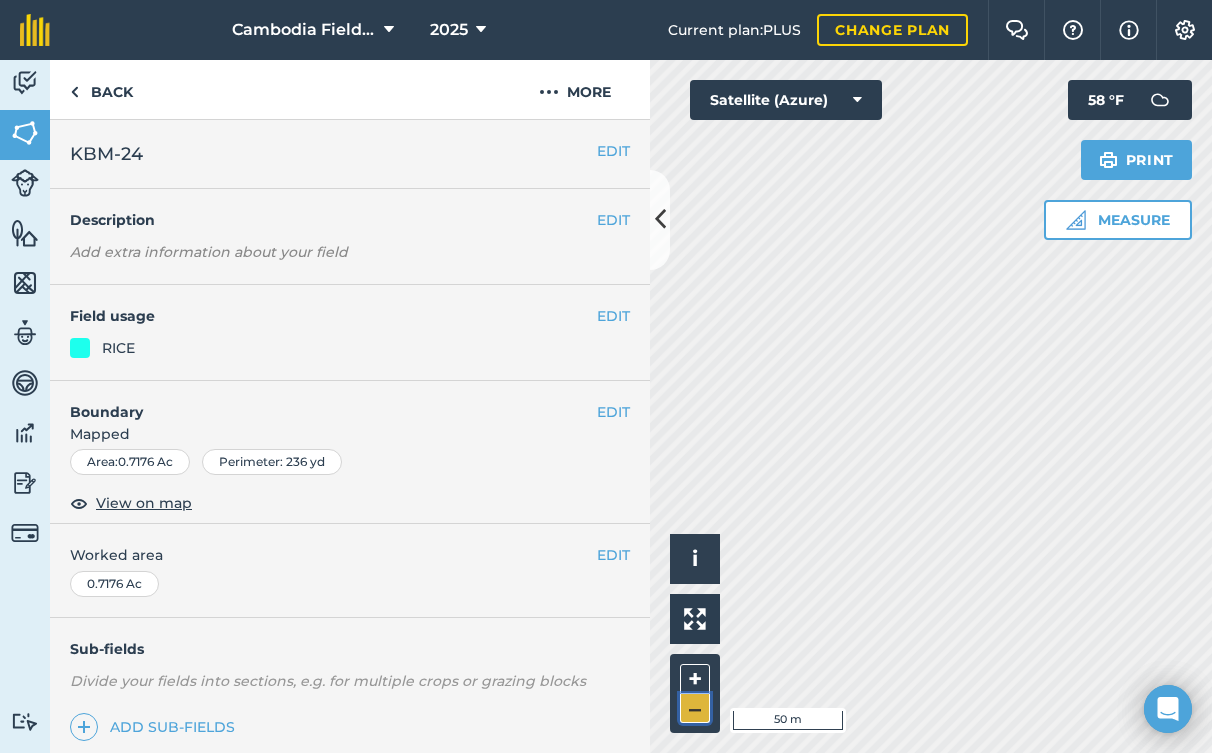 click on "–" at bounding box center [695, 708] 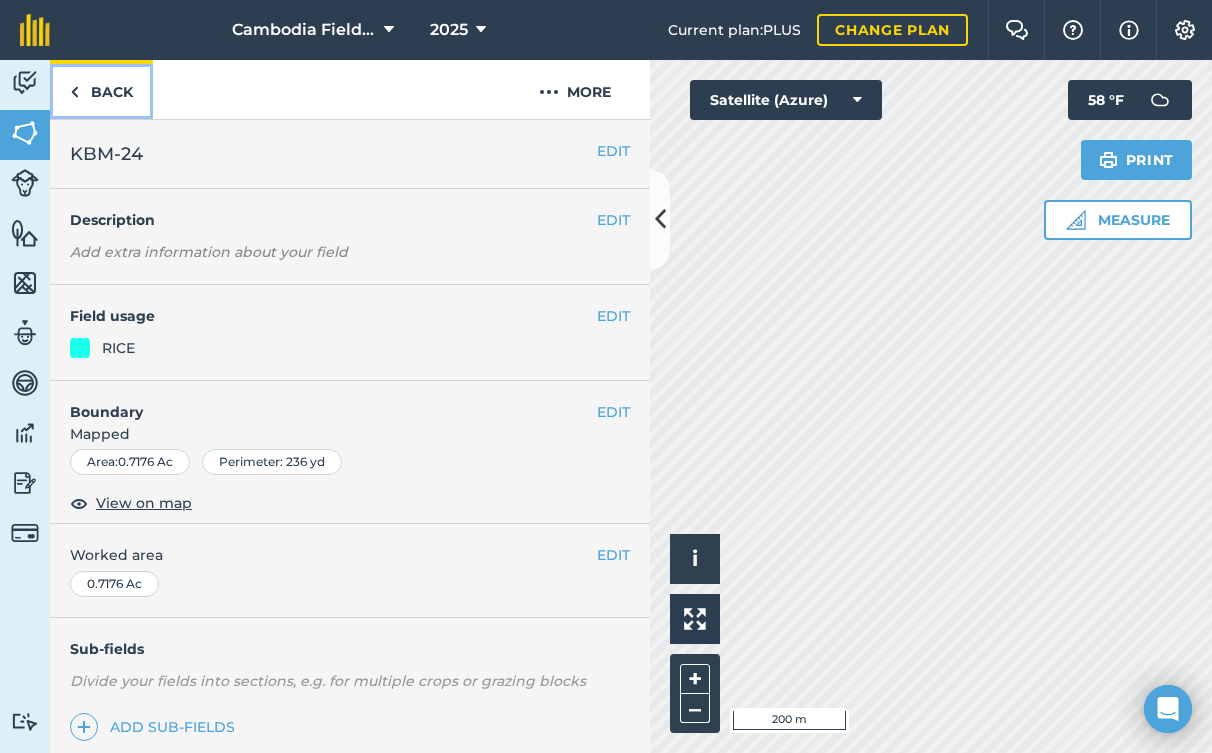 click on "Back" at bounding box center [101, 89] 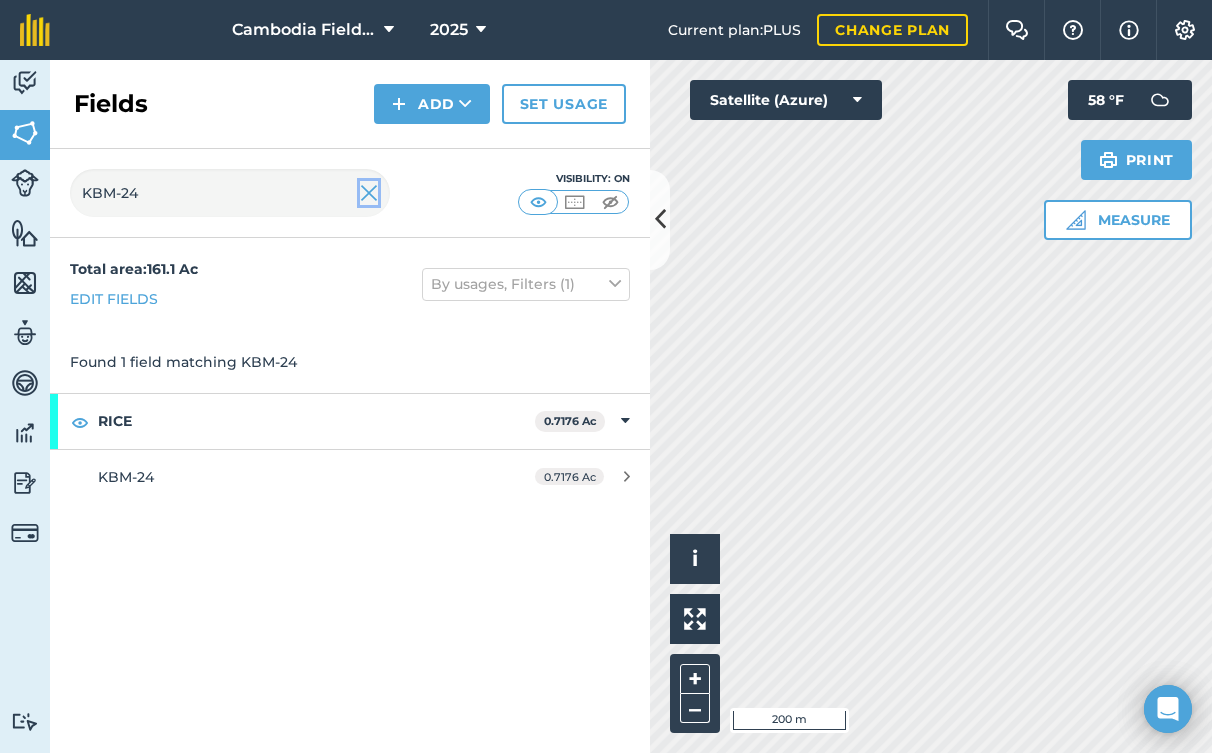 click at bounding box center [369, 193] 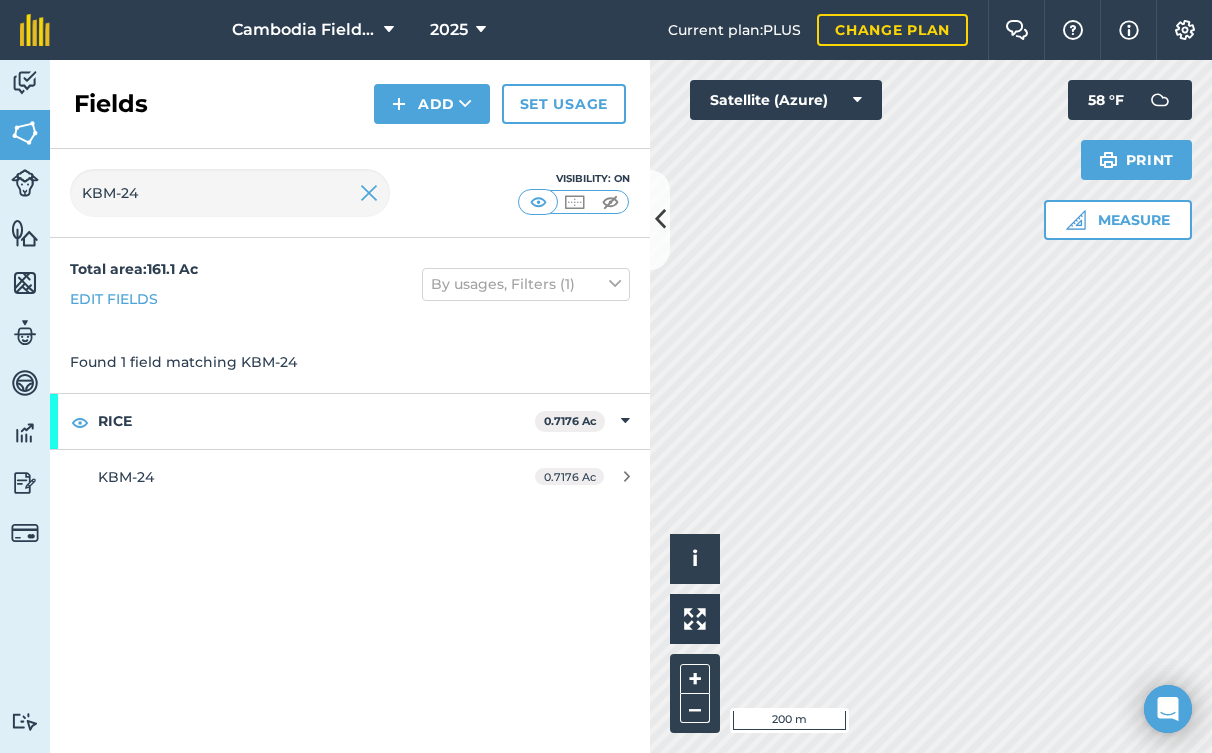 type 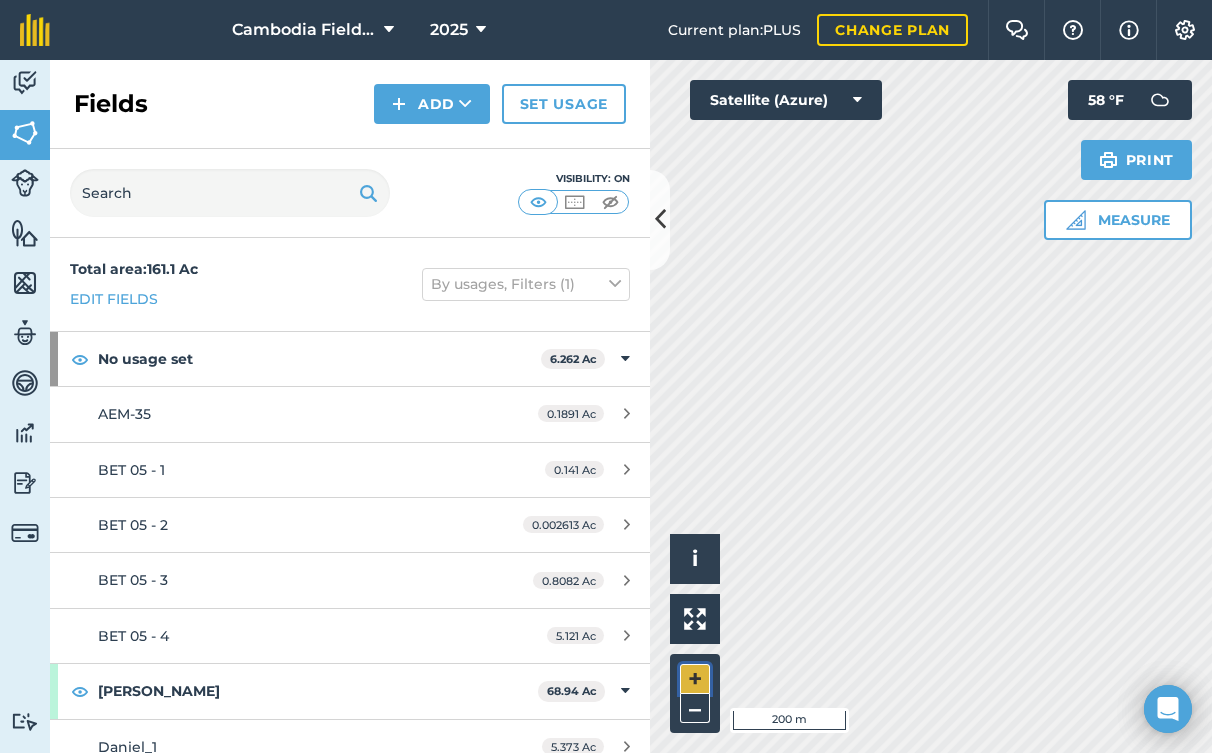 click on "+" at bounding box center [695, 679] 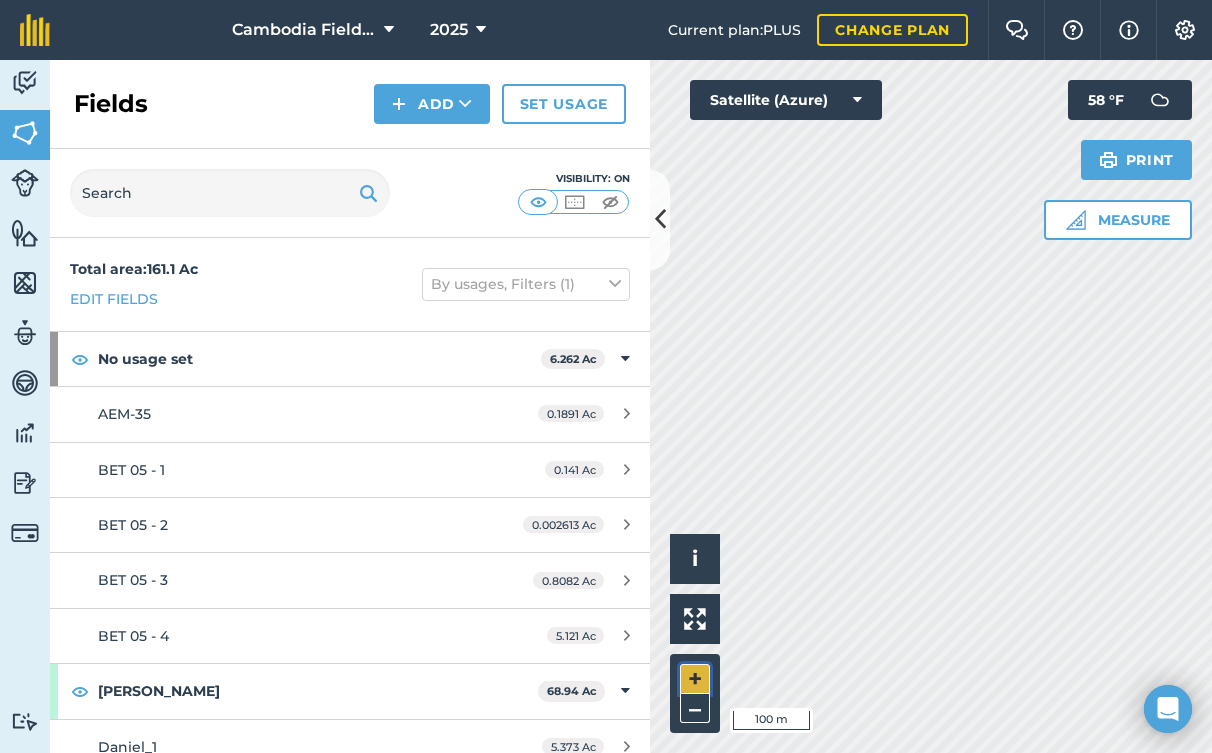 click on "+" at bounding box center [695, 679] 